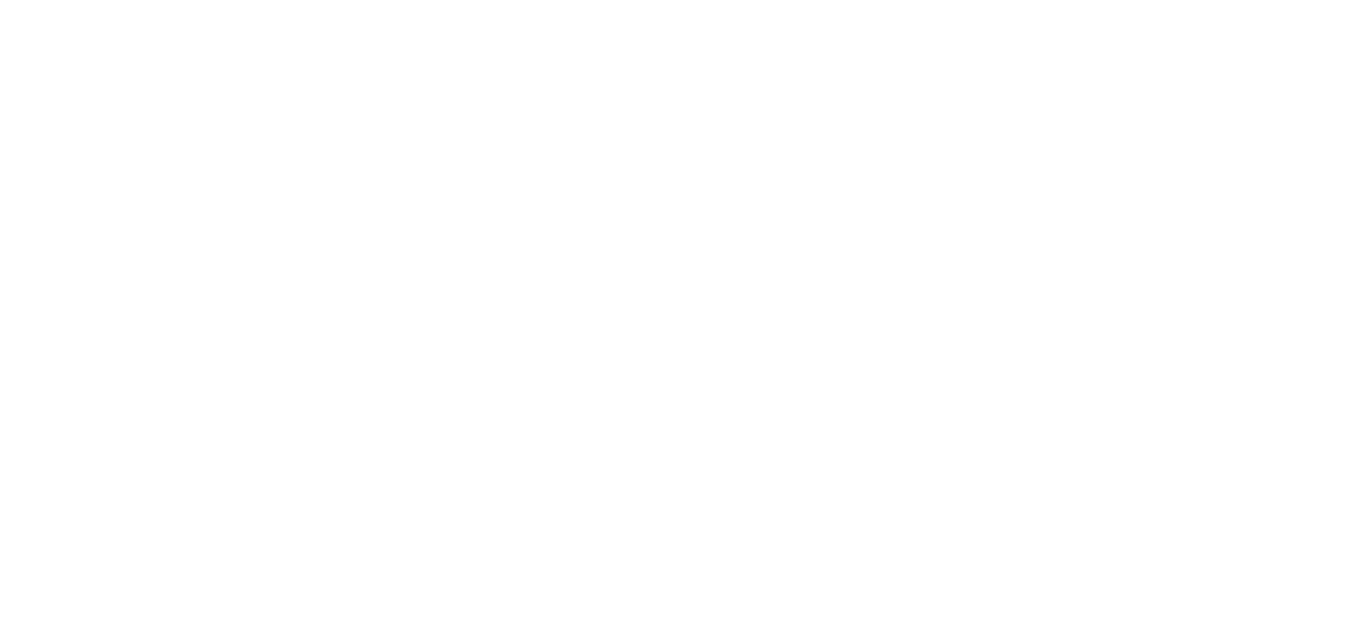 scroll, scrollTop: 0, scrollLeft: 0, axis: both 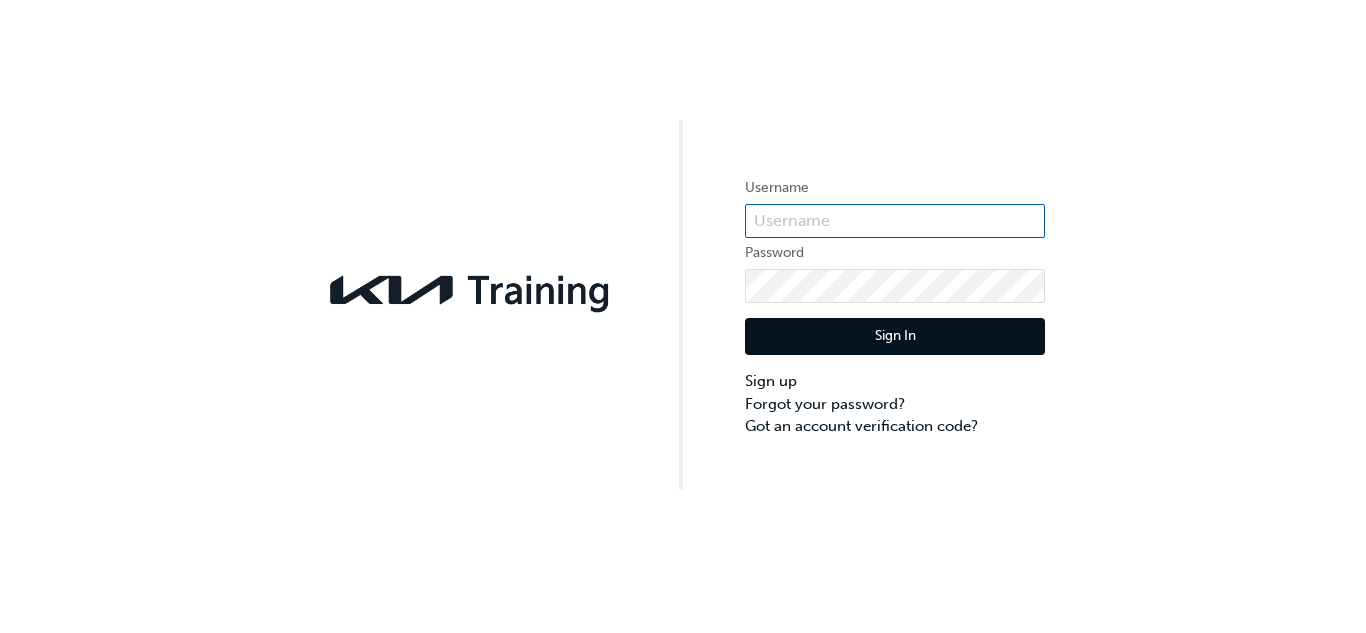 type on "KAU82526K0" 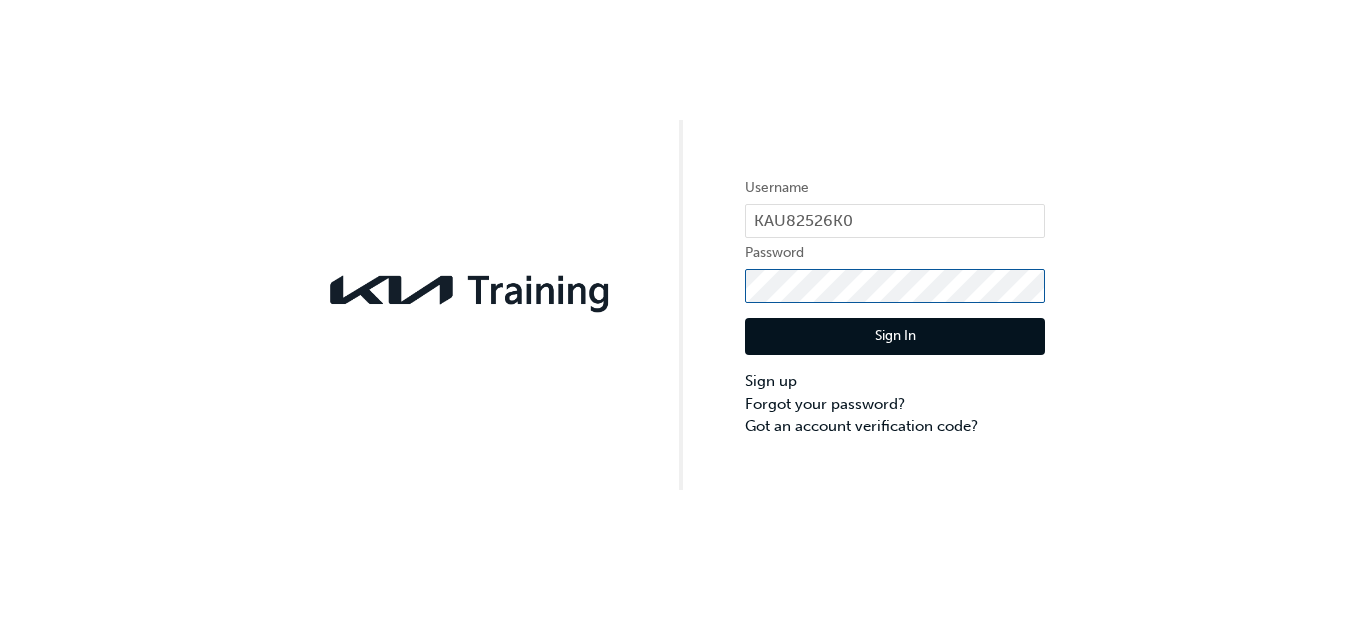 click on "Username KAU82526K0 Password Sign In Sign up Forgot your password? Got an account verification code?" at bounding box center [683, 245] 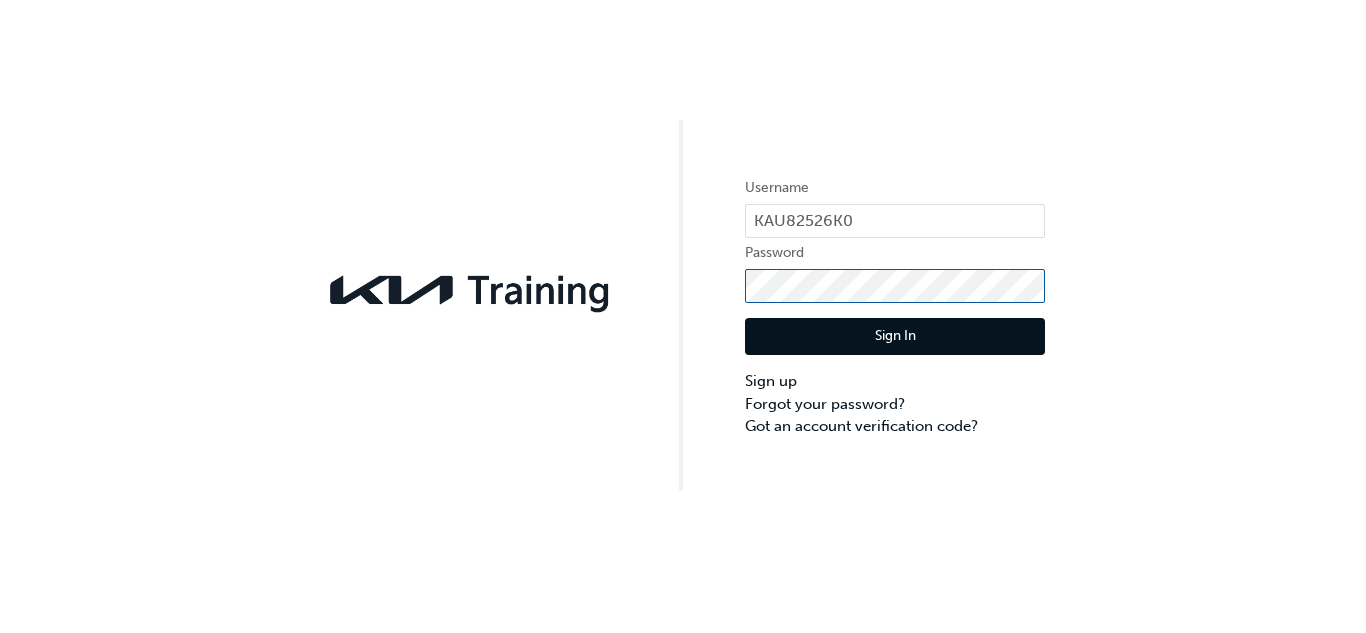 click on "Sign In" at bounding box center [895, 337] 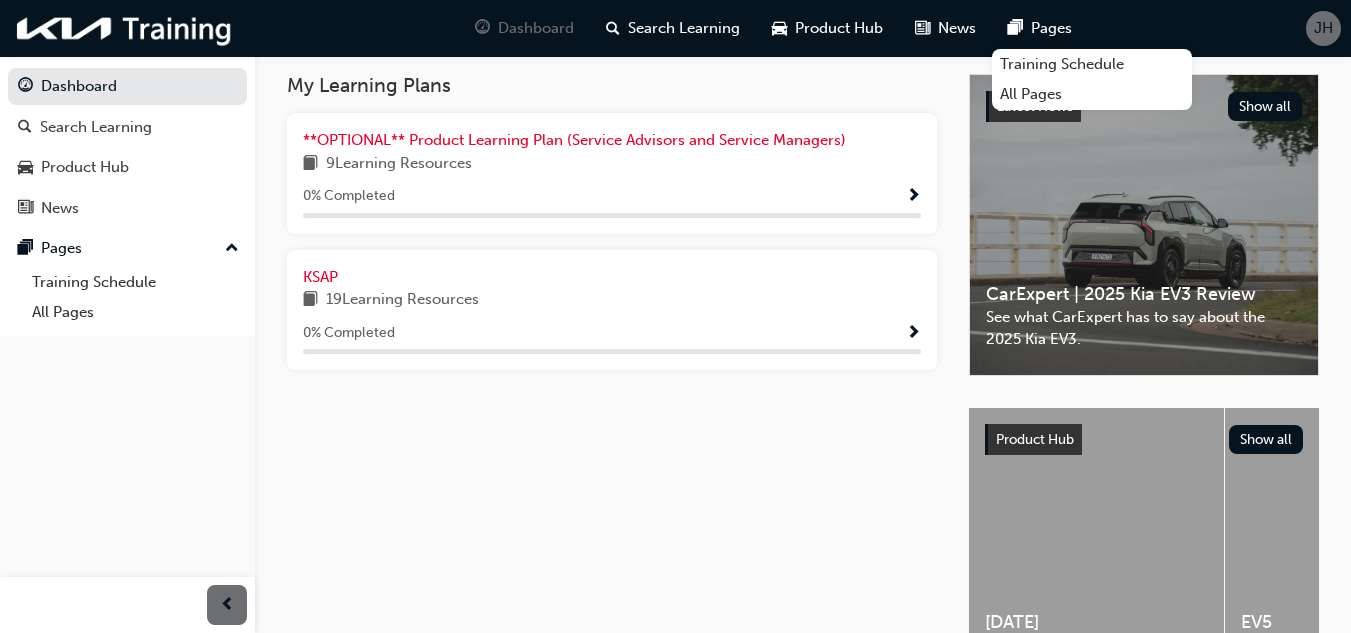 scroll, scrollTop: 0, scrollLeft: 0, axis: both 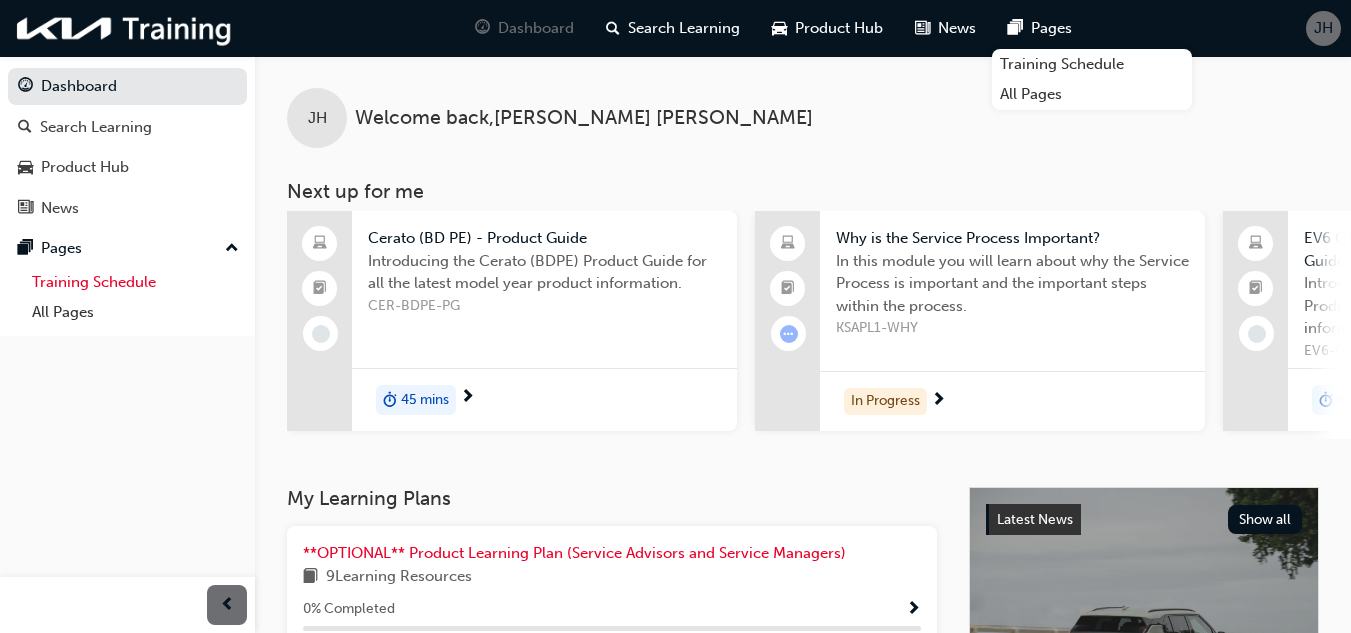 click on "Training Schedule" at bounding box center [135, 282] 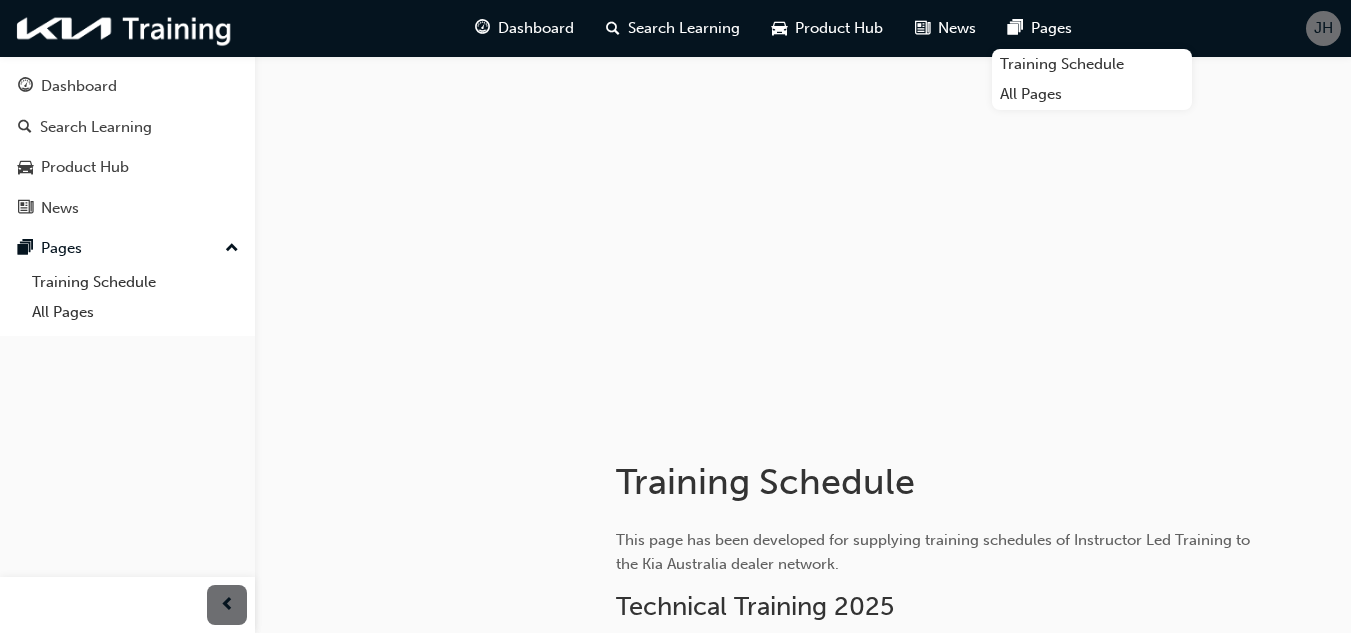 scroll, scrollTop: 0, scrollLeft: 0, axis: both 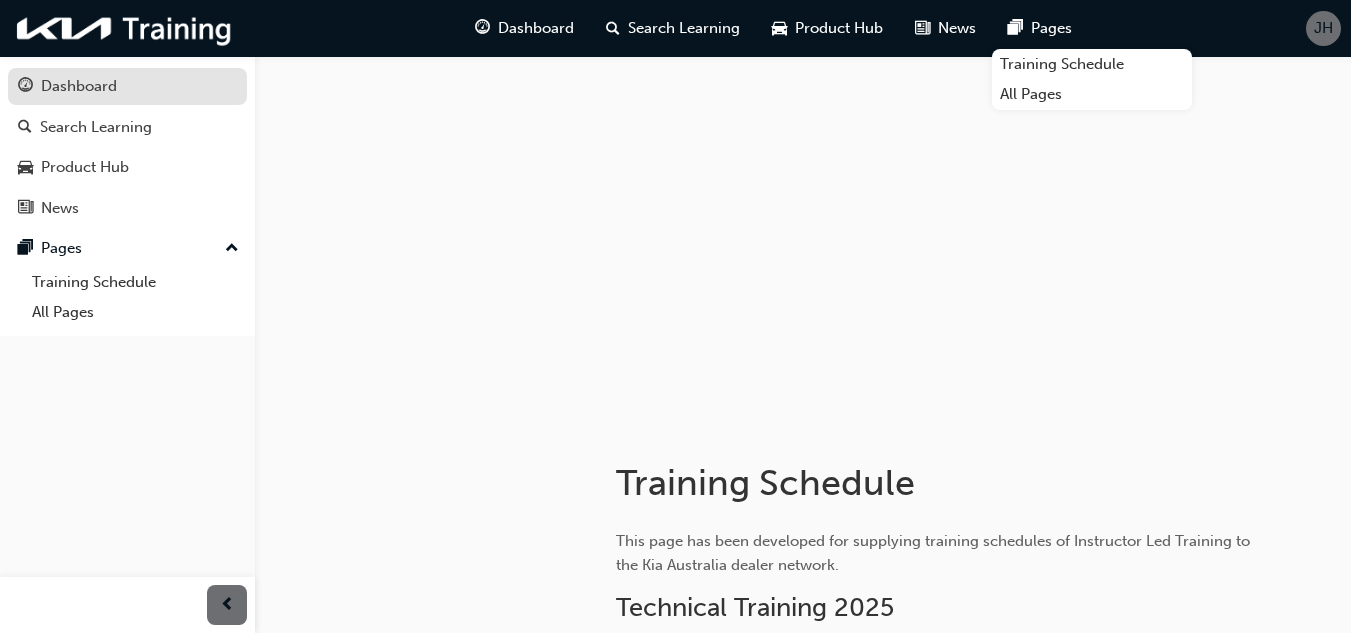 click on "Dashboard" at bounding box center (79, 86) 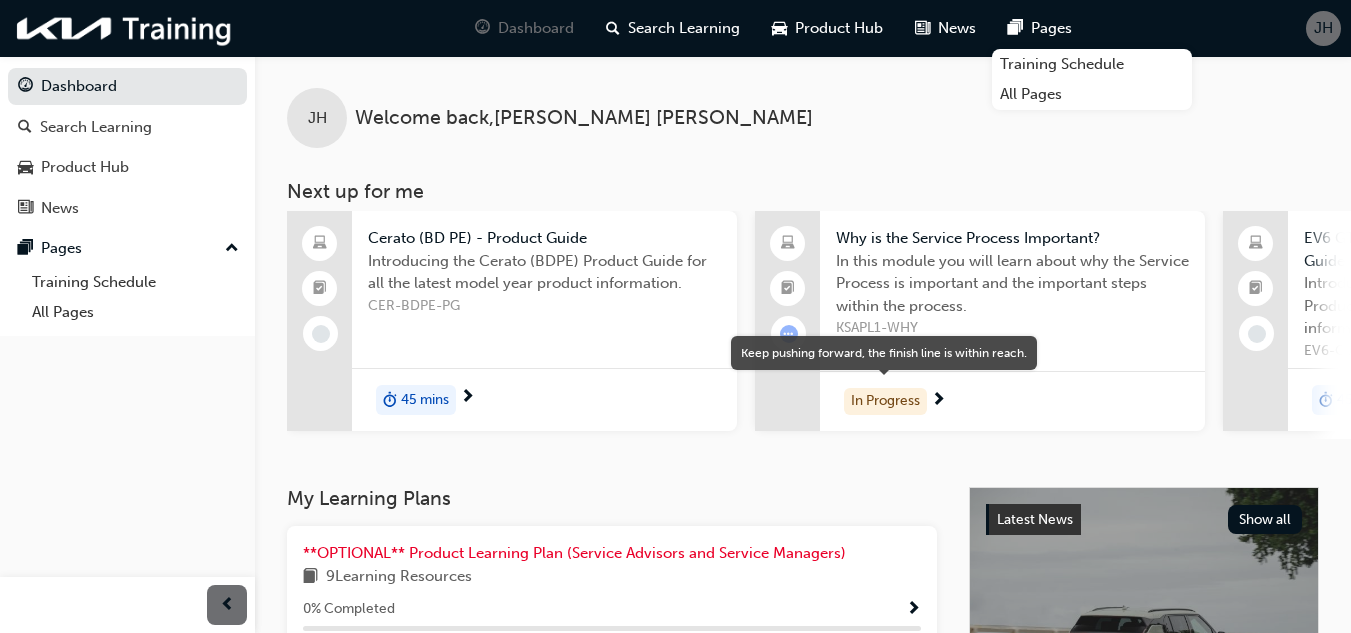 click on "In Progress" at bounding box center [885, 401] 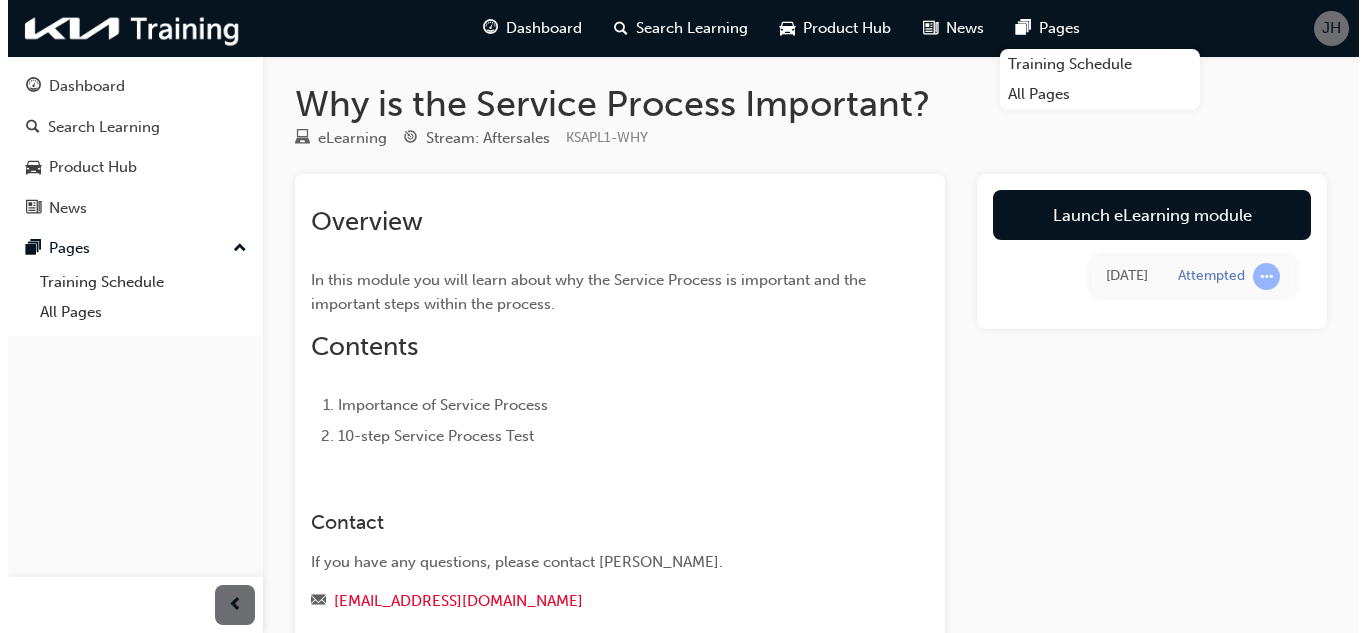 scroll, scrollTop: 0, scrollLeft: 0, axis: both 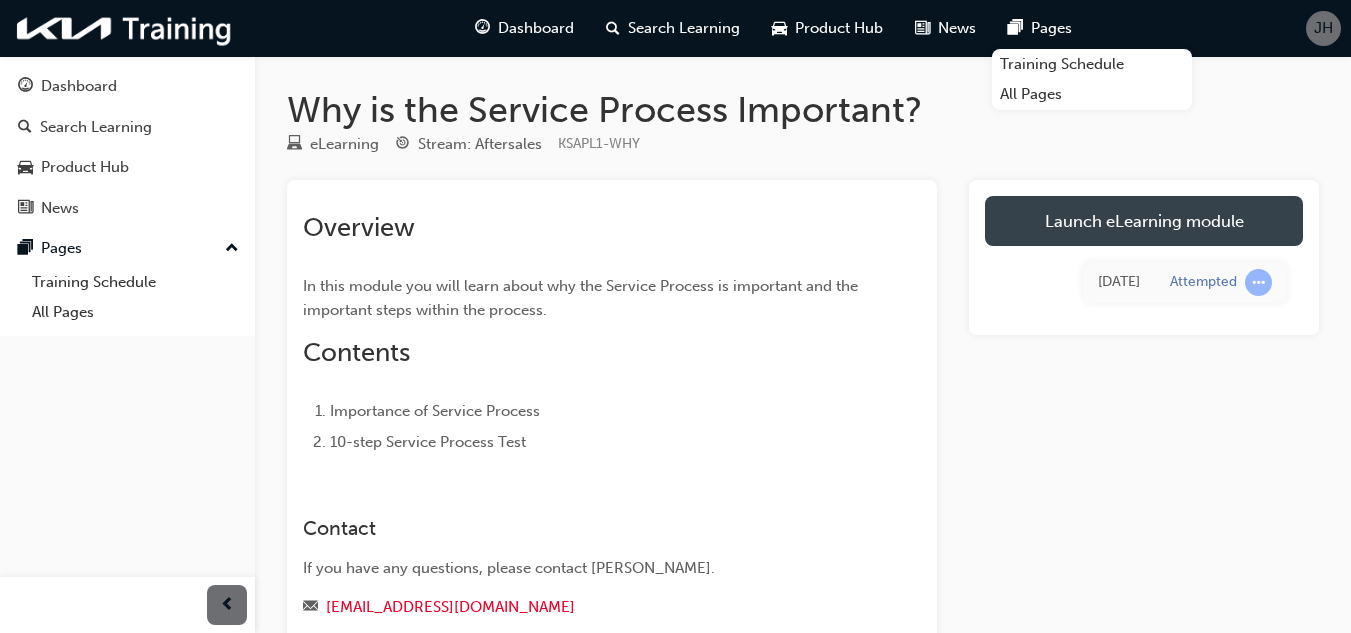 click on "Launch eLearning module" at bounding box center (1144, 221) 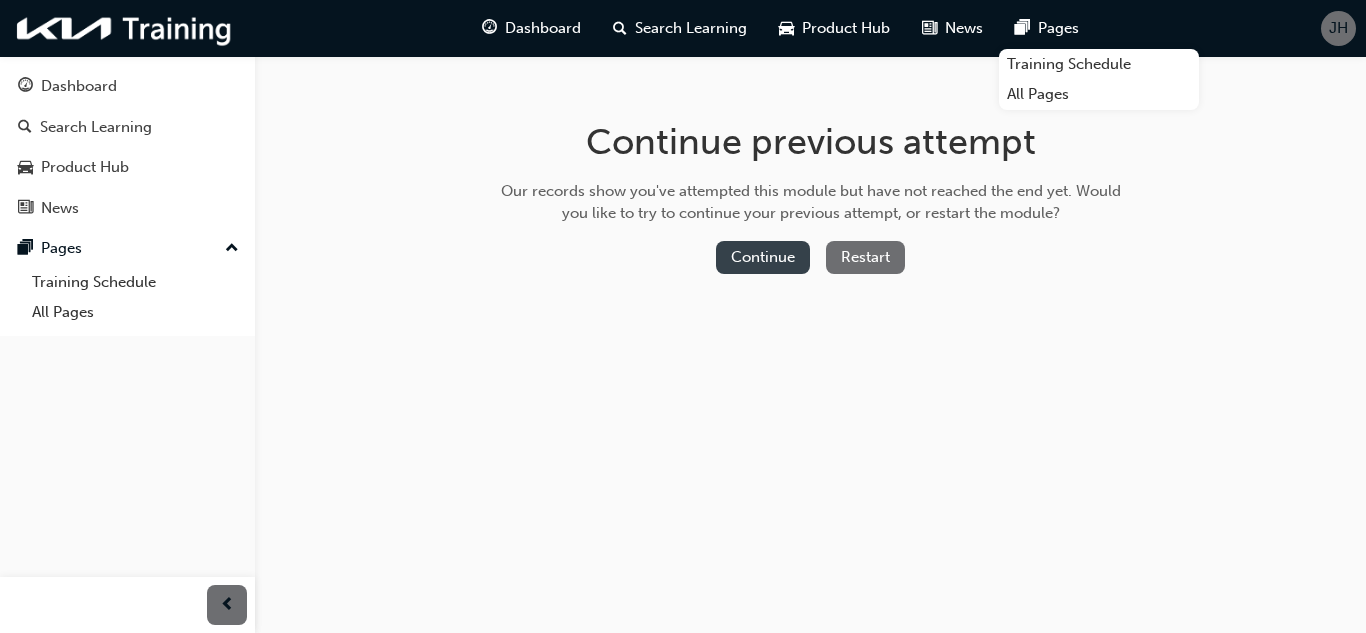 click on "Continue" at bounding box center (763, 257) 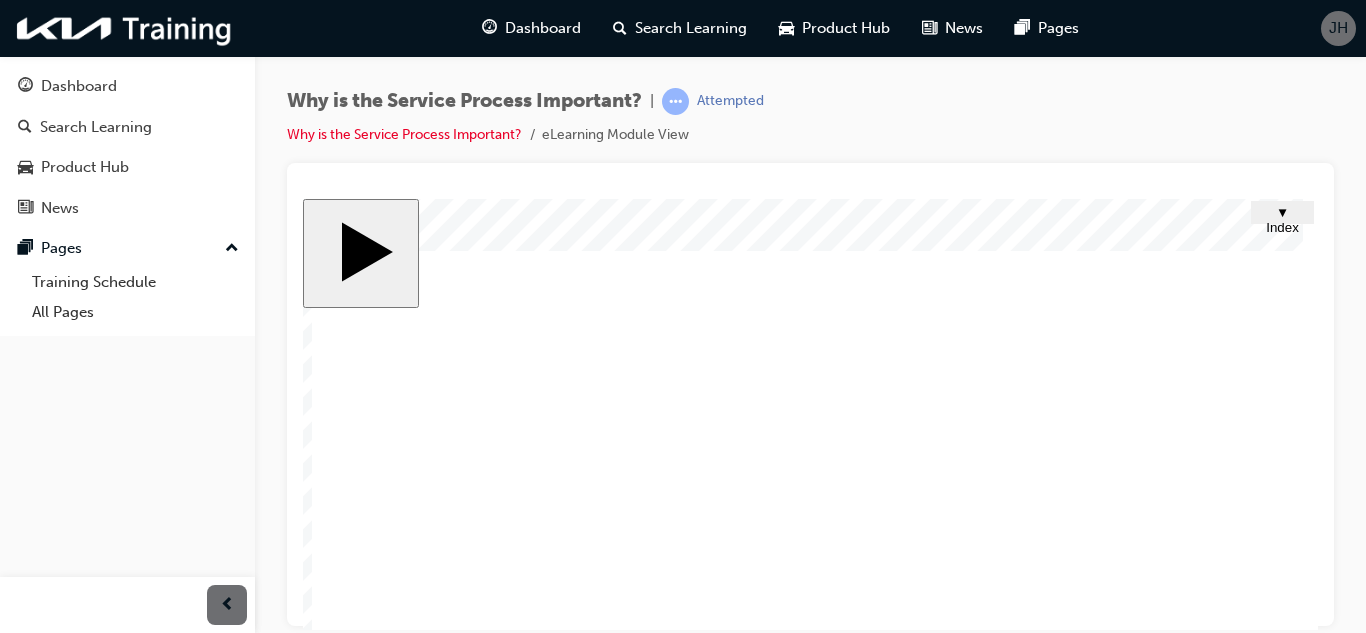 scroll, scrollTop: 289, scrollLeft: 0, axis: vertical 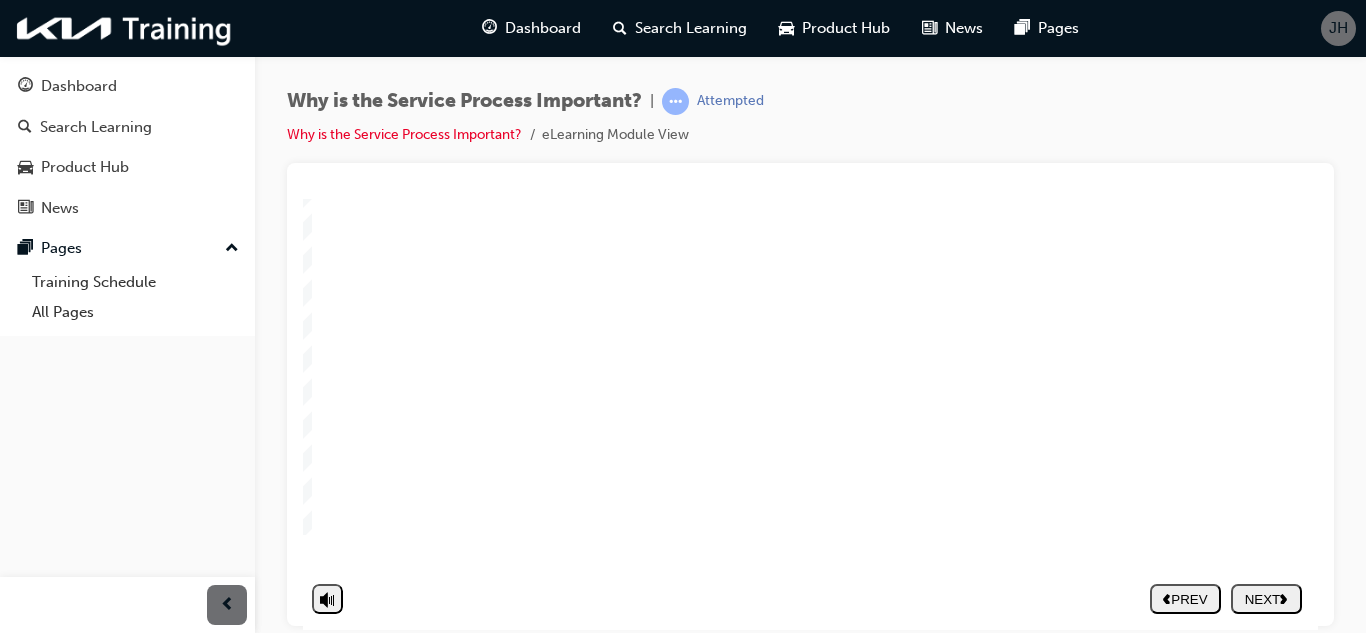 click on "NEXT" at bounding box center [1266, 598] 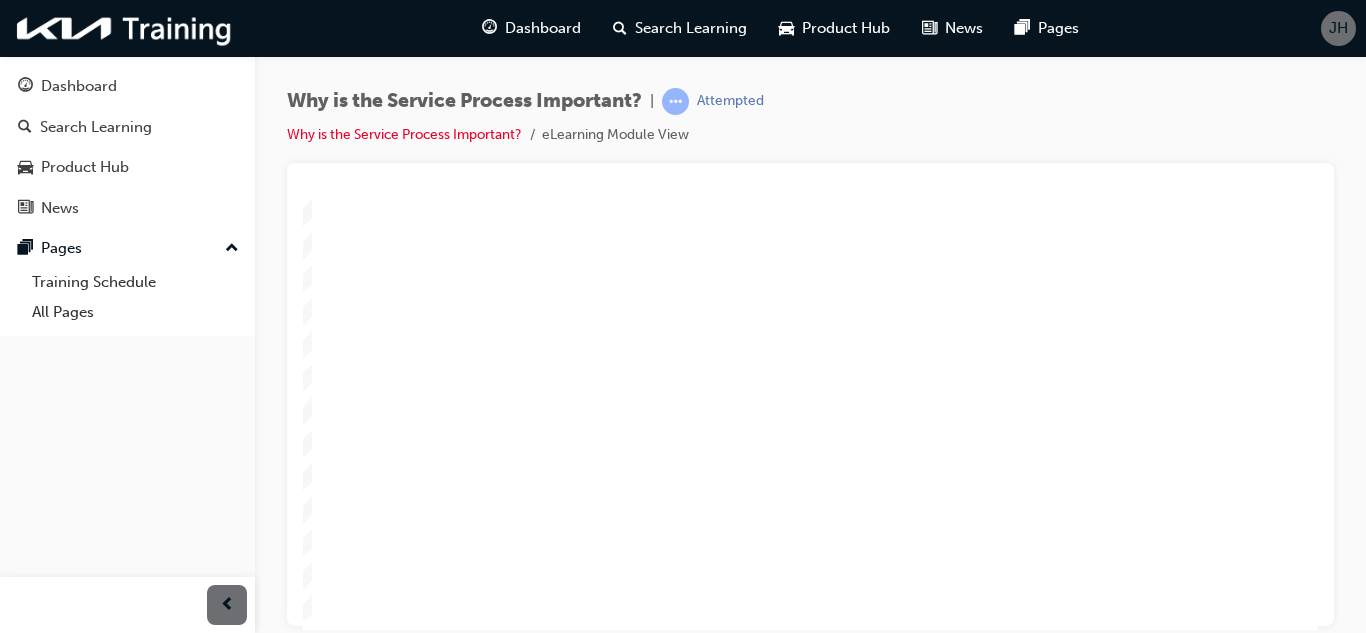 scroll, scrollTop: 289, scrollLeft: 0, axis: vertical 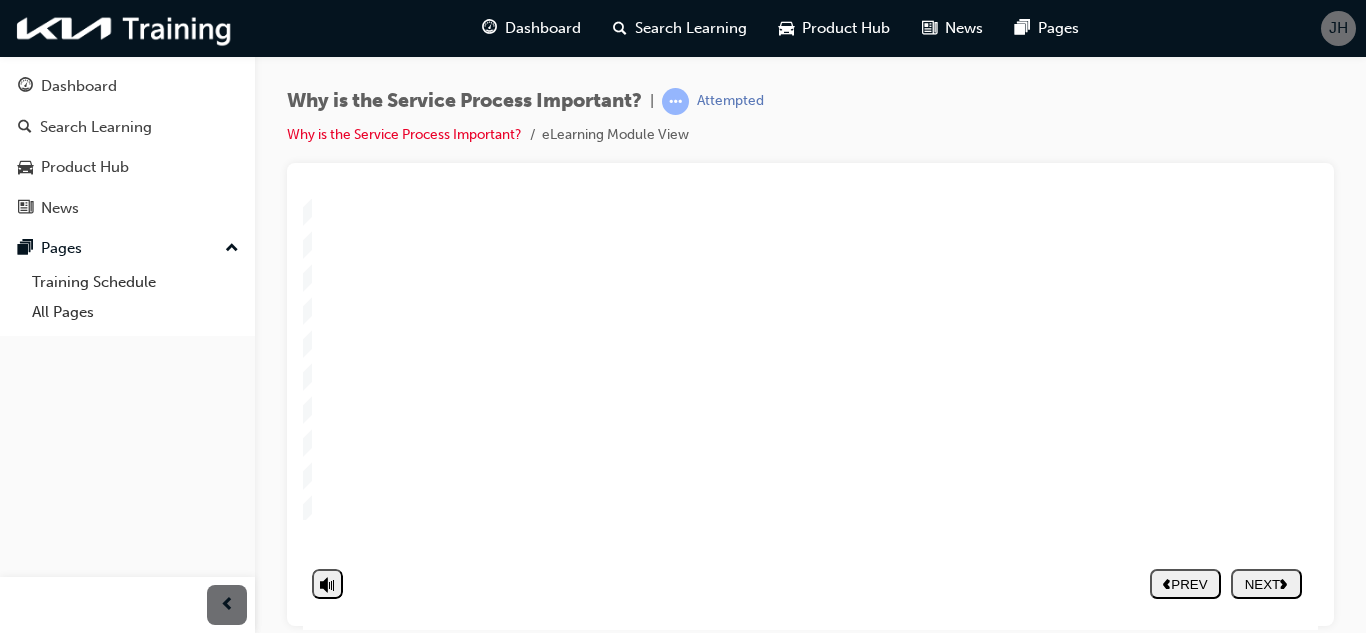click 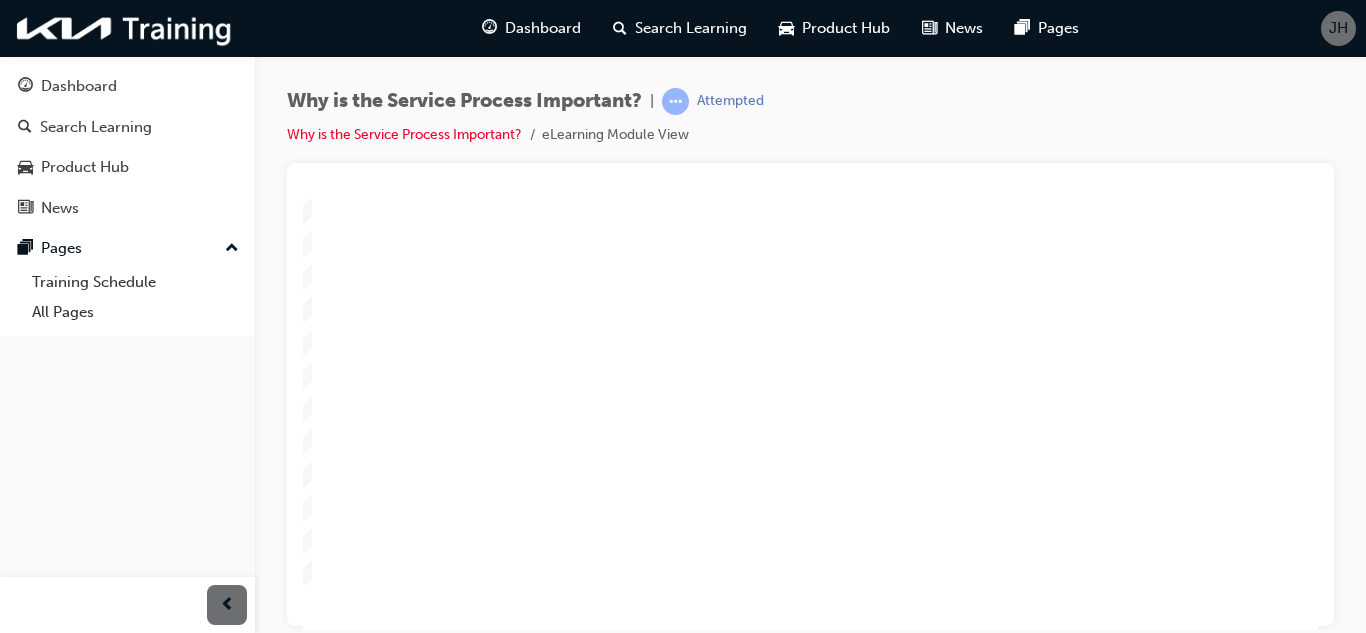 scroll, scrollTop: 189, scrollLeft: 0, axis: vertical 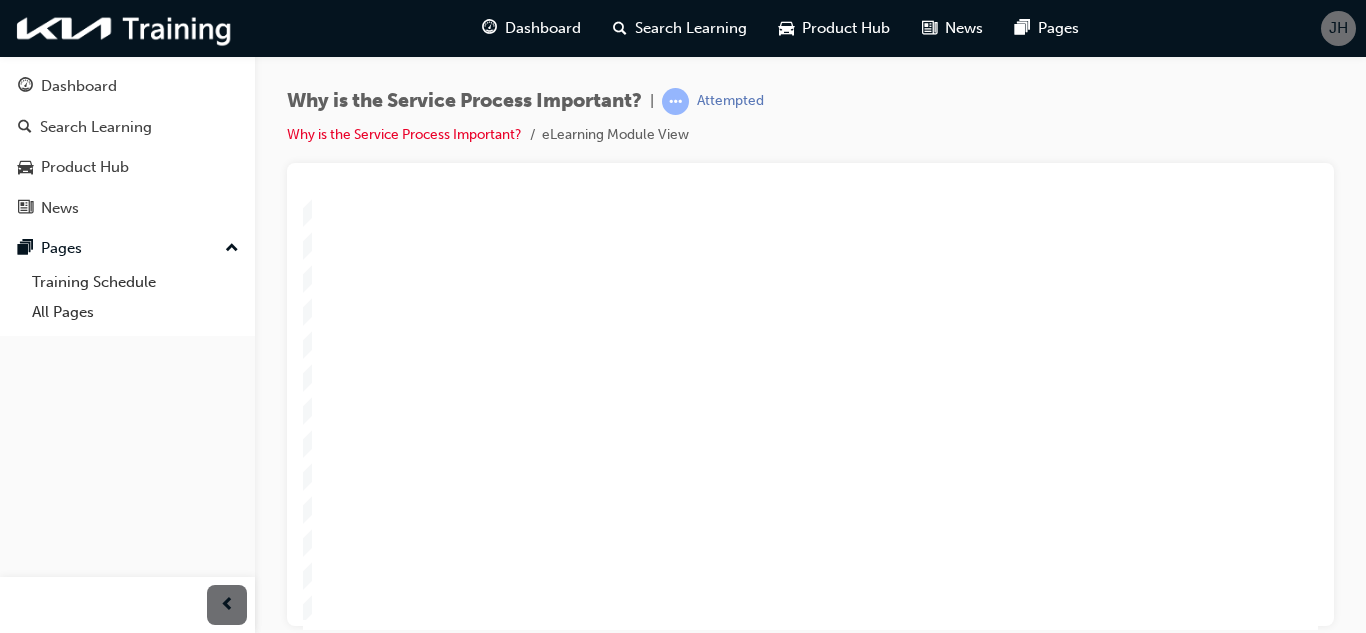 click 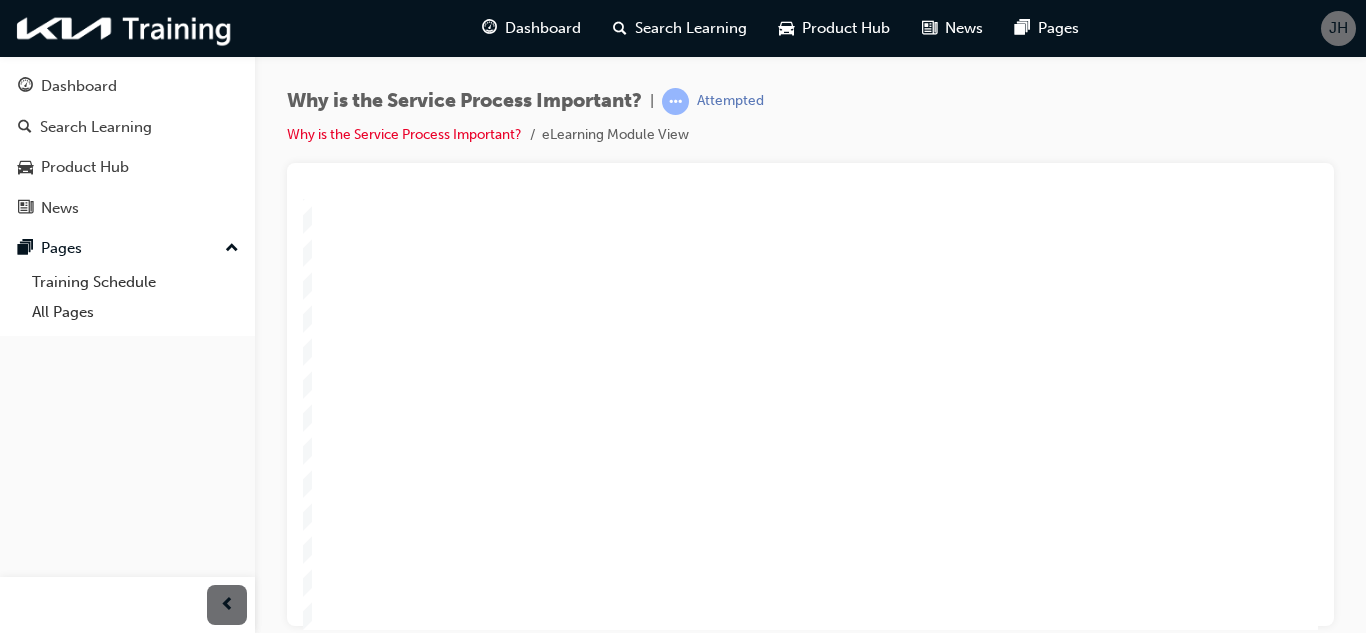 scroll, scrollTop: 89, scrollLeft: 0, axis: vertical 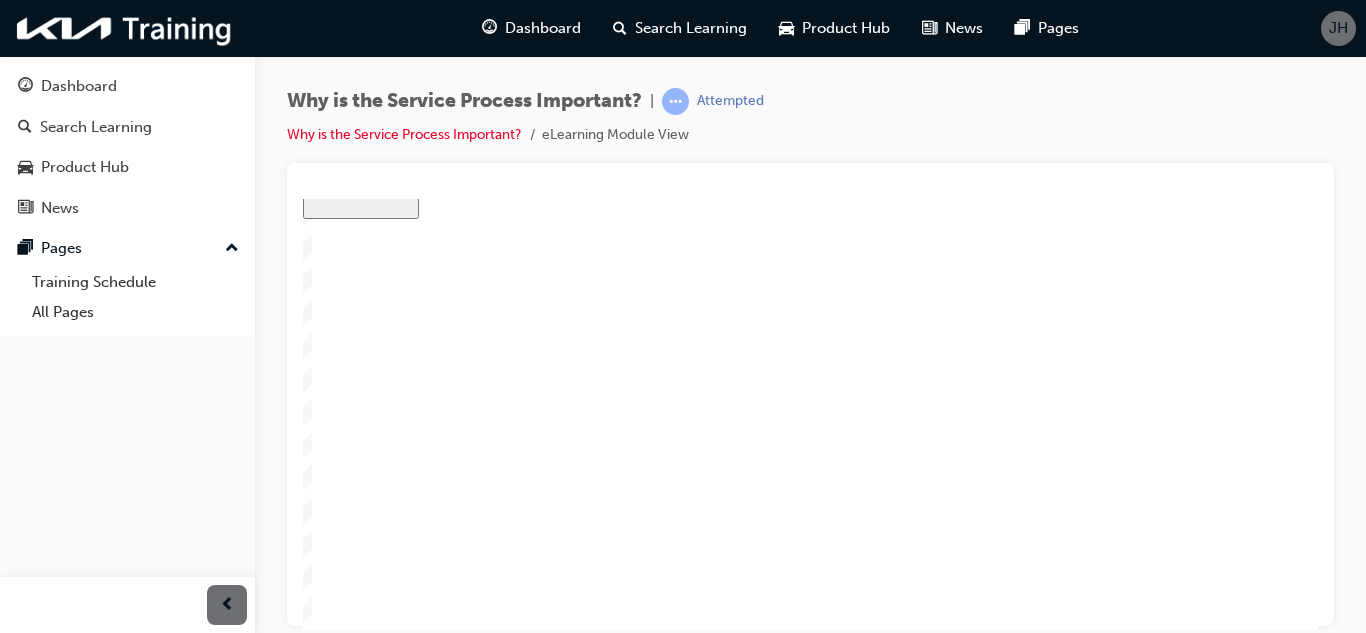 click 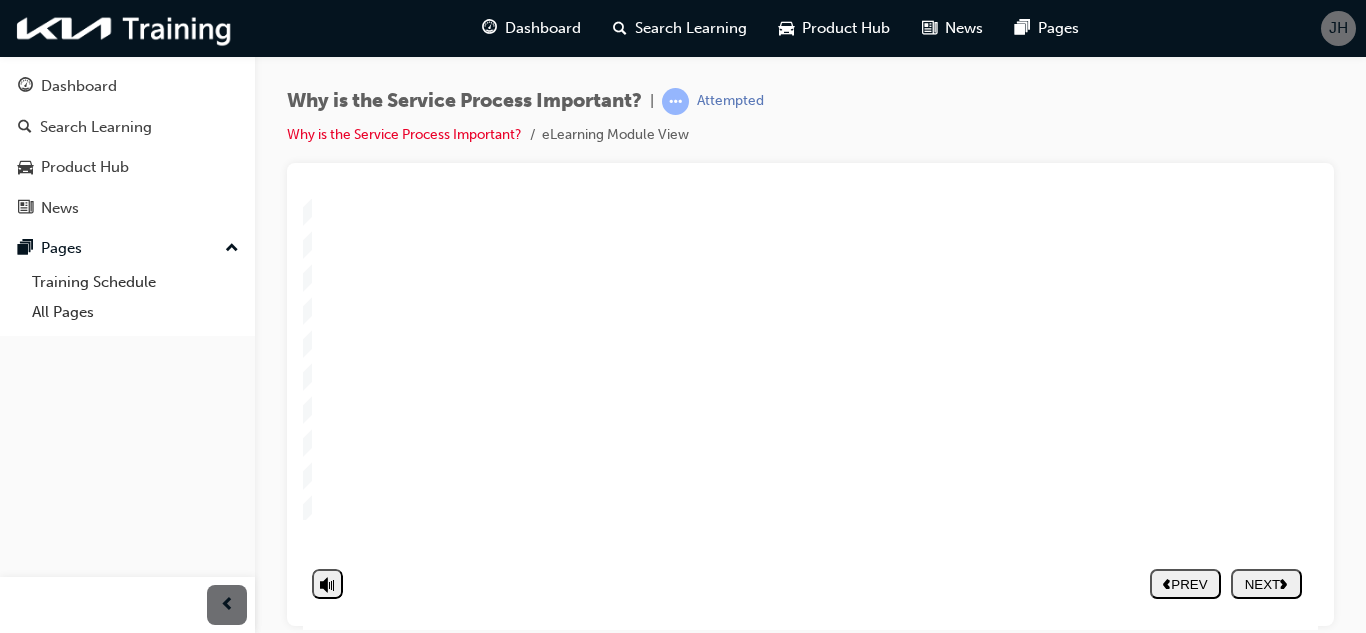 scroll, scrollTop: 189, scrollLeft: 0, axis: vertical 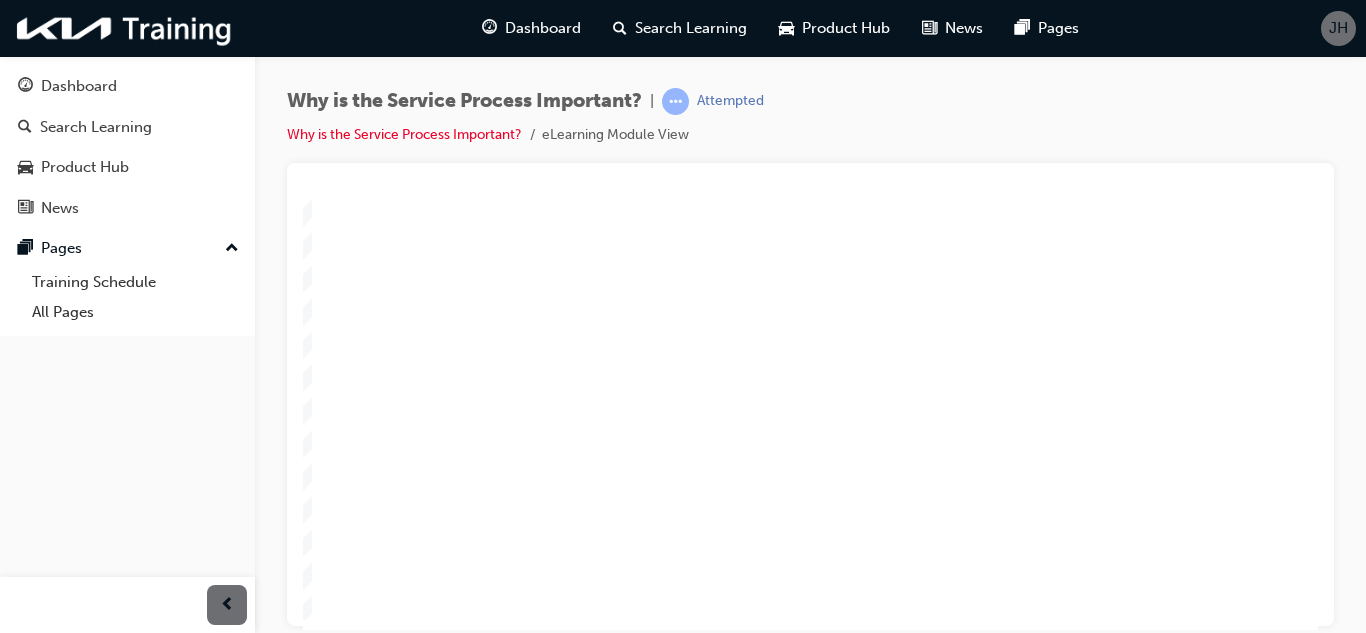 click 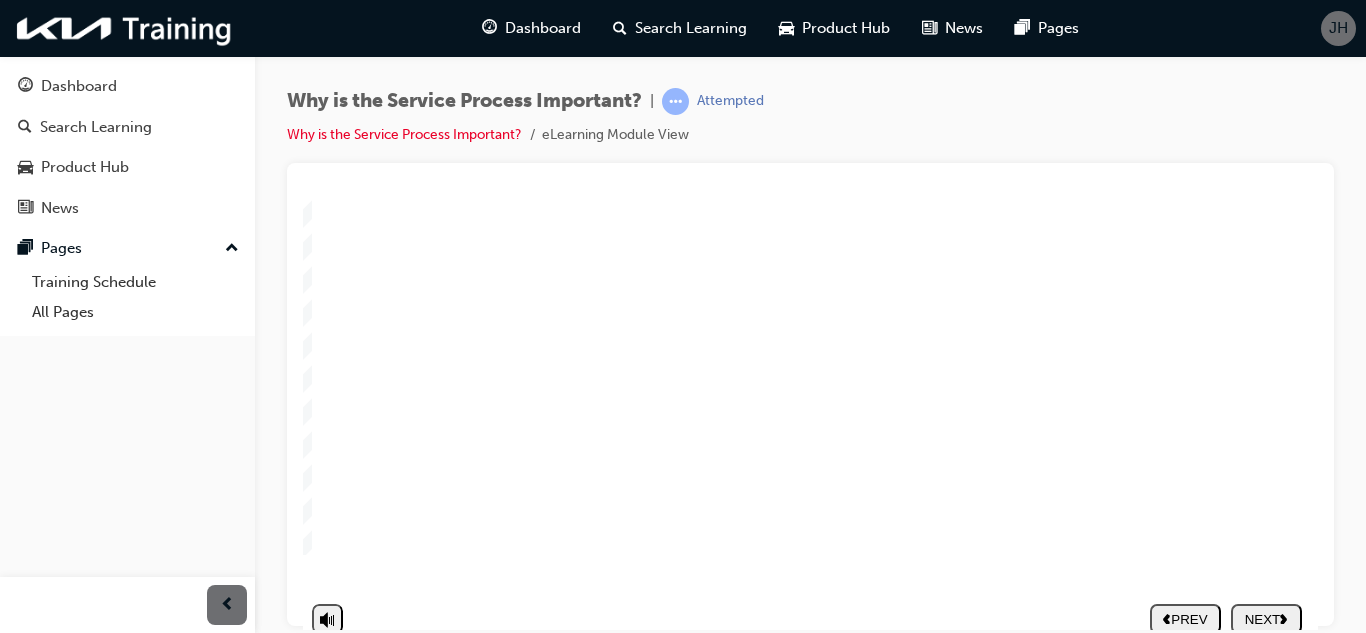 scroll, scrollTop: 289, scrollLeft: 0, axis: vertical 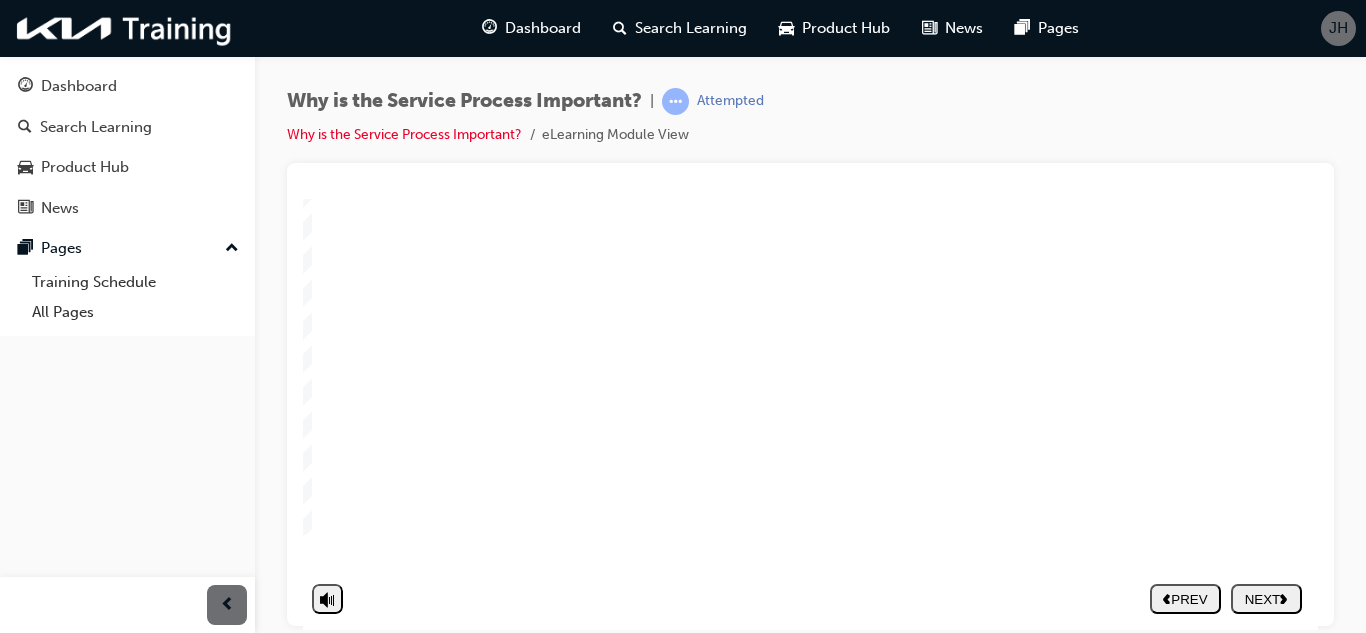 click on "NEXT" at bounding box center (1266, 598) 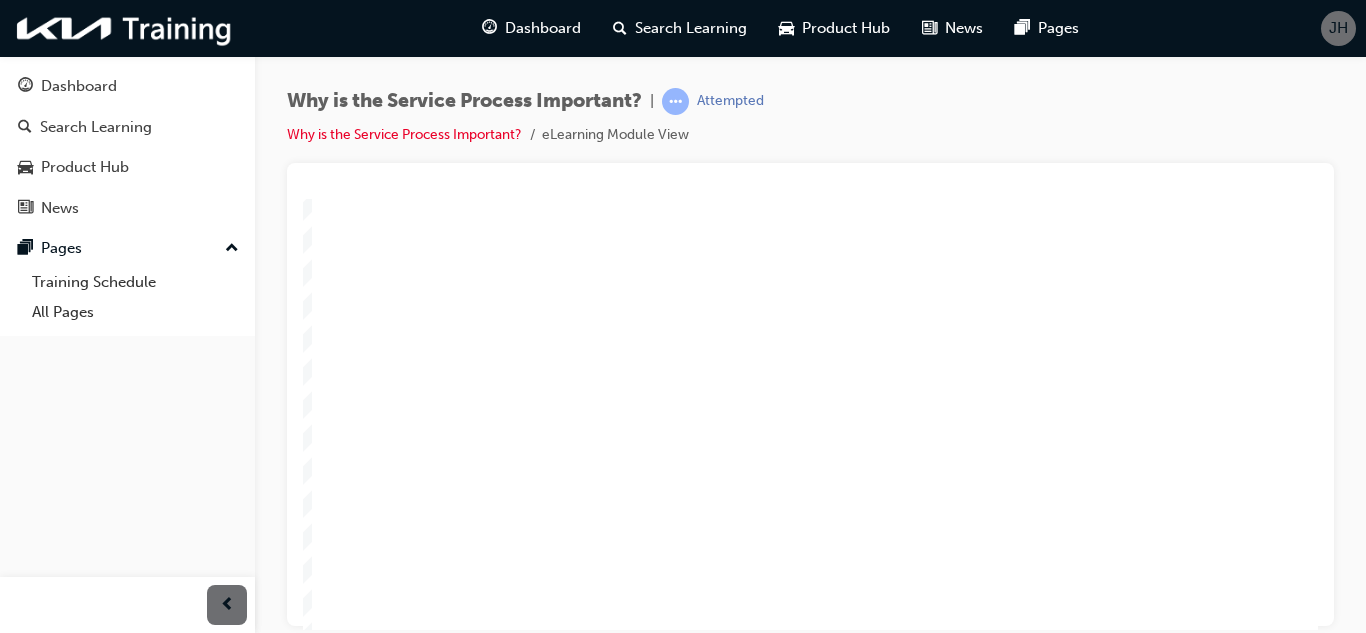 scroll, scrollTop: 0, scrollLeft: 0, axis: both 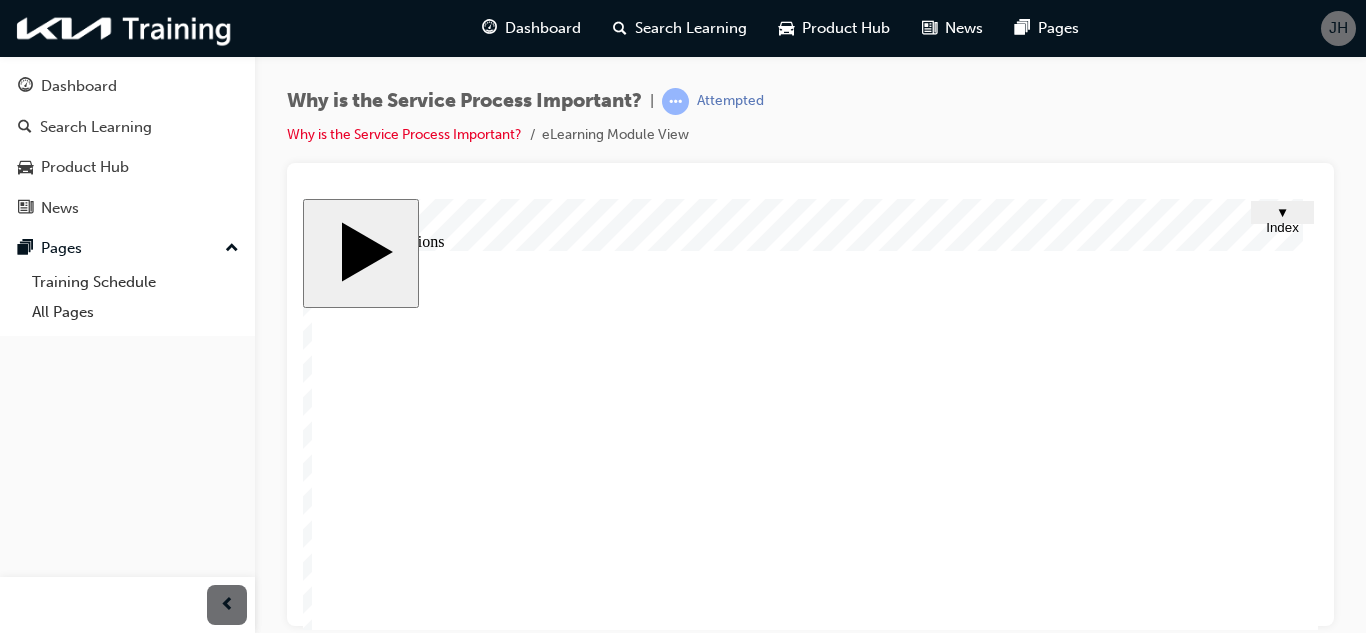 click 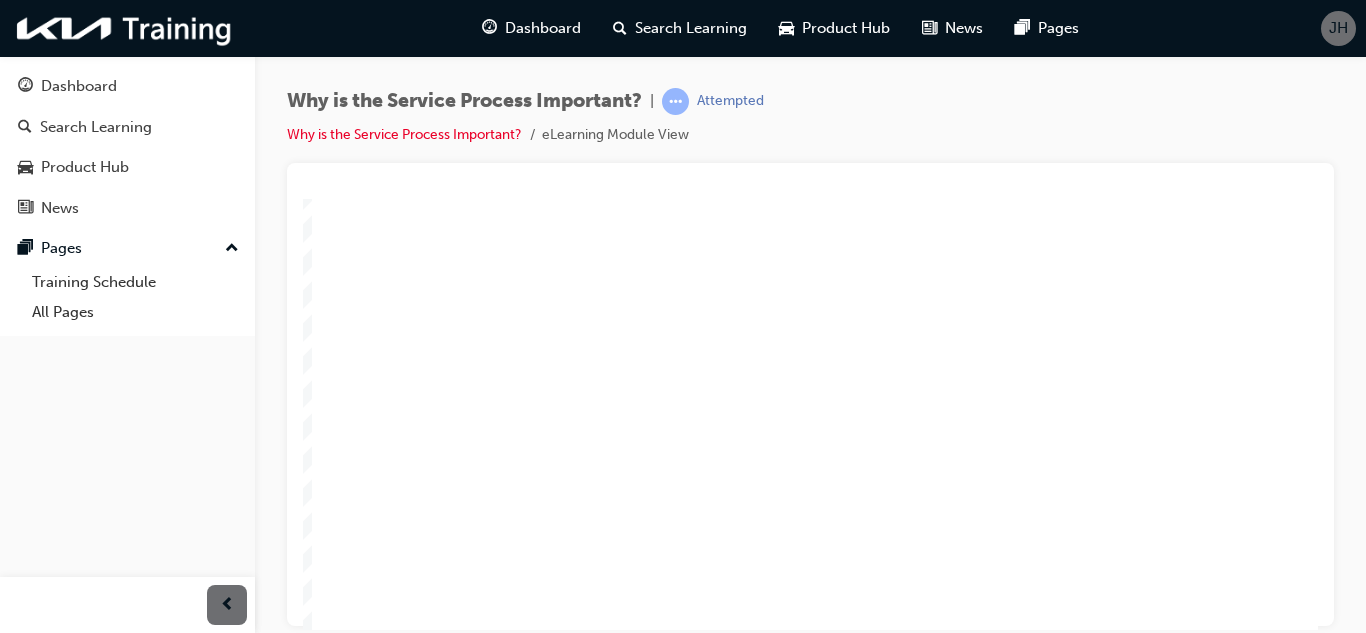 scroll, scrollTop: 200, scrollLeft: 0, axis: vertical 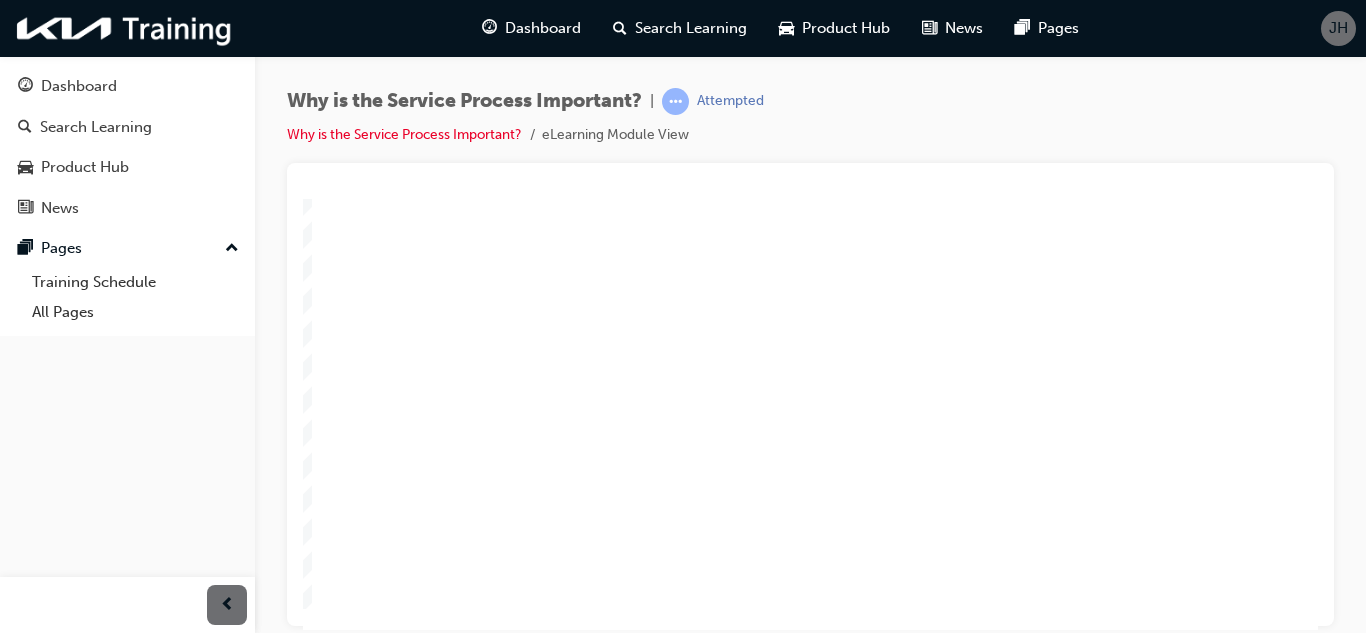 click 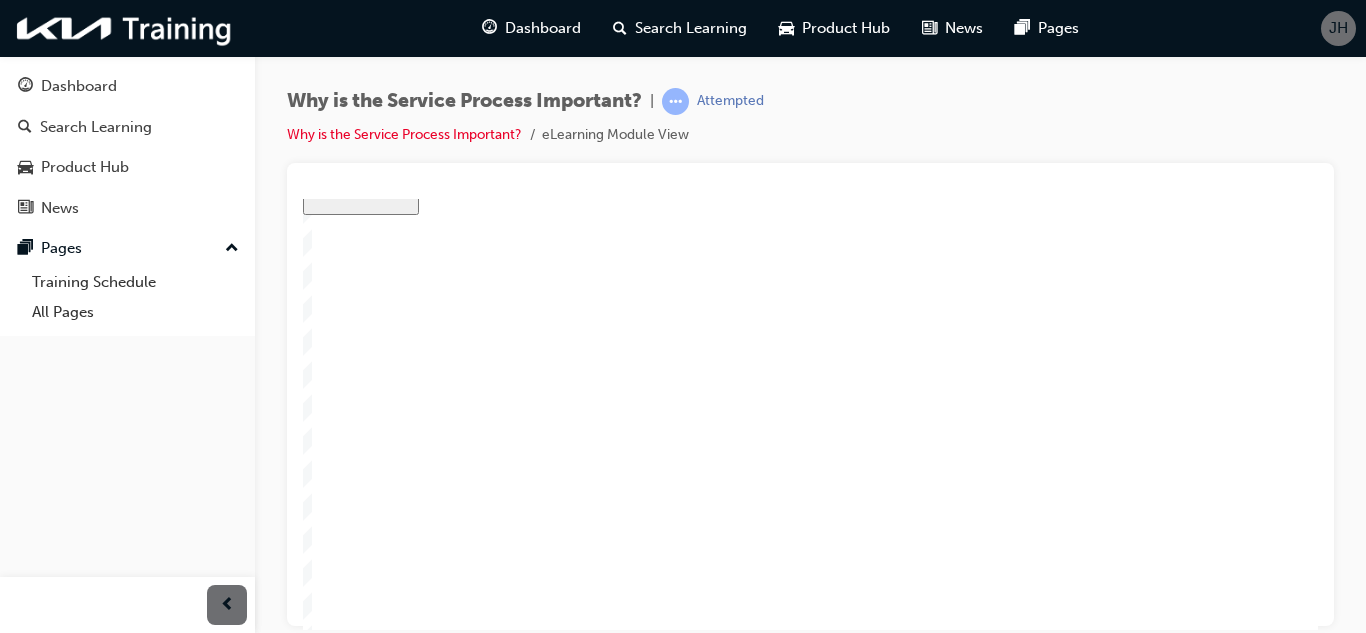 scroll, scrollTop: 0, scrollLeft: 0, axis: both 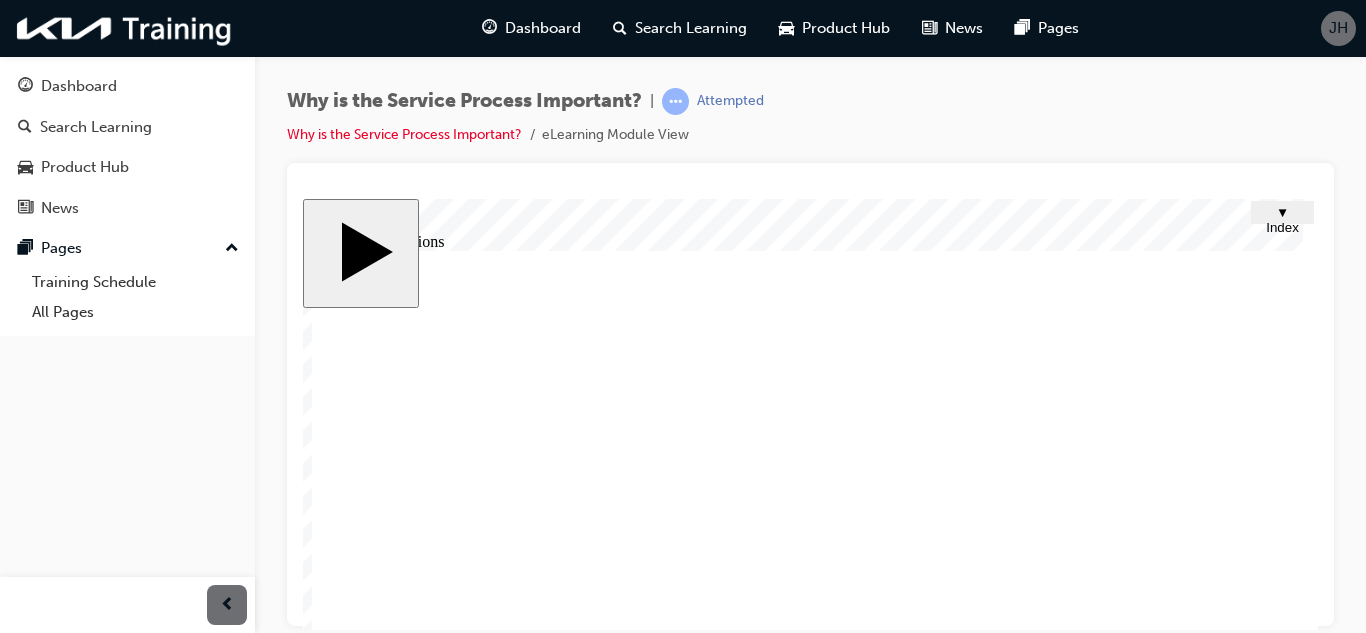 click 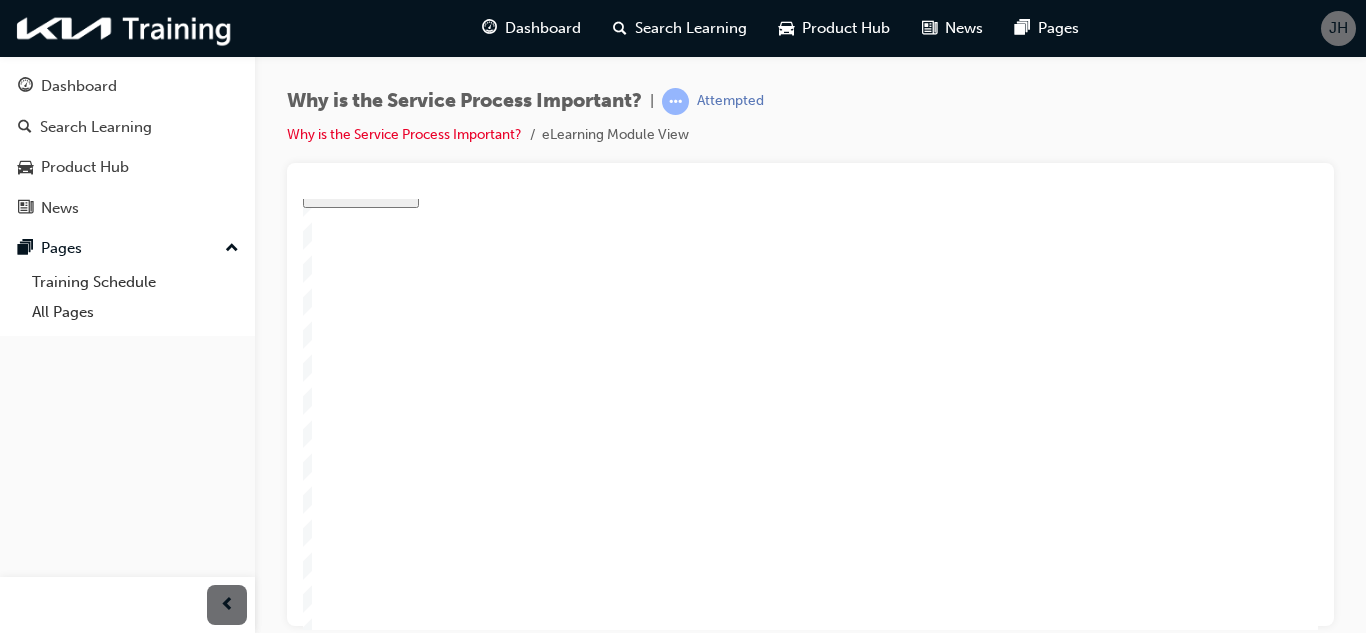 click 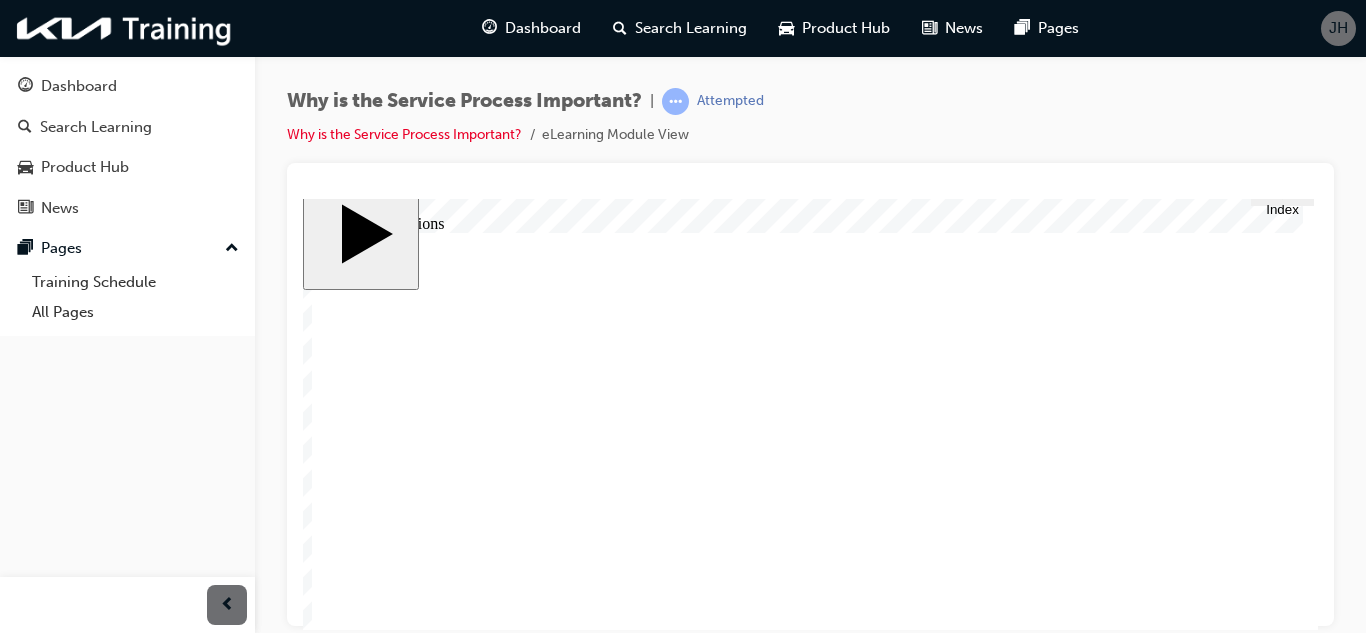 scroll, scrollTop: 0, scrollLeft: 0, axis: both 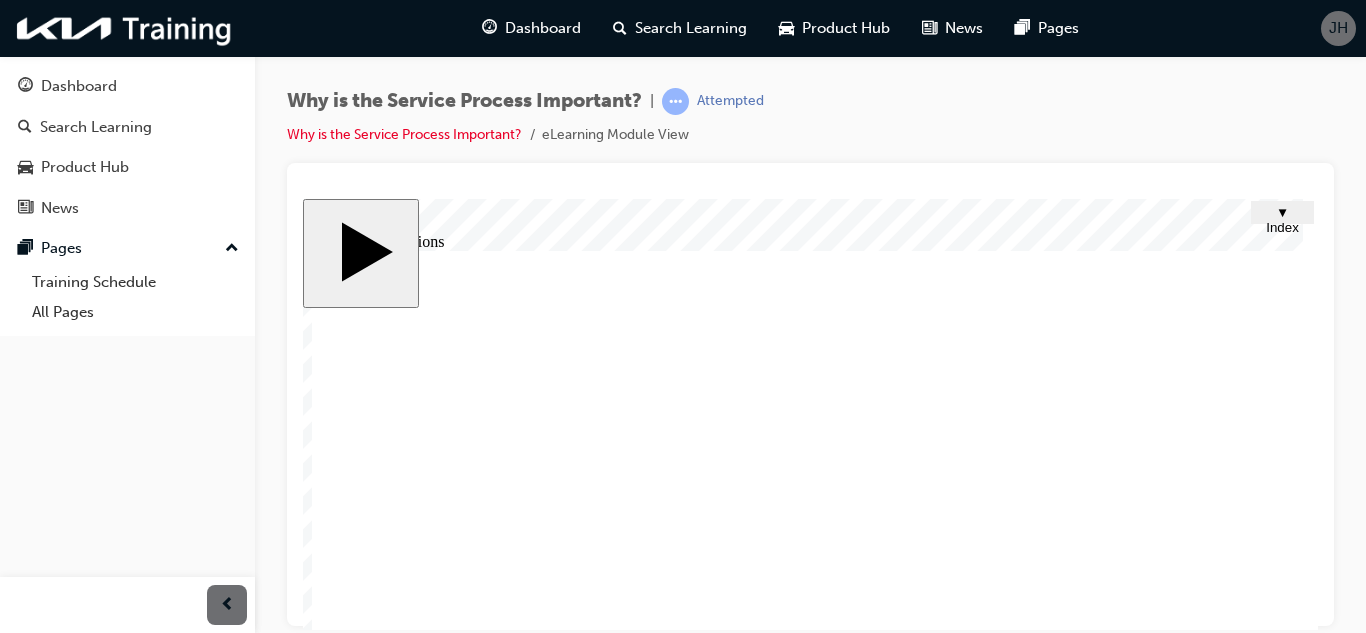click 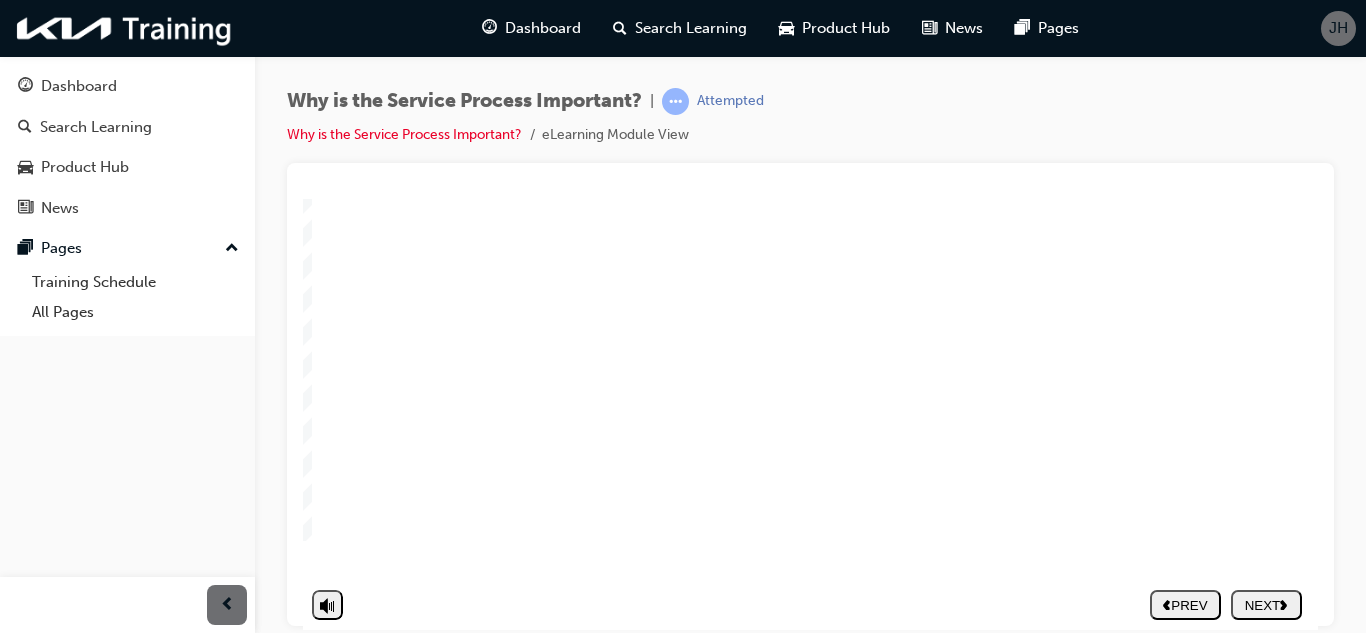 scroll, scrollTop: 289, scrollLeft: 0, axis: vertical 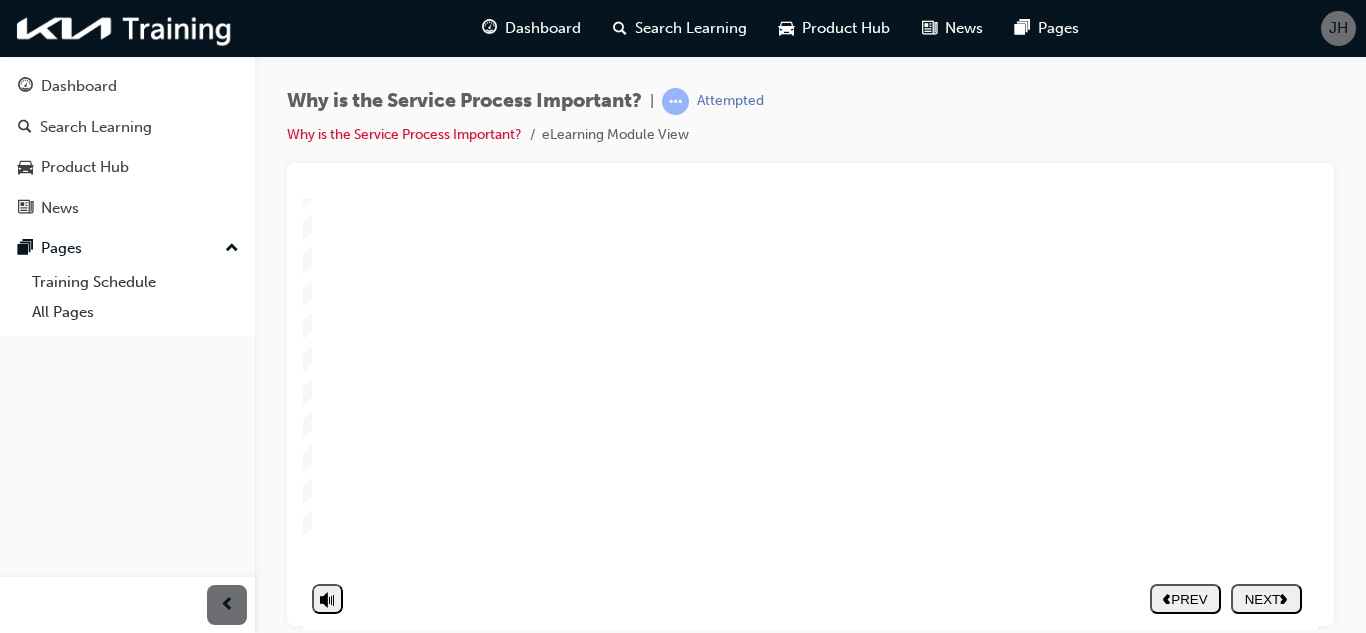 click on "NEXT" at bounding box center [1266, 598] 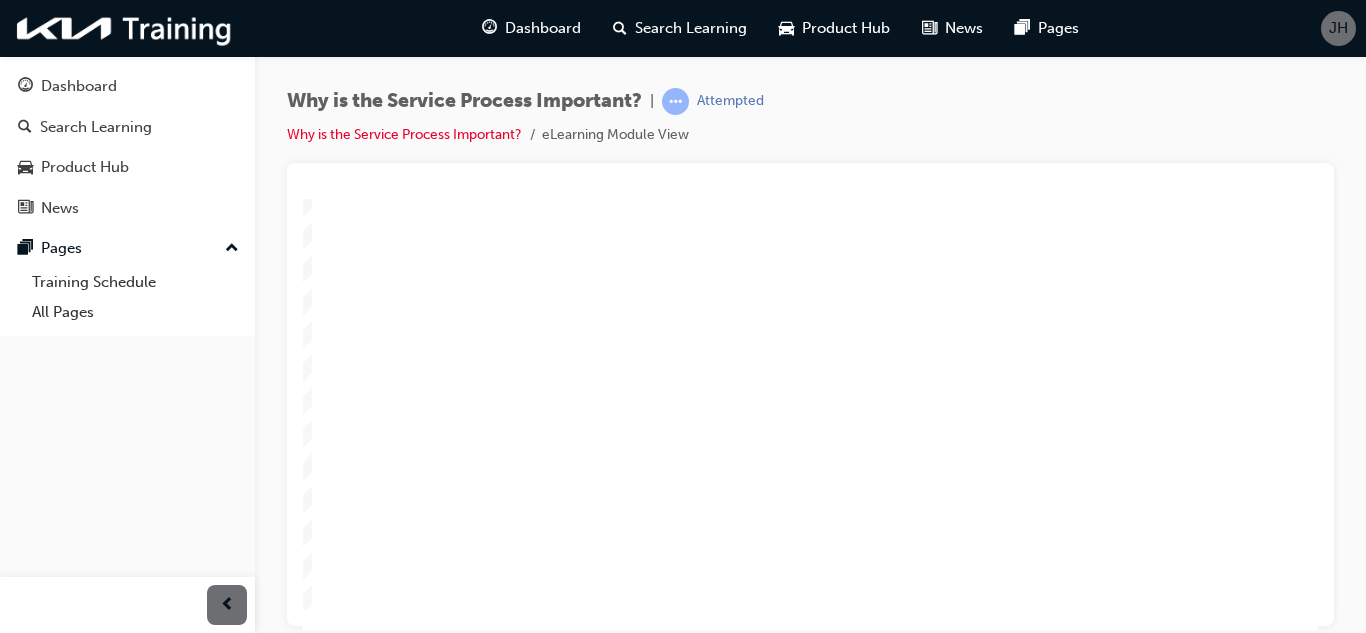 scroll, scrollTop: 200, scrollLeft: 0, axis: vertical 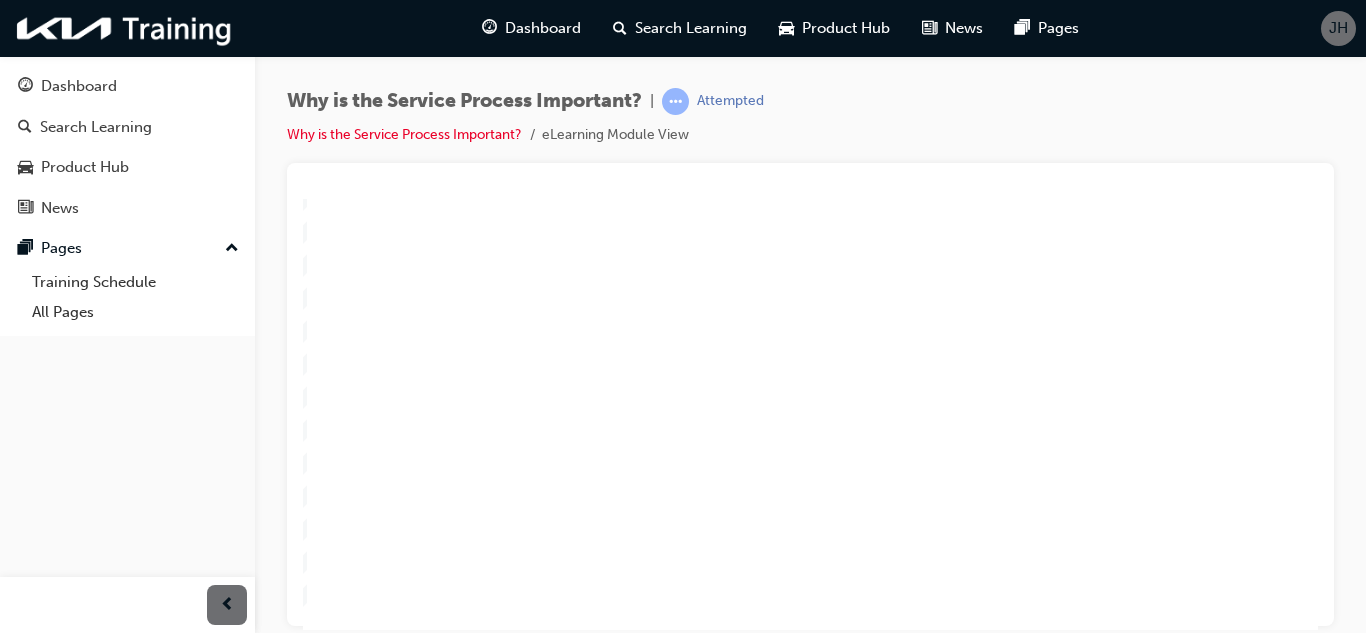 click 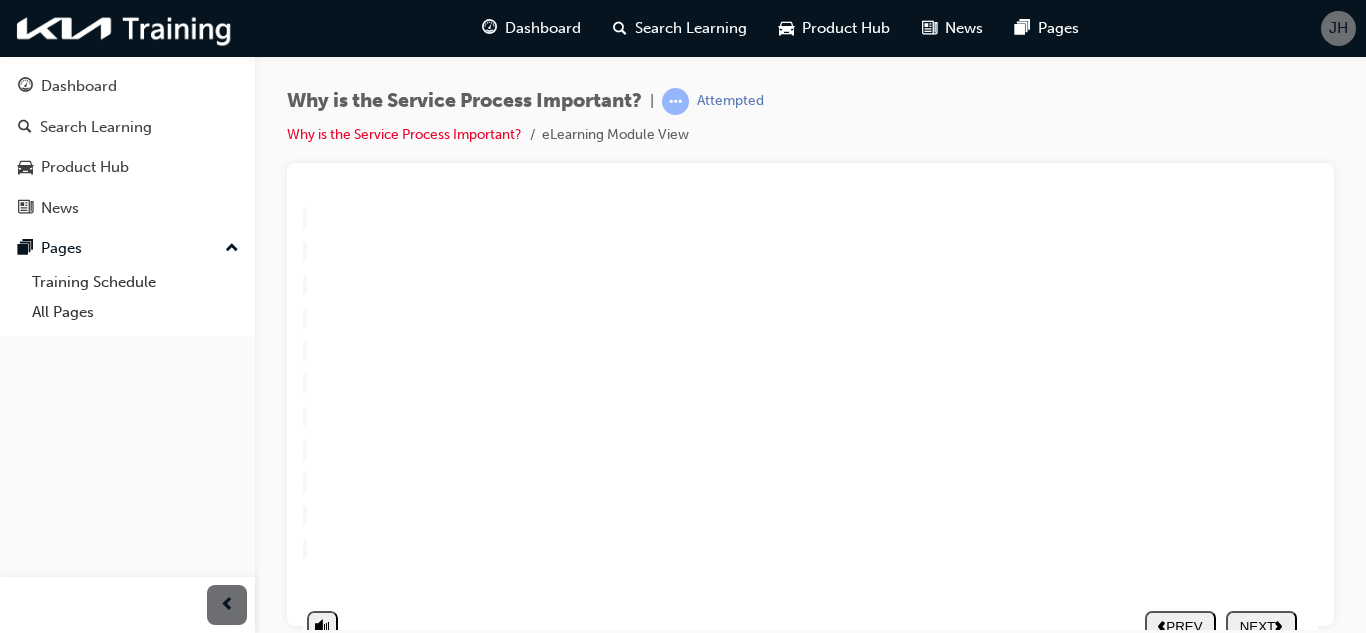 scroll, scrollTop: 289, scrollLeft: 20, axis: both 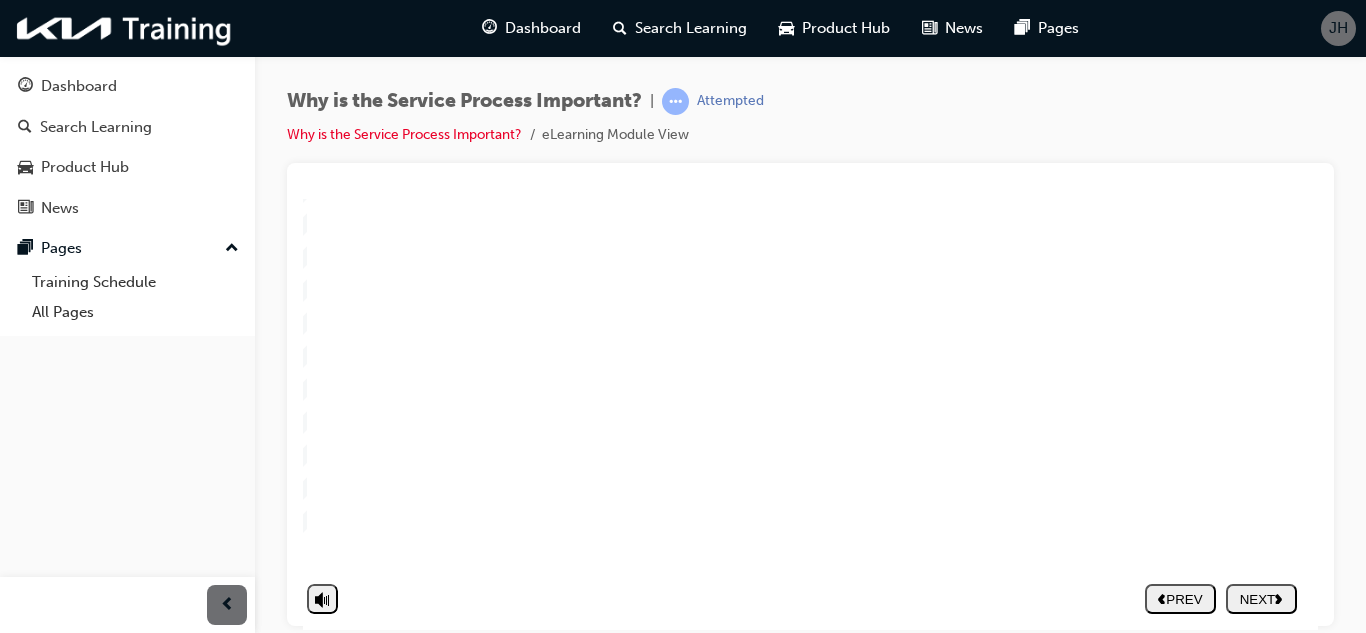 click 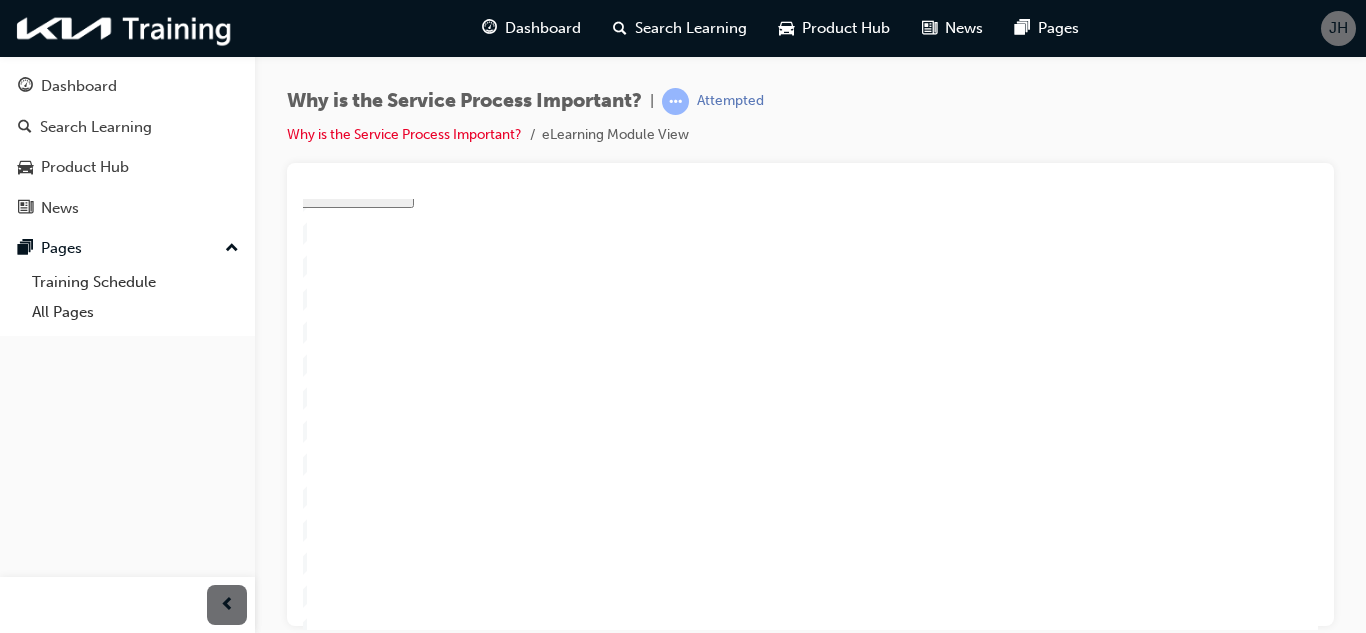 scroll, scrollTop: 200, scrollLeft: 20, axis: both 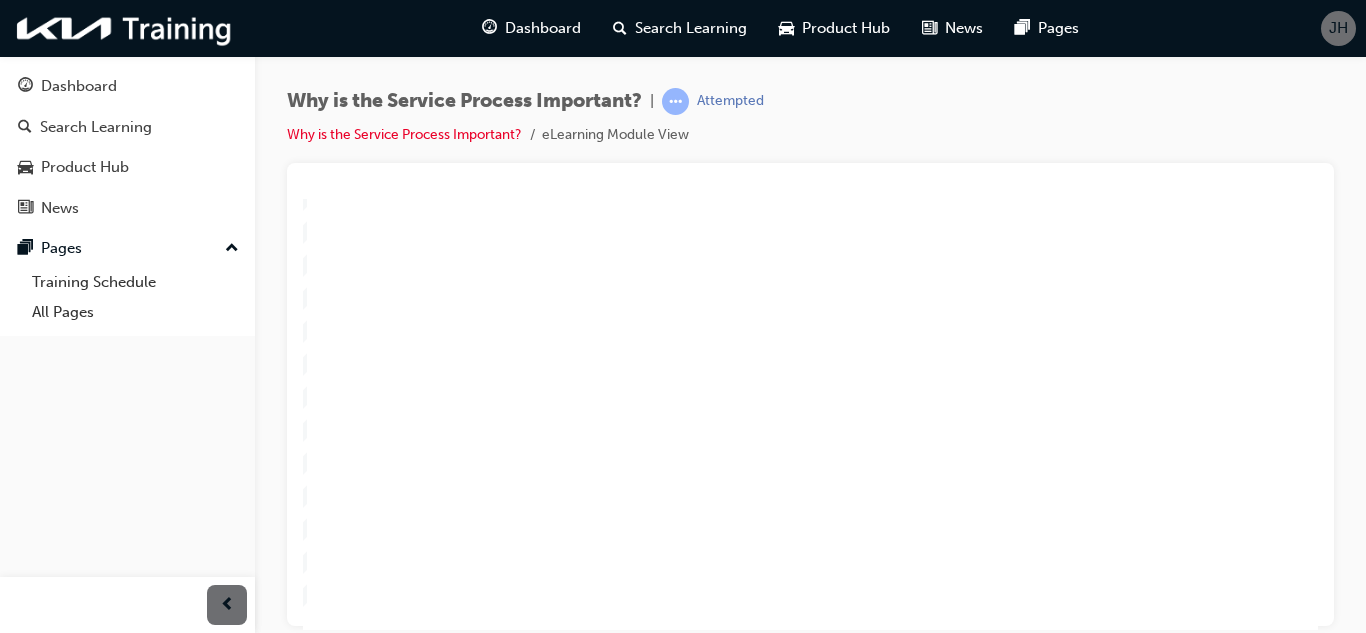 click 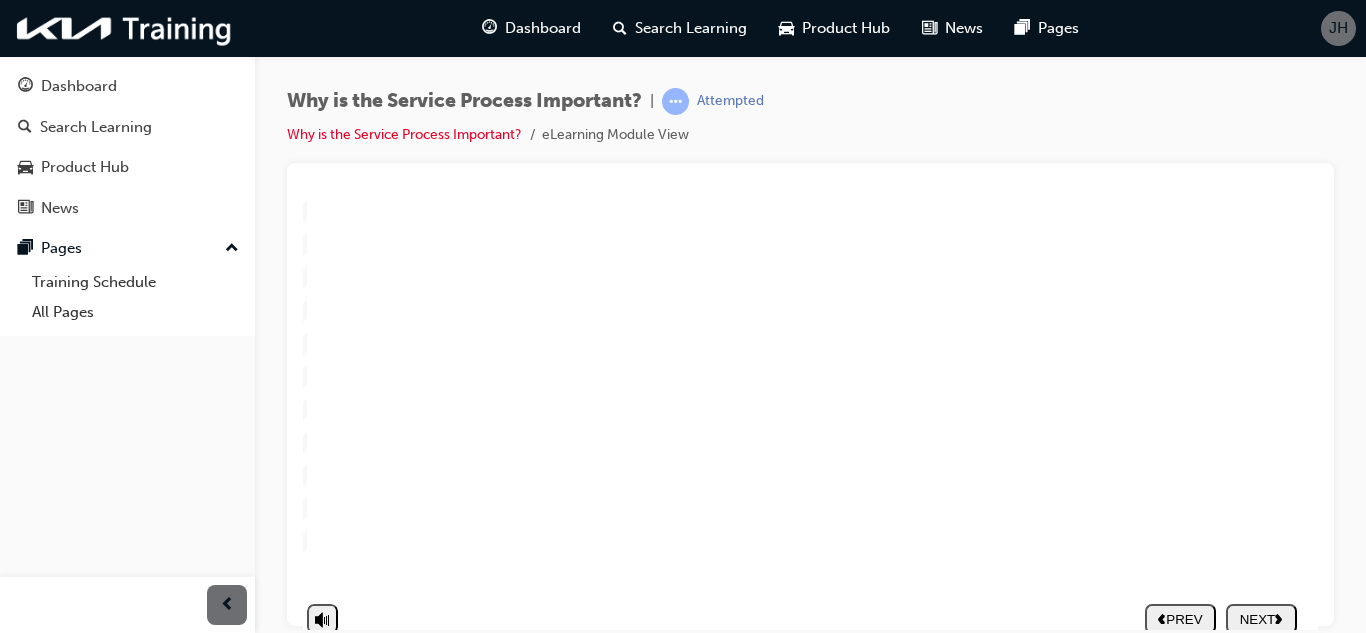 scroll, scrollTop: 289, scrollLeft: 20, axis: both 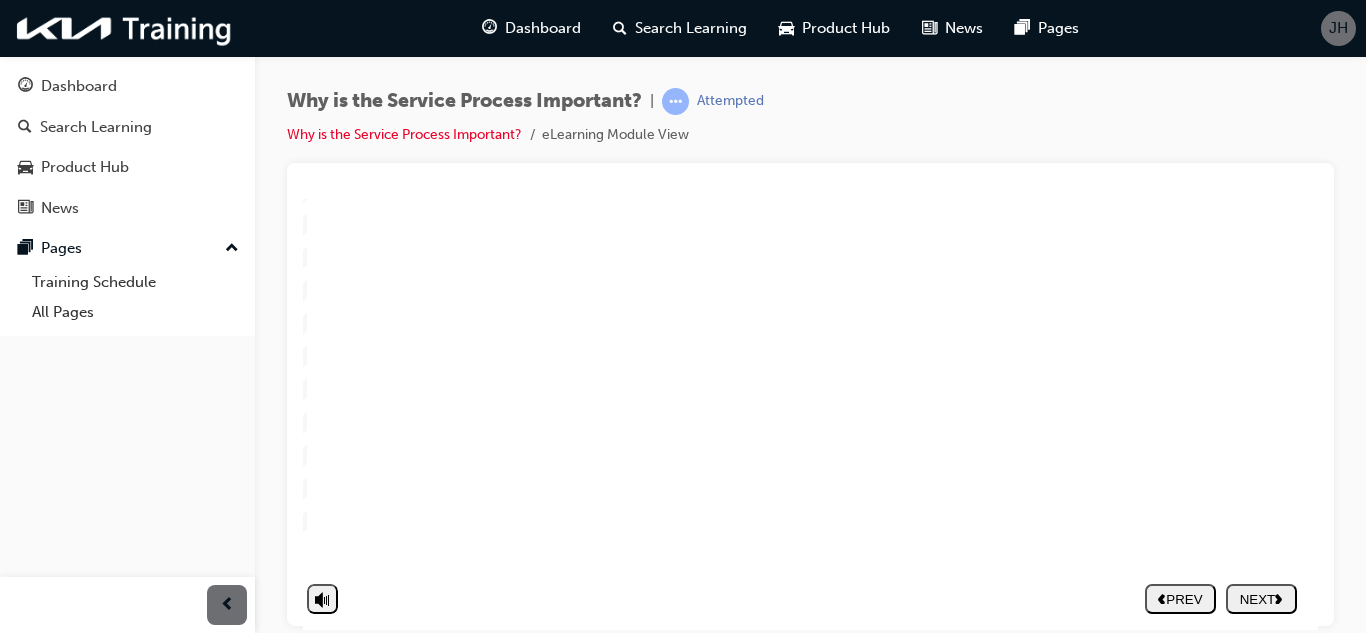 click on "NEXT" at bounding box center [1261, 598] 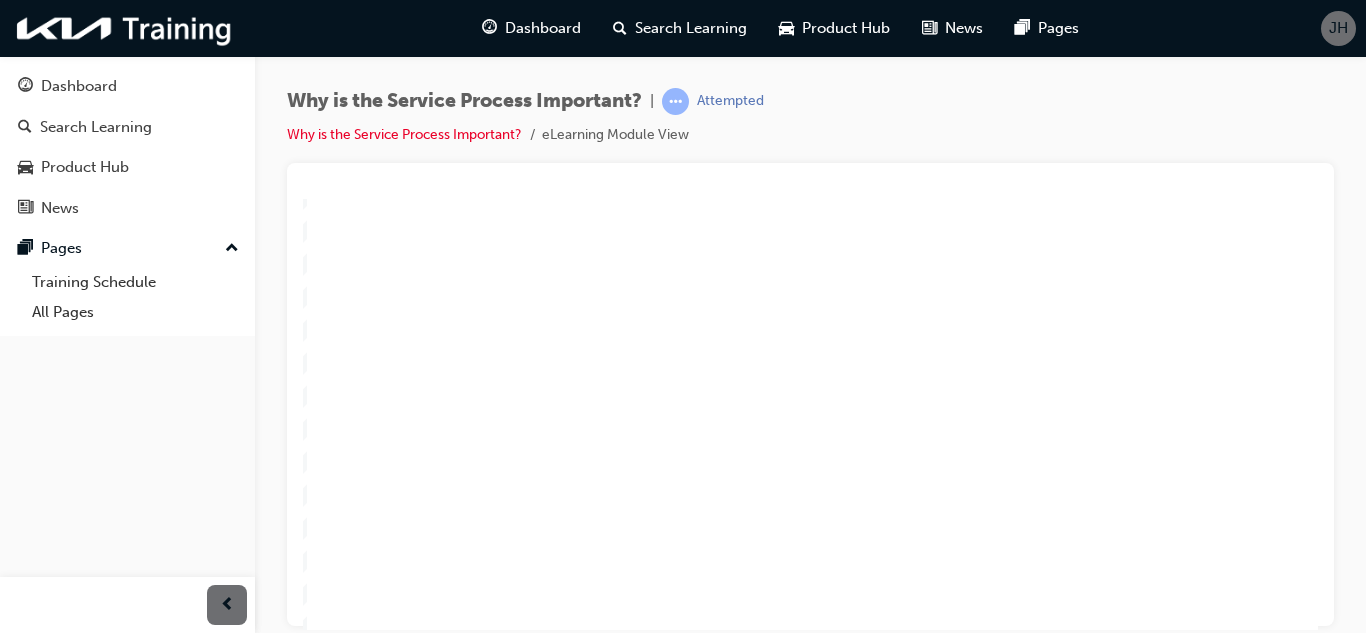 scroll, scrollTop: 89, scrollLeft: 20, axis: both 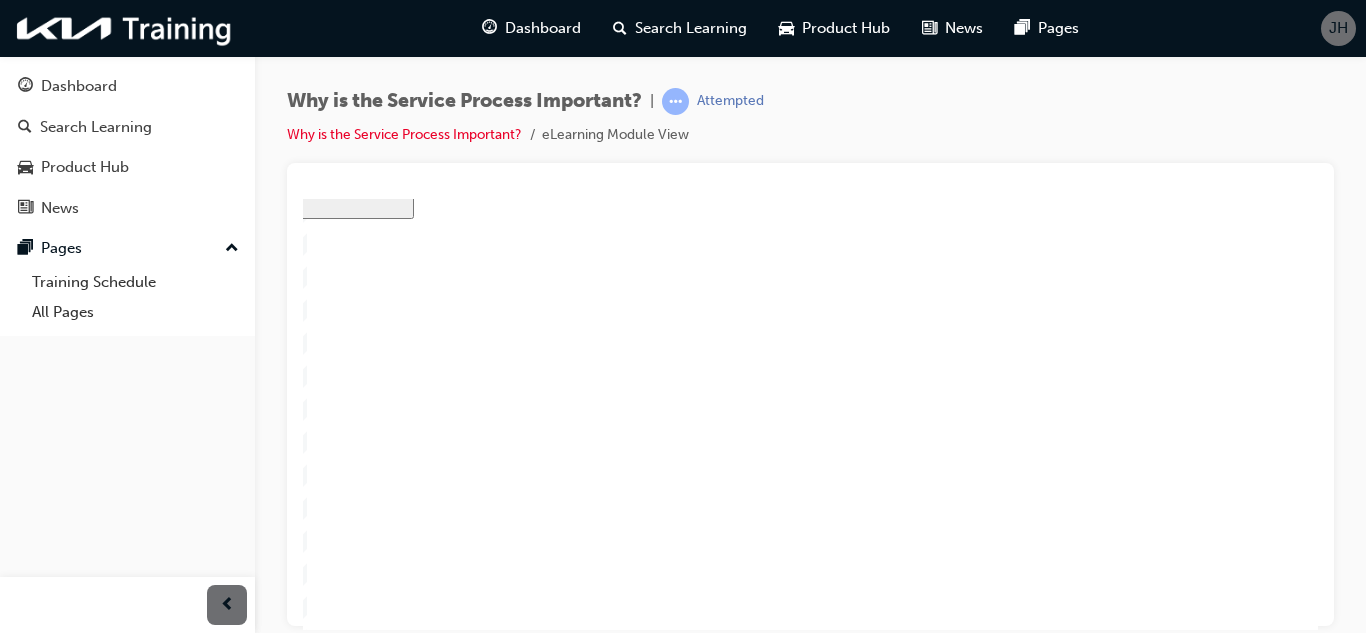 click 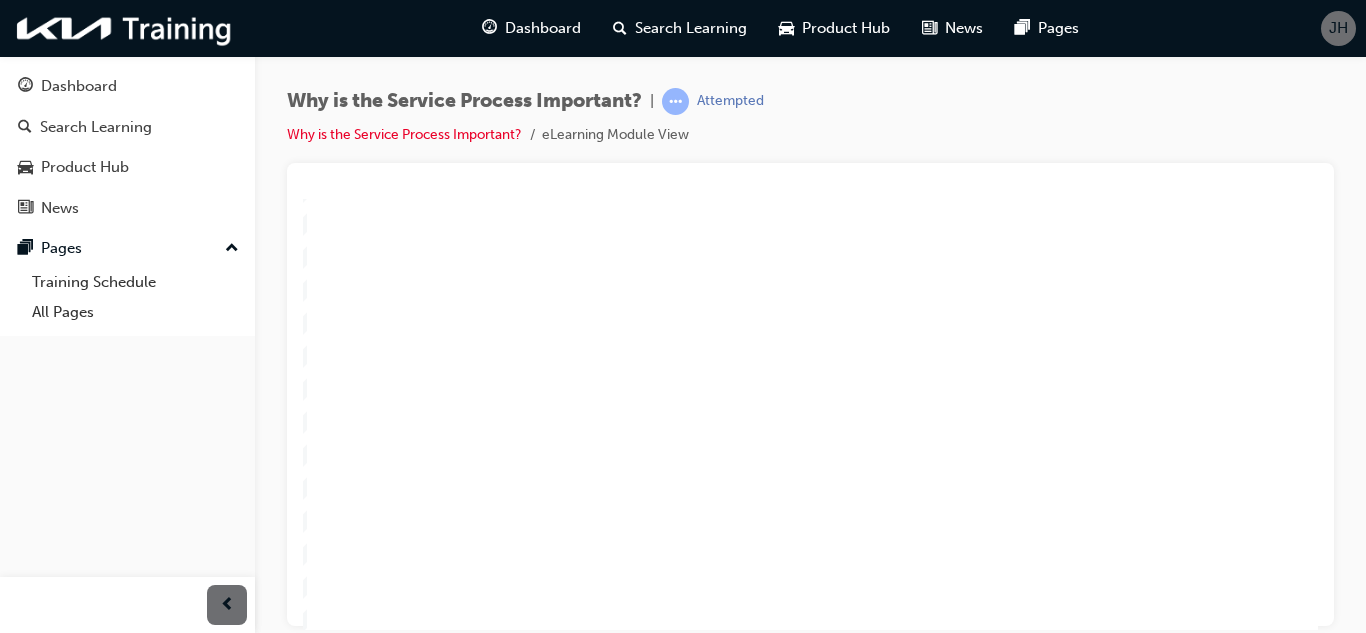 scroll, scrollTop: 189, scrollLeft: 20, axis: both 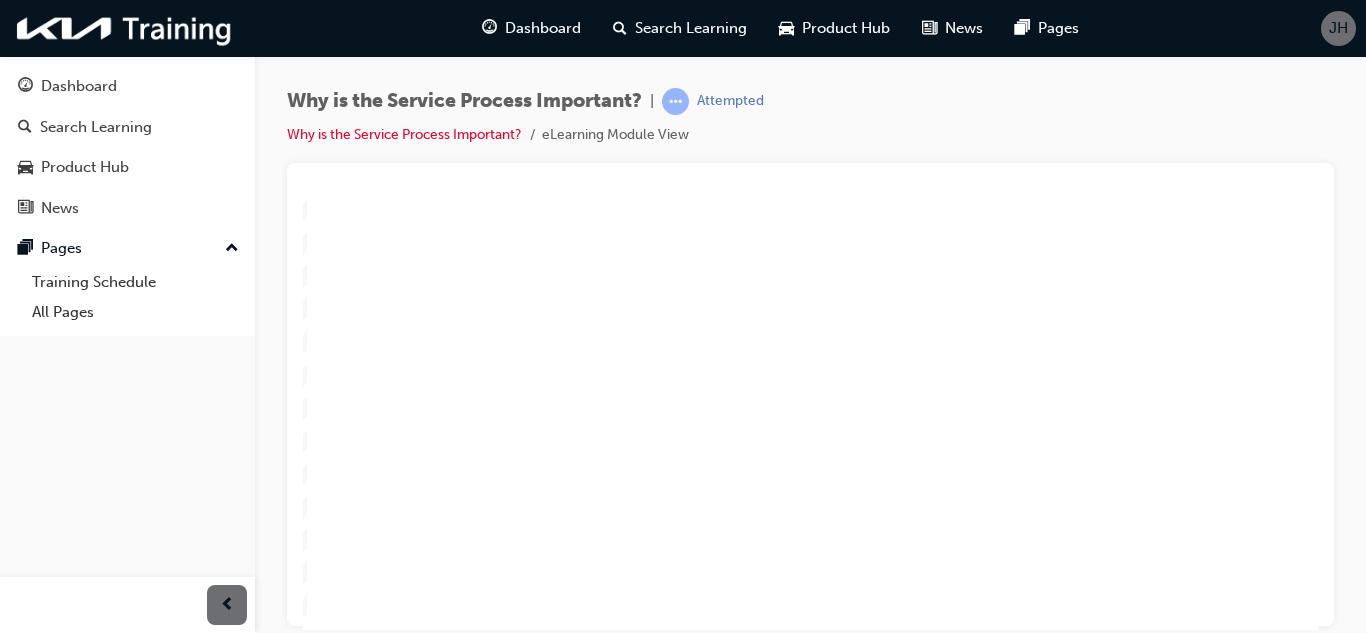 click 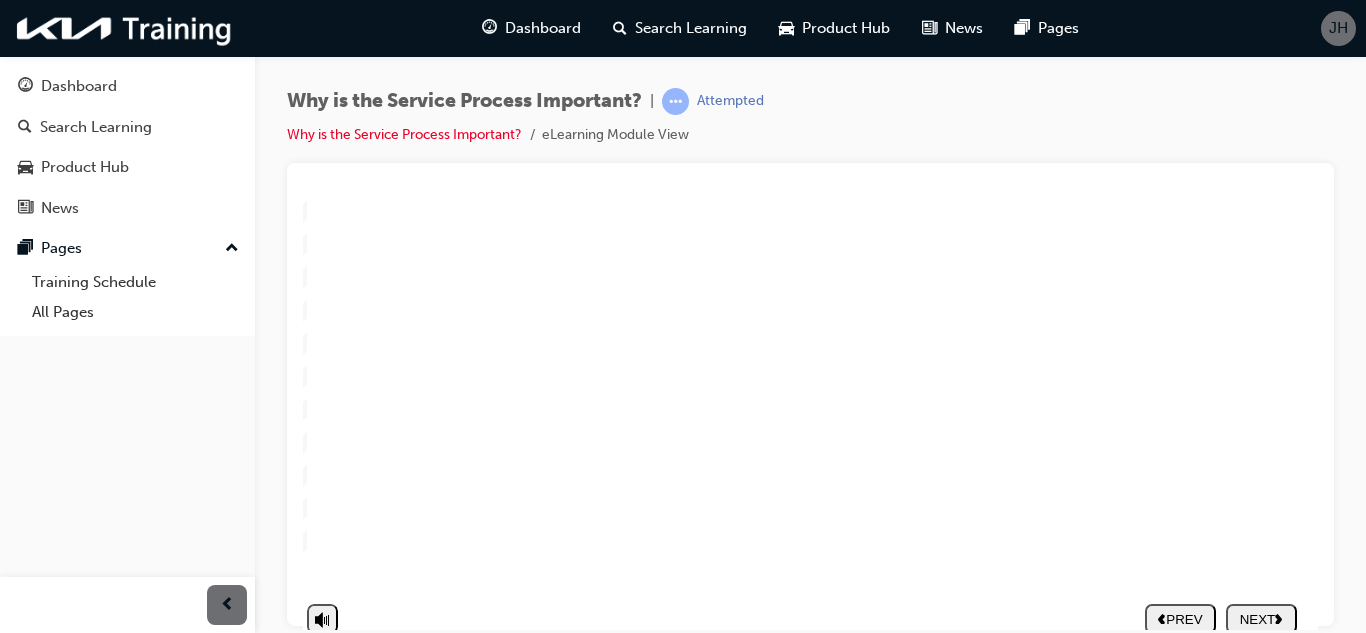 scroll, scrollTop: 289, scrollLeft: 20, axis: both 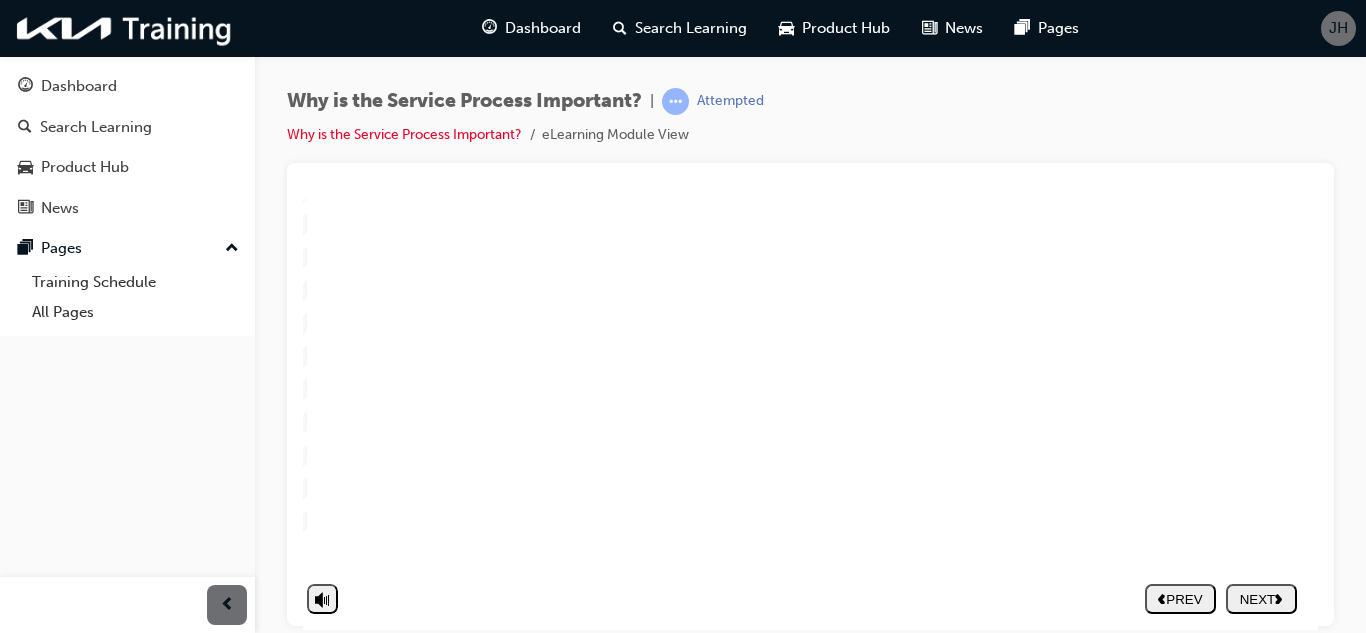 click 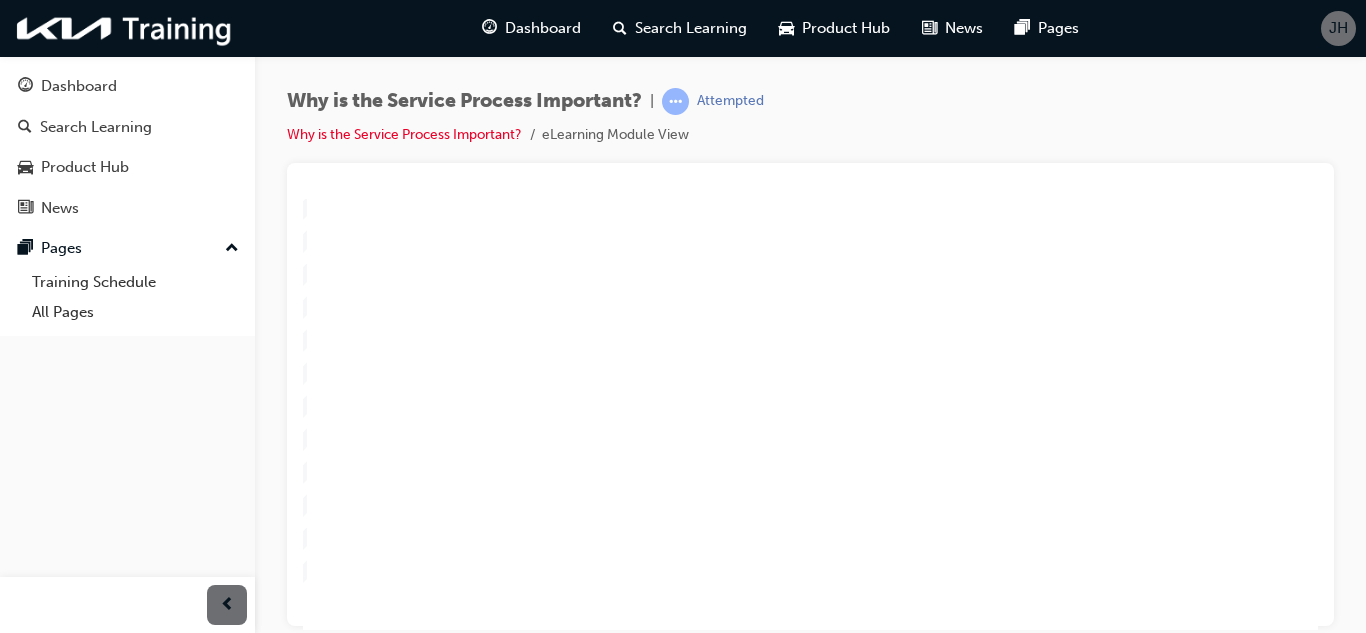 scroll, scrollTop: 189, scrollLeft: 20, axis: both 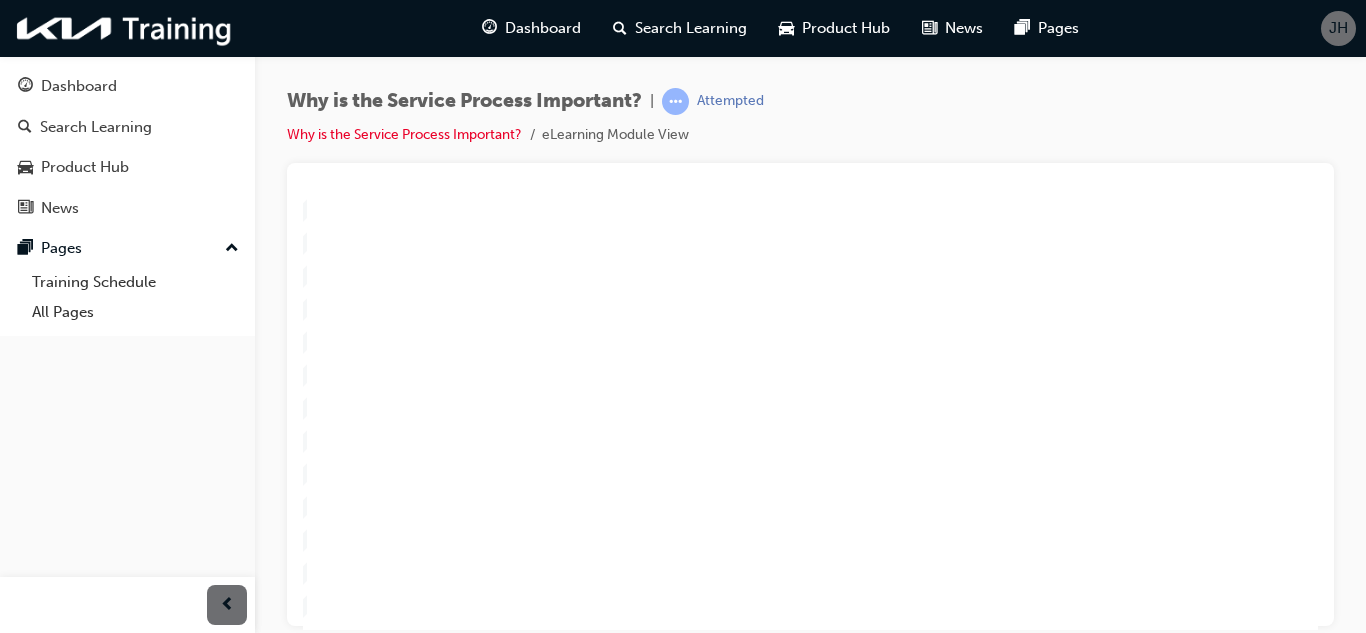 click 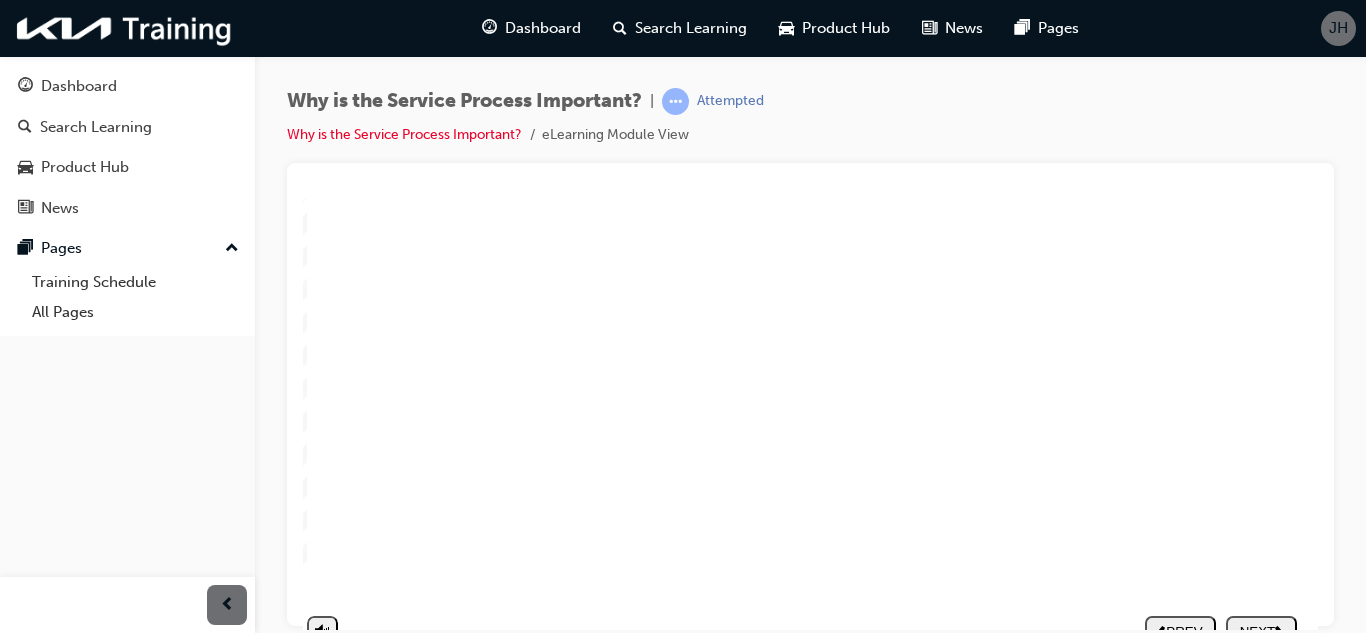 scroll, scrollTop: 289, scrollLeft: 20, axis: both 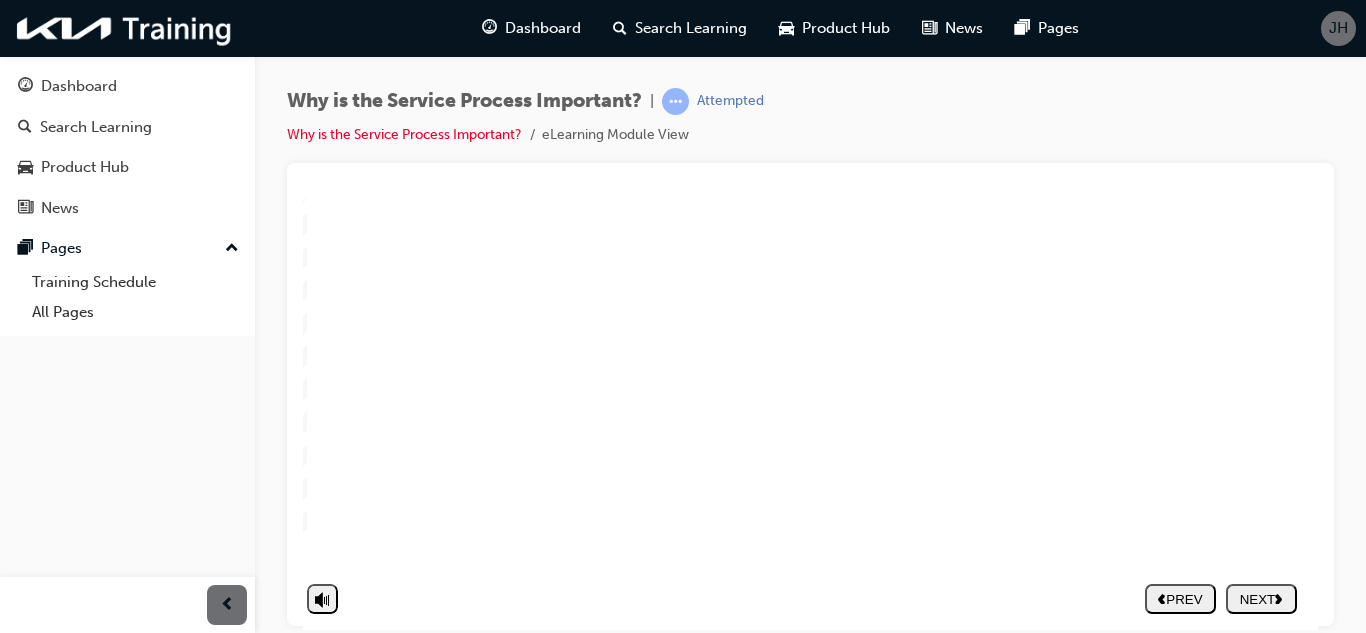 click 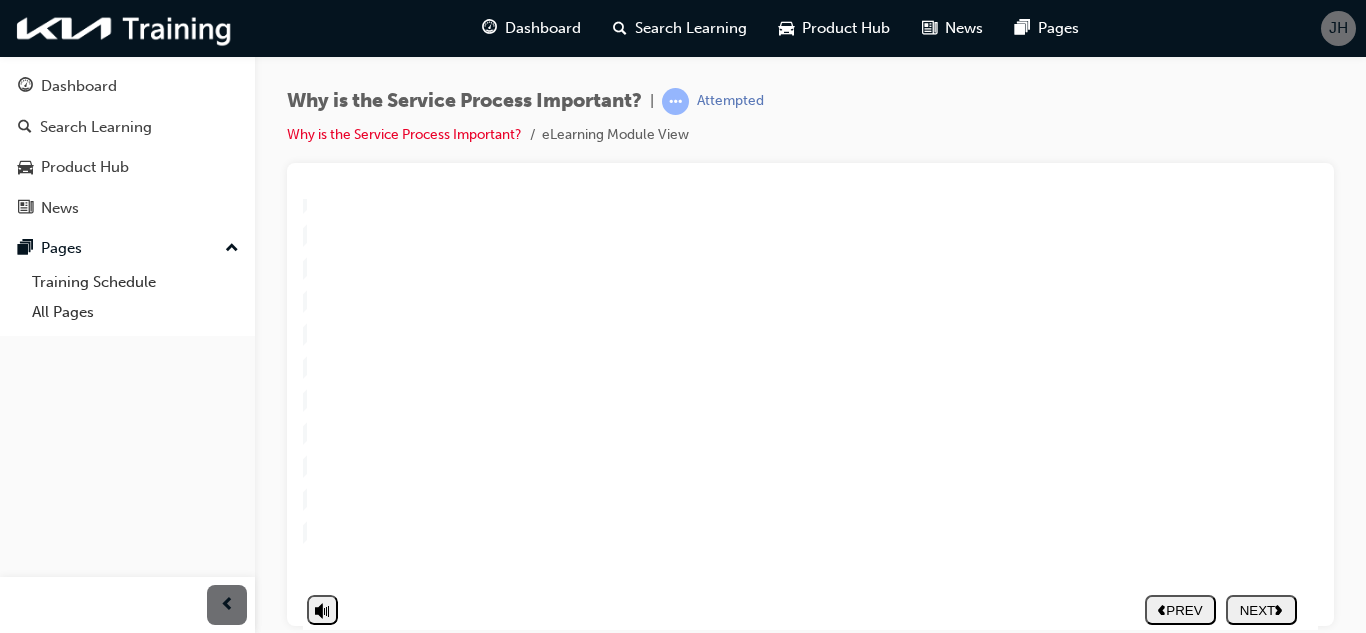 scroll, scrollTop: 289, scrollLeft: 20, axis: both 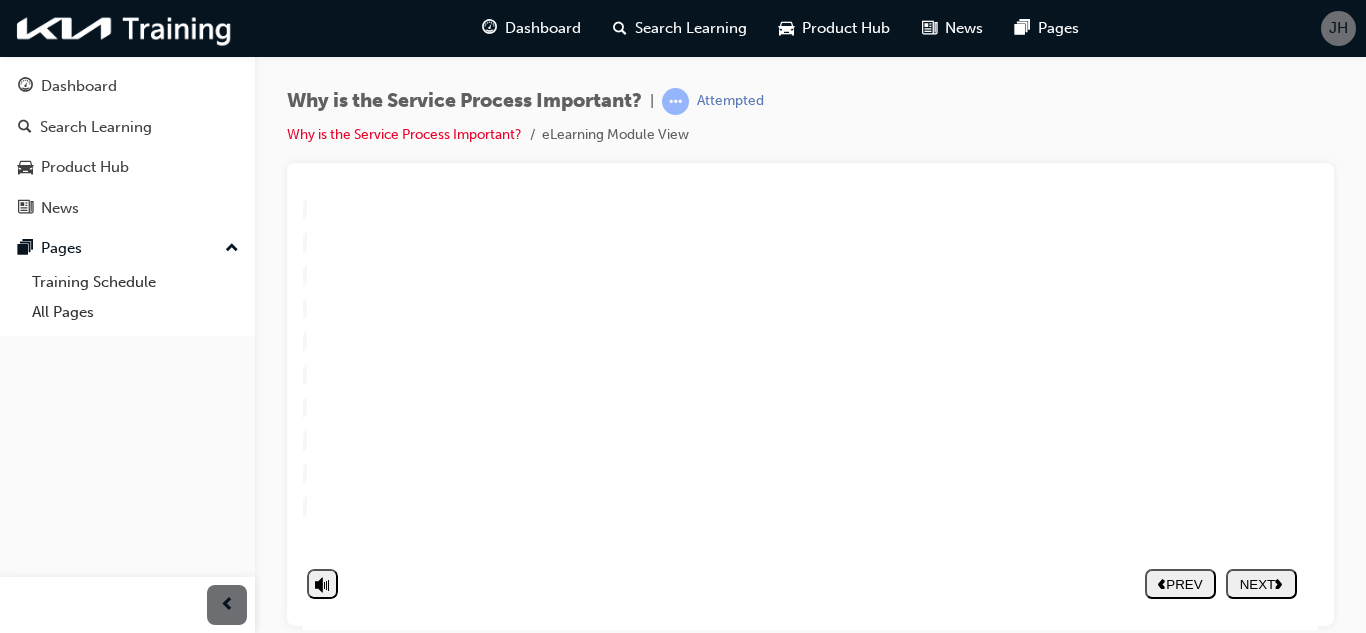 click 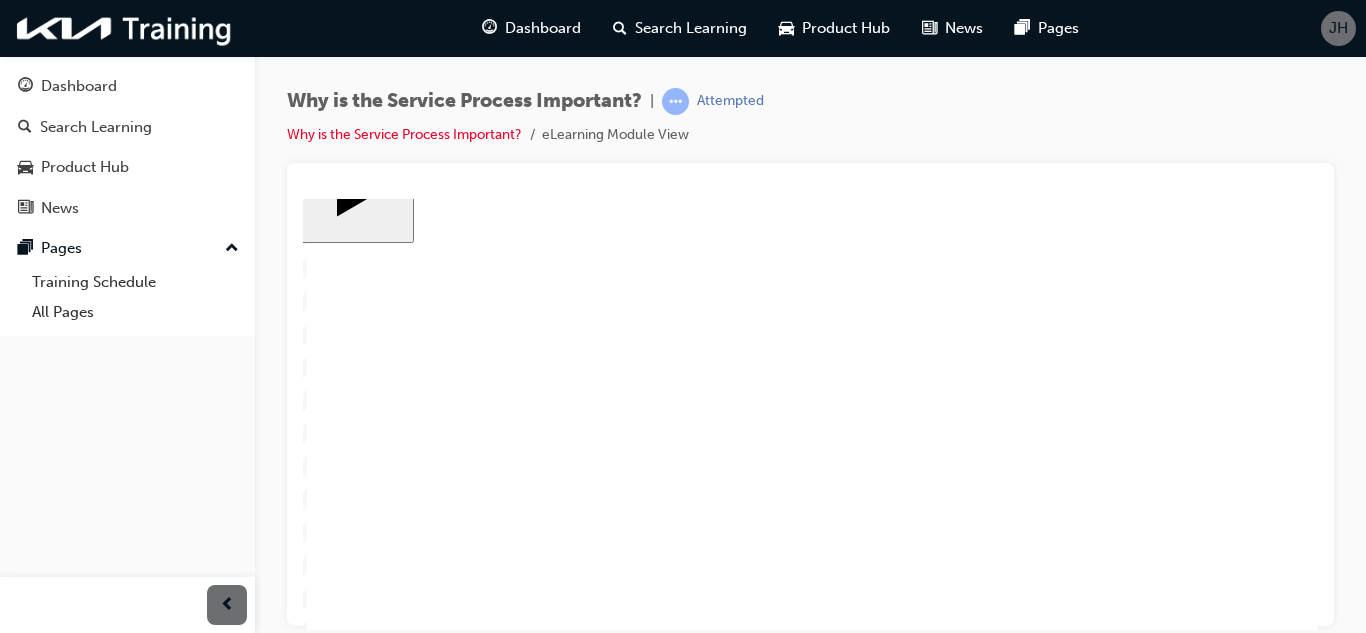 scroll, scrollTop: 100, scrollLeft: 20, axis: both 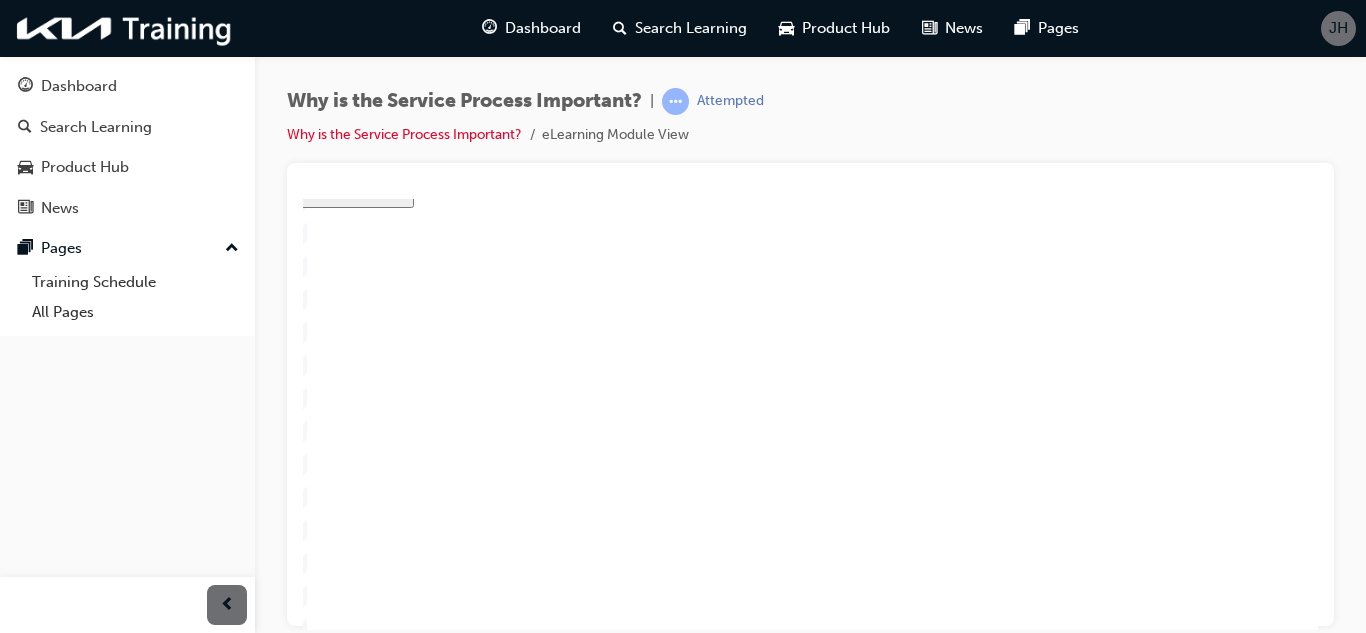 click 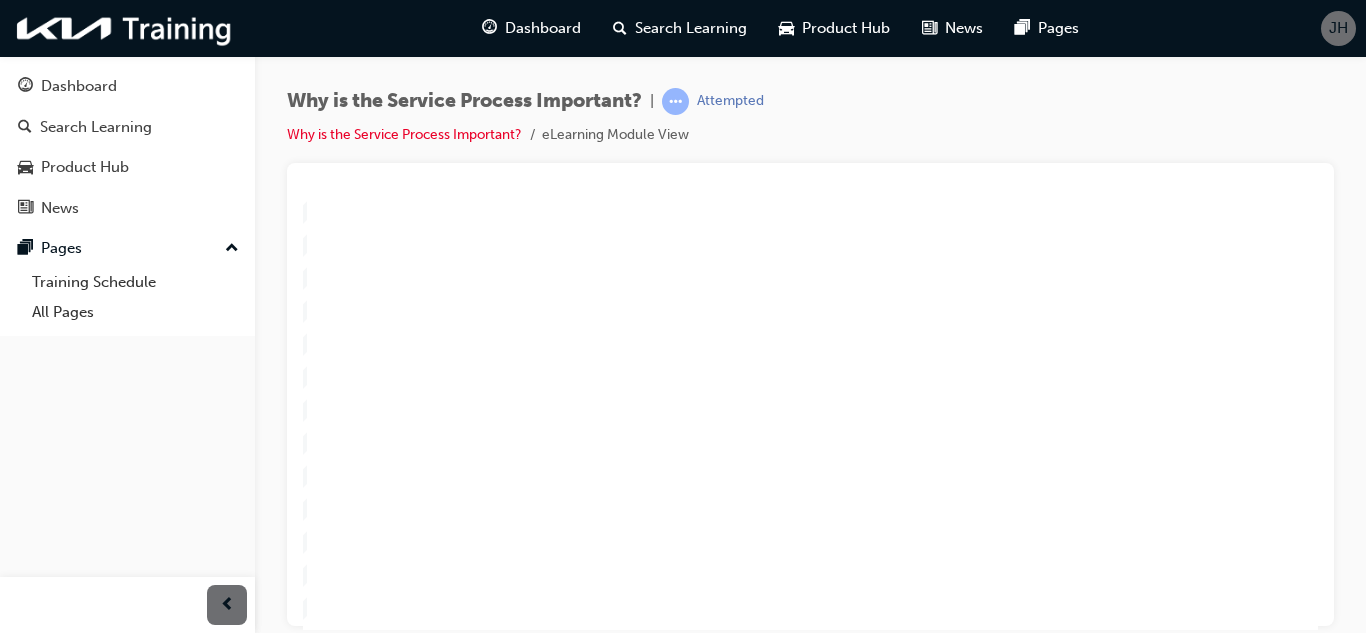 scroll, scrollTop: 89, scrollLeft: 20, axis: both 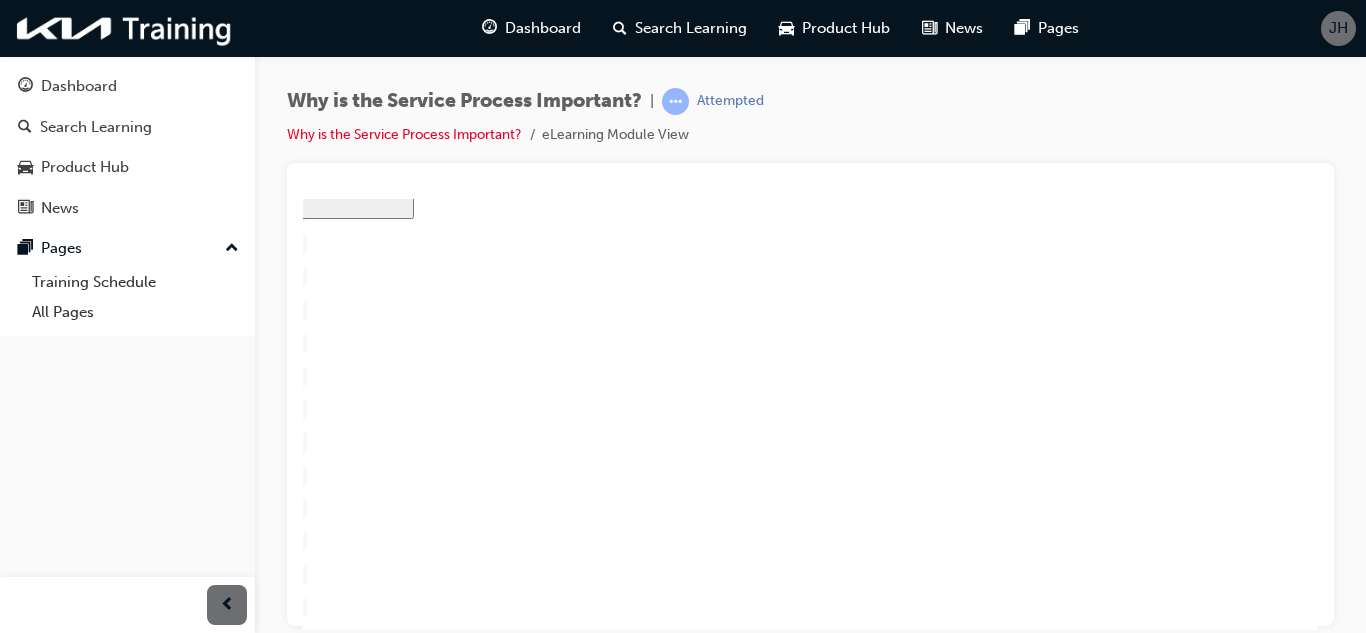 click 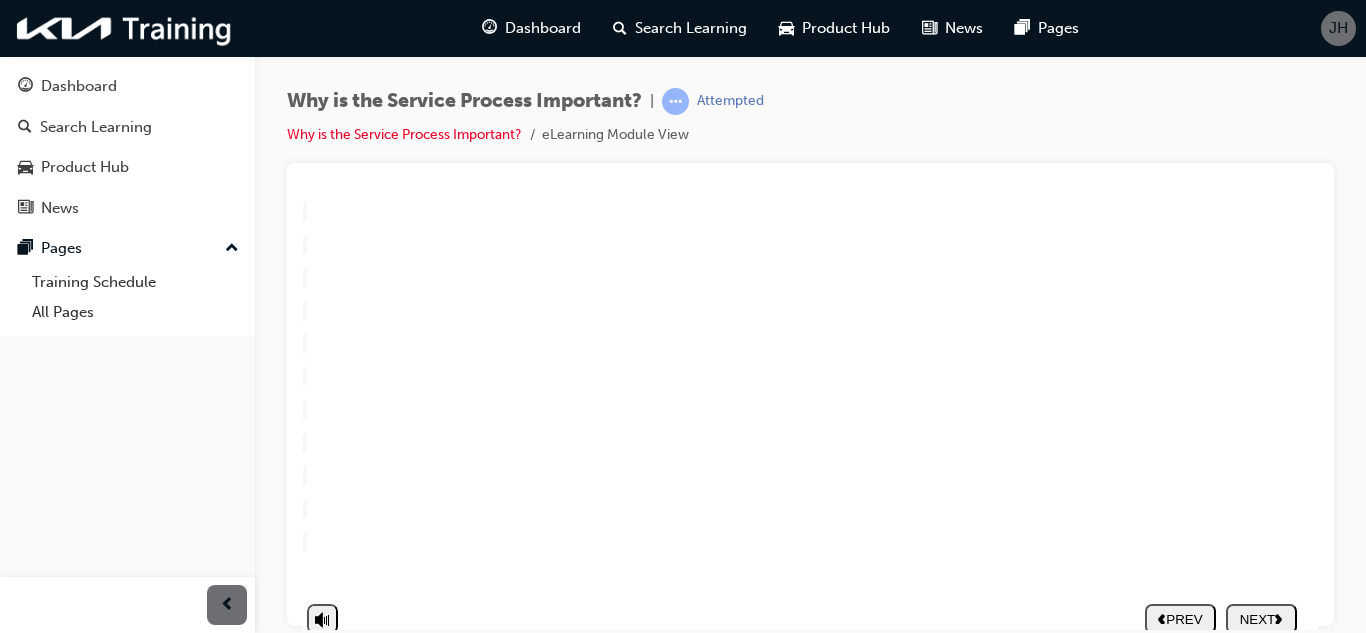 scroll, scrollTop: 289, scrollLeft: 20, axis: both 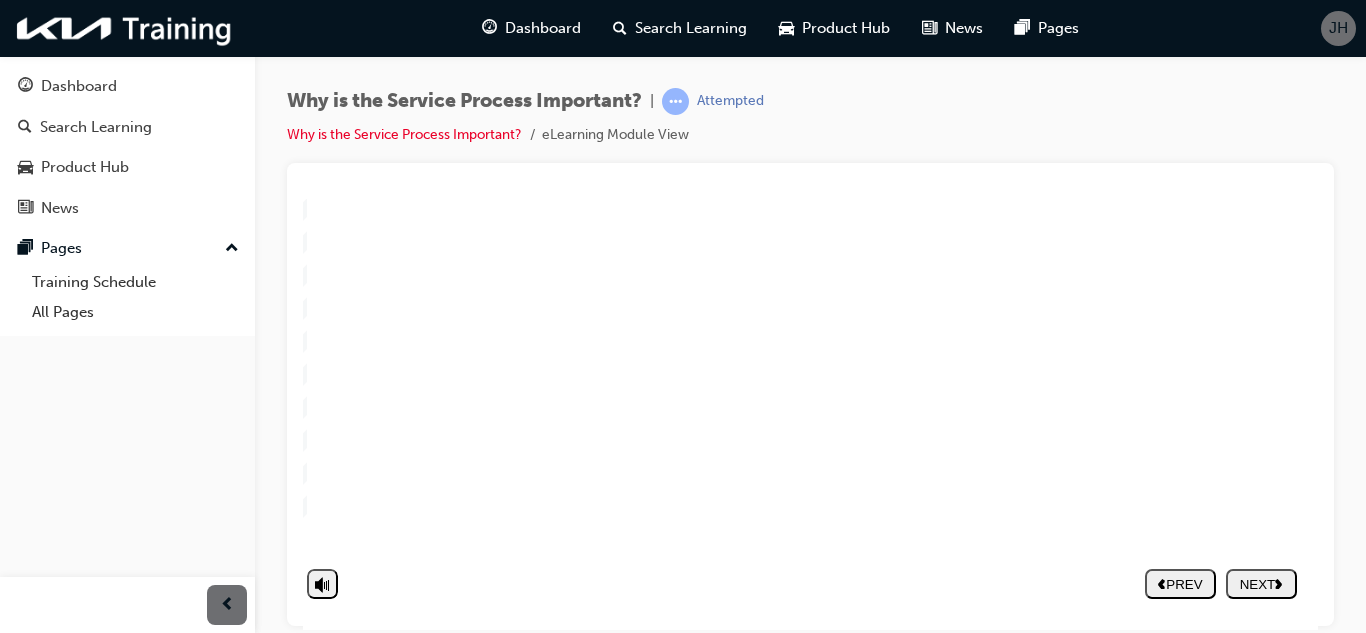 click 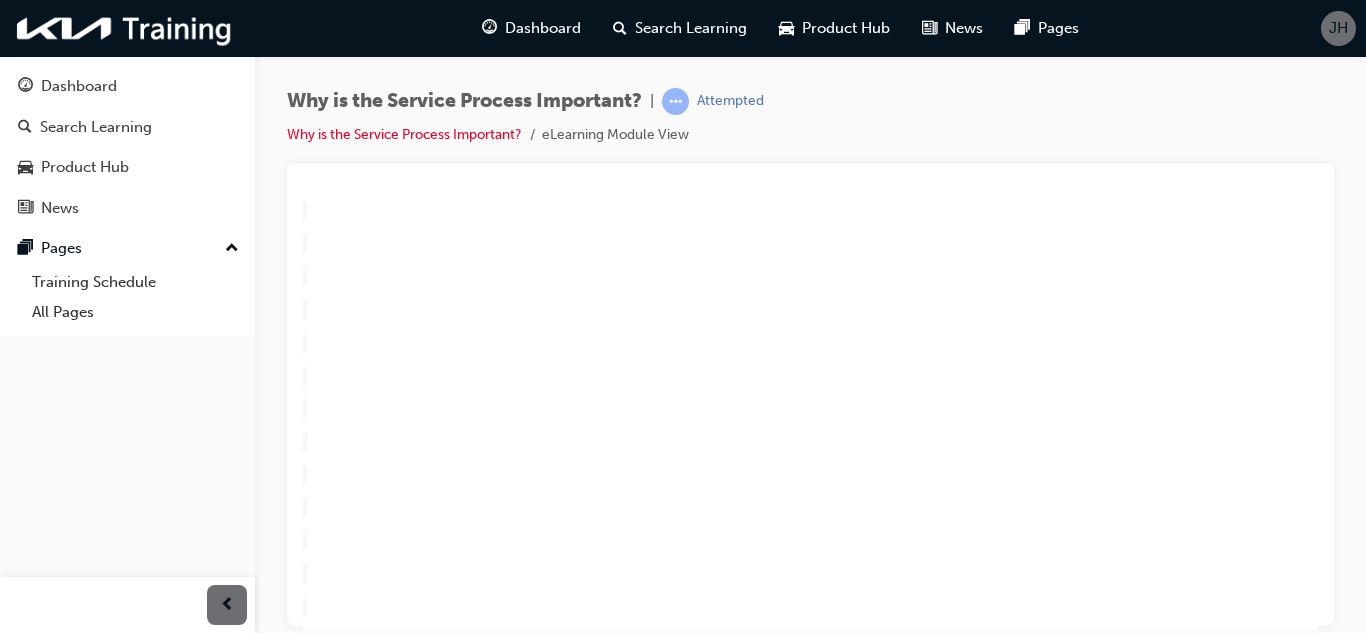 click 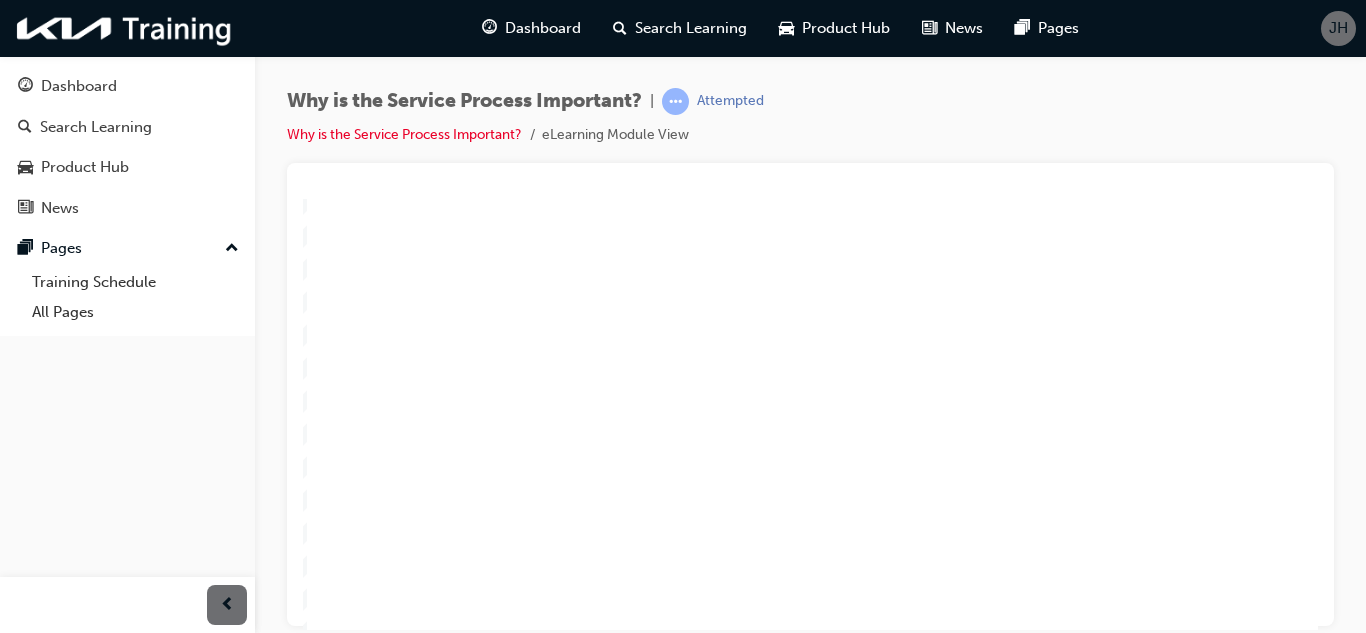 scroll, scrollTop: 289, scrollLeft: 20, axis: both 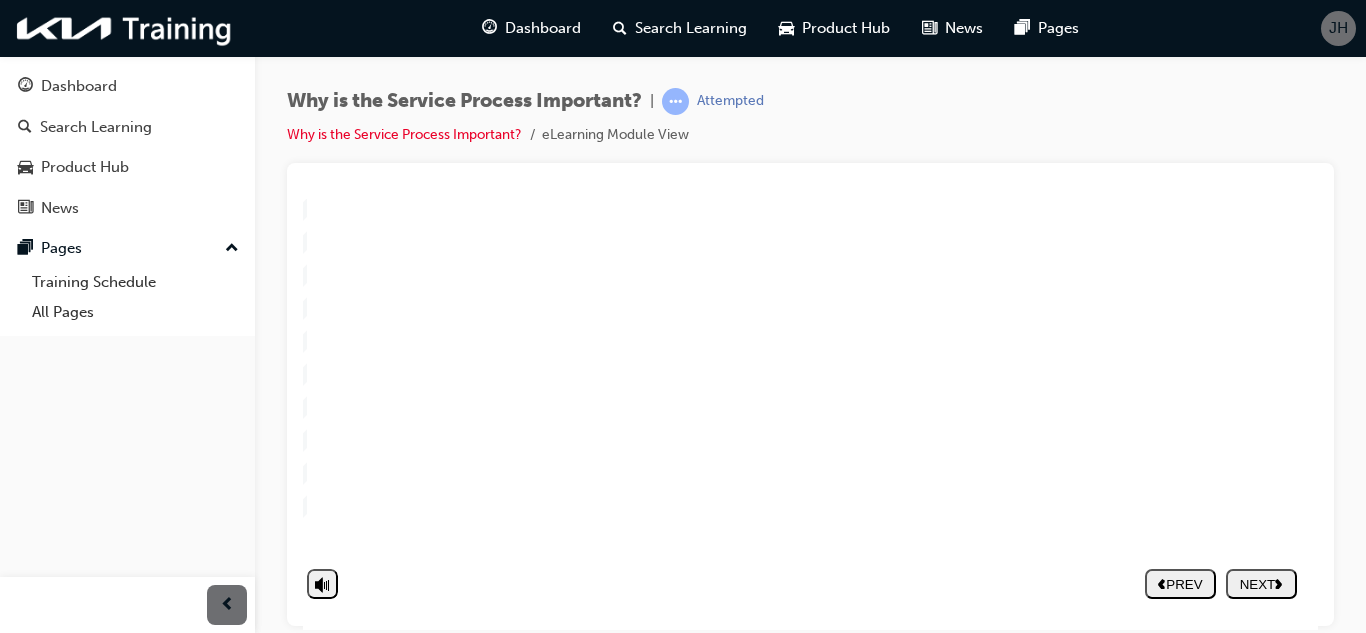 click 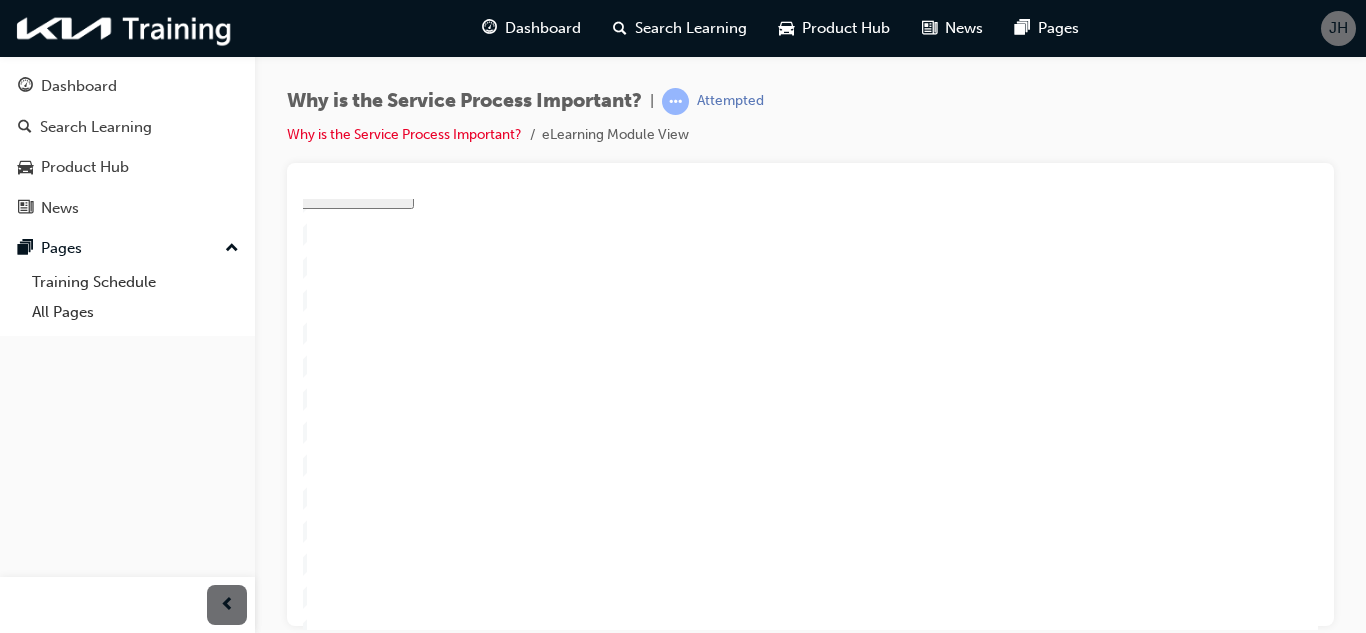 scroll, scrollTop: 289, scrollLeft: 20, axis: both 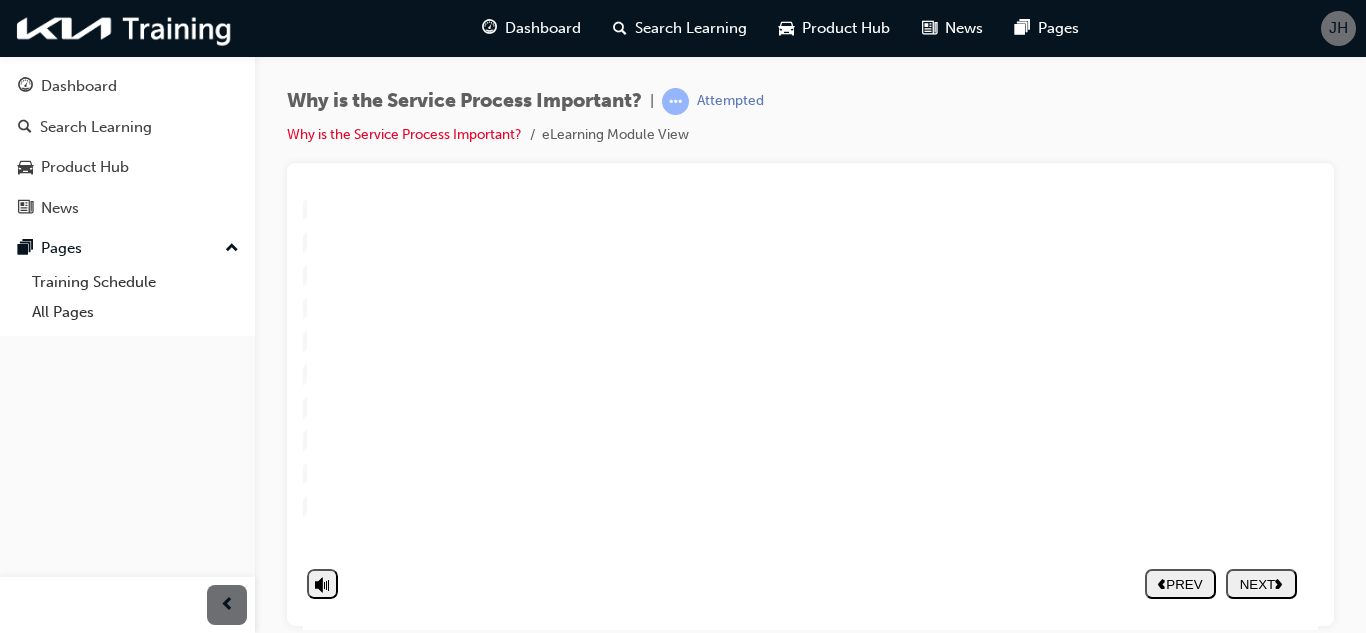 click on "NEXT" at bounding box center (1261, 583) 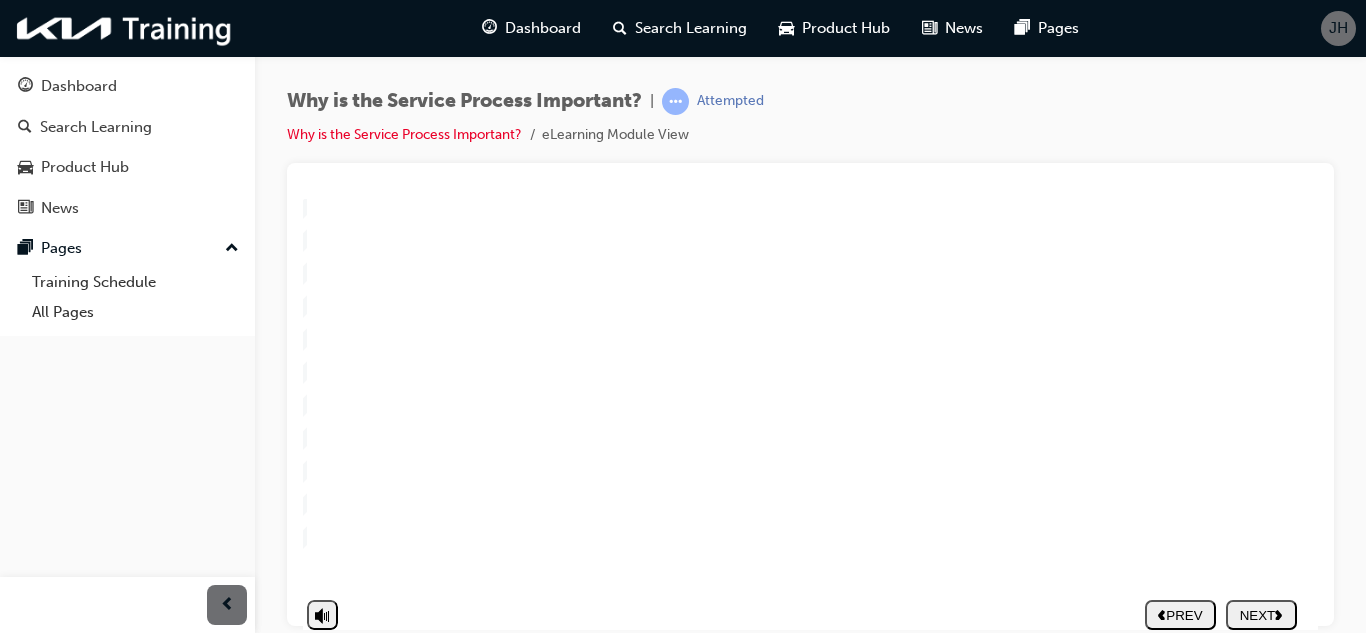 scroll, scrollTop: 289, scrollLeft: 20, axis: both 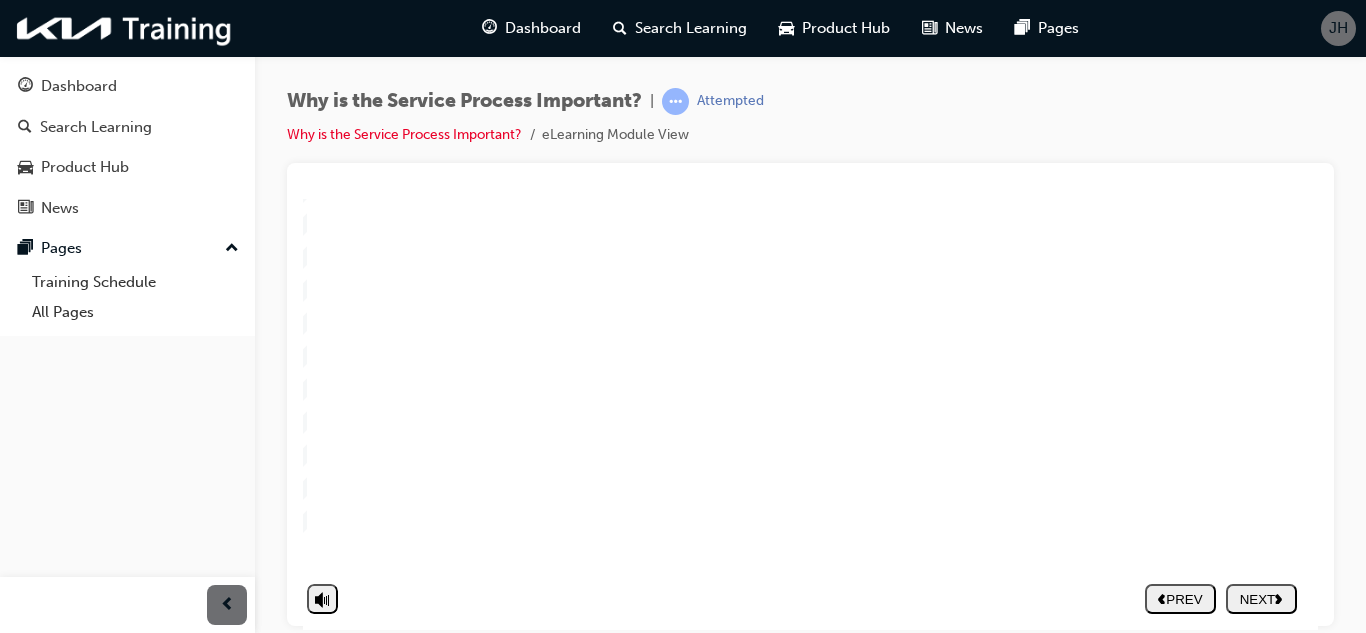 drag, startPoint x: 1219, startPoint y: 306, endPoint x: 1235, endPoint y: 318, distance: 20 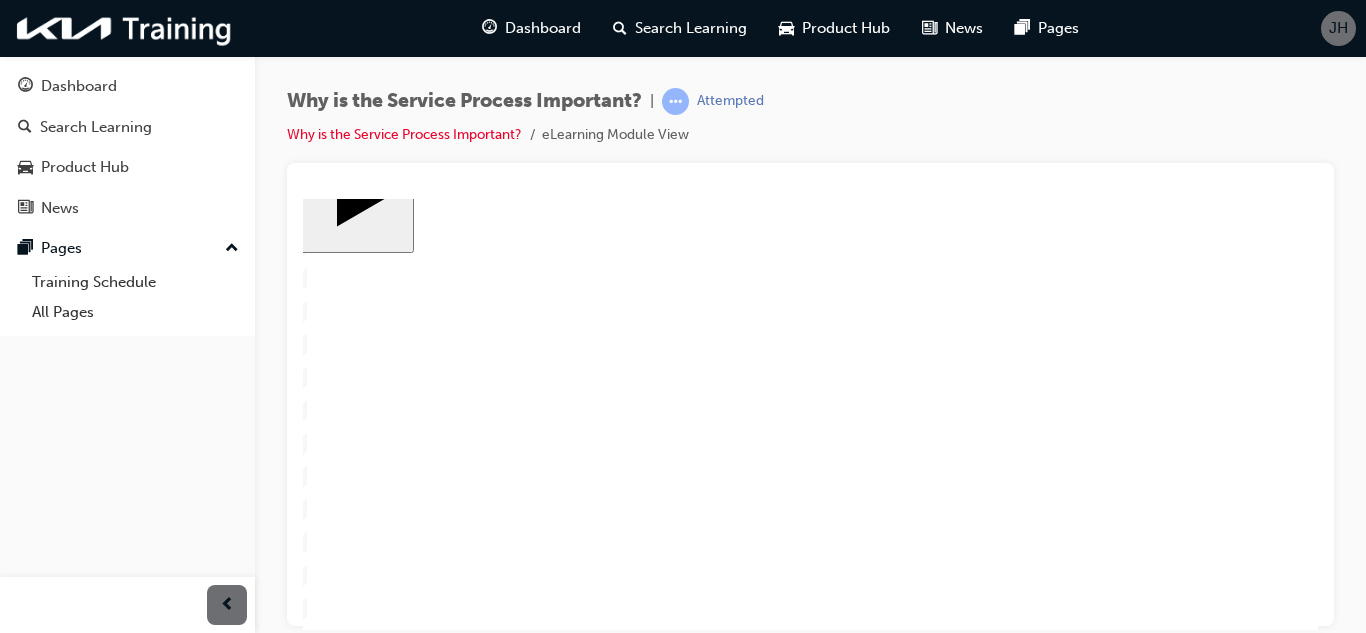 scroll, scrollTop: 100, scrollLeft: 20, axis: both 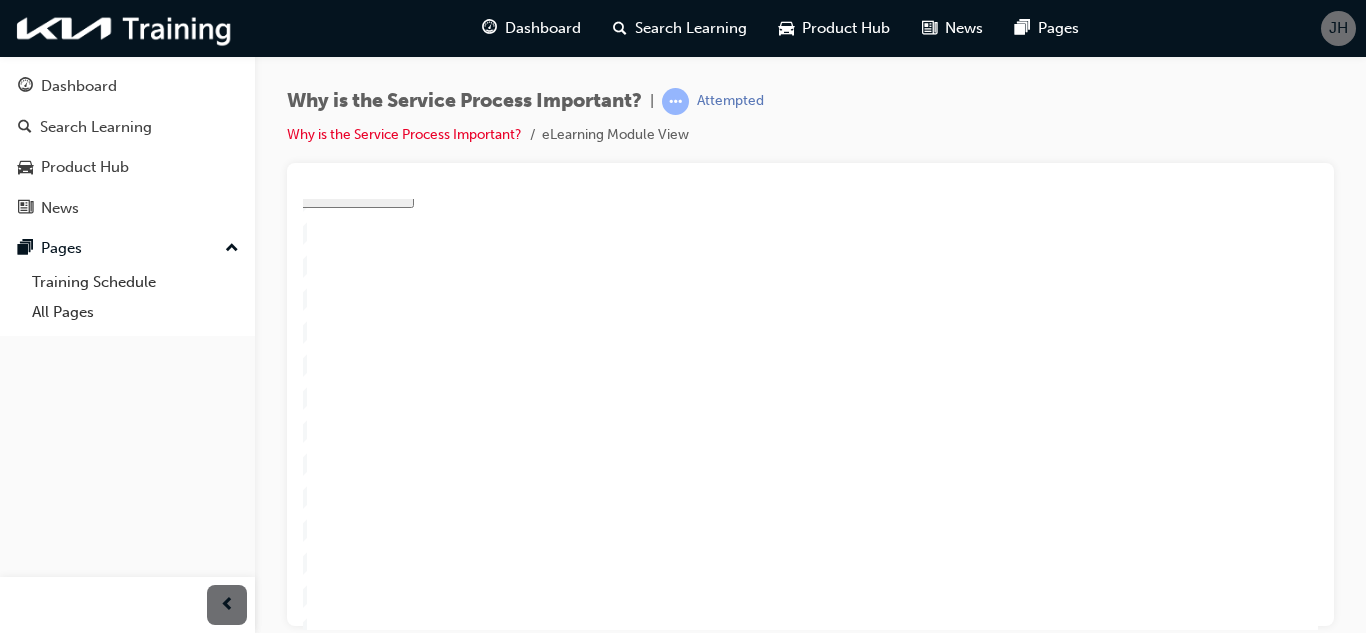 click 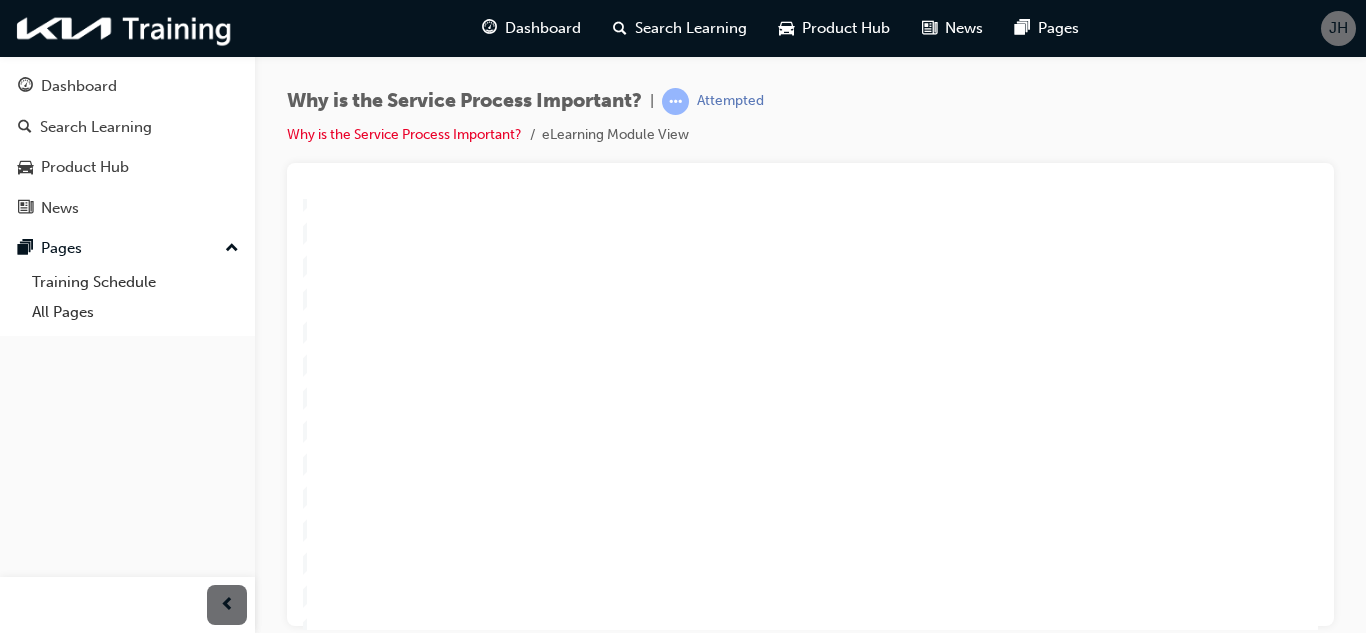 scroll, scrollTop: 200, scrollLeft: 20, axis: both 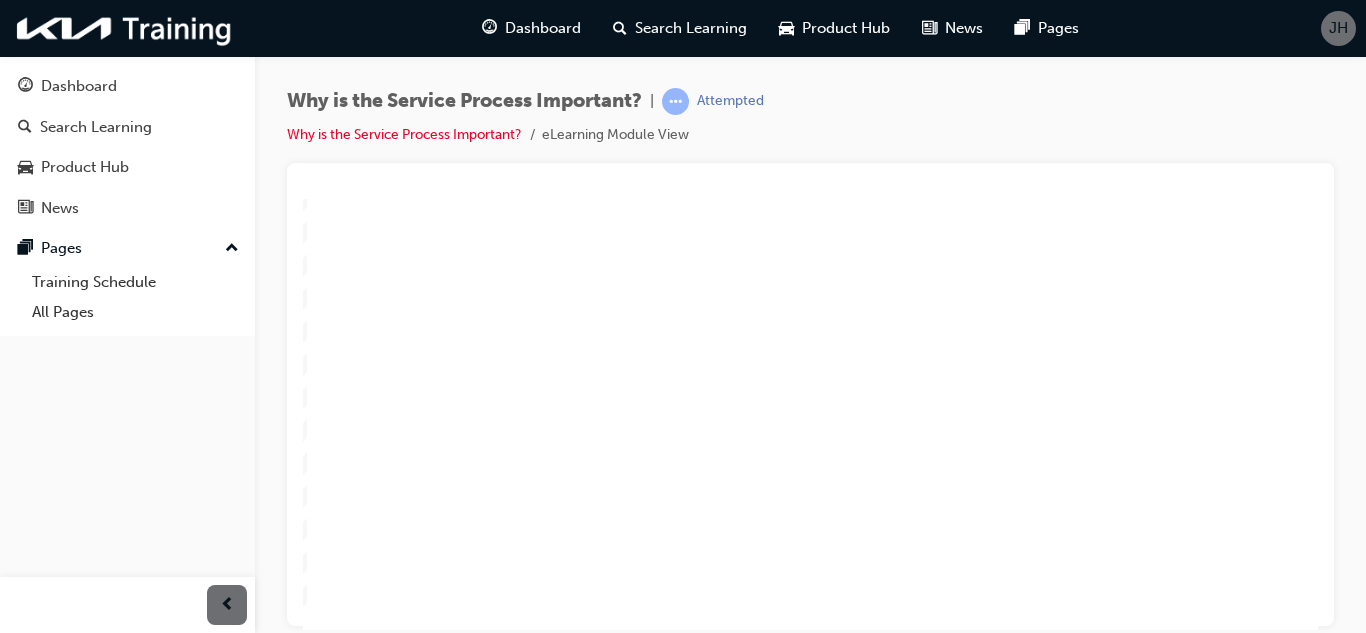 click 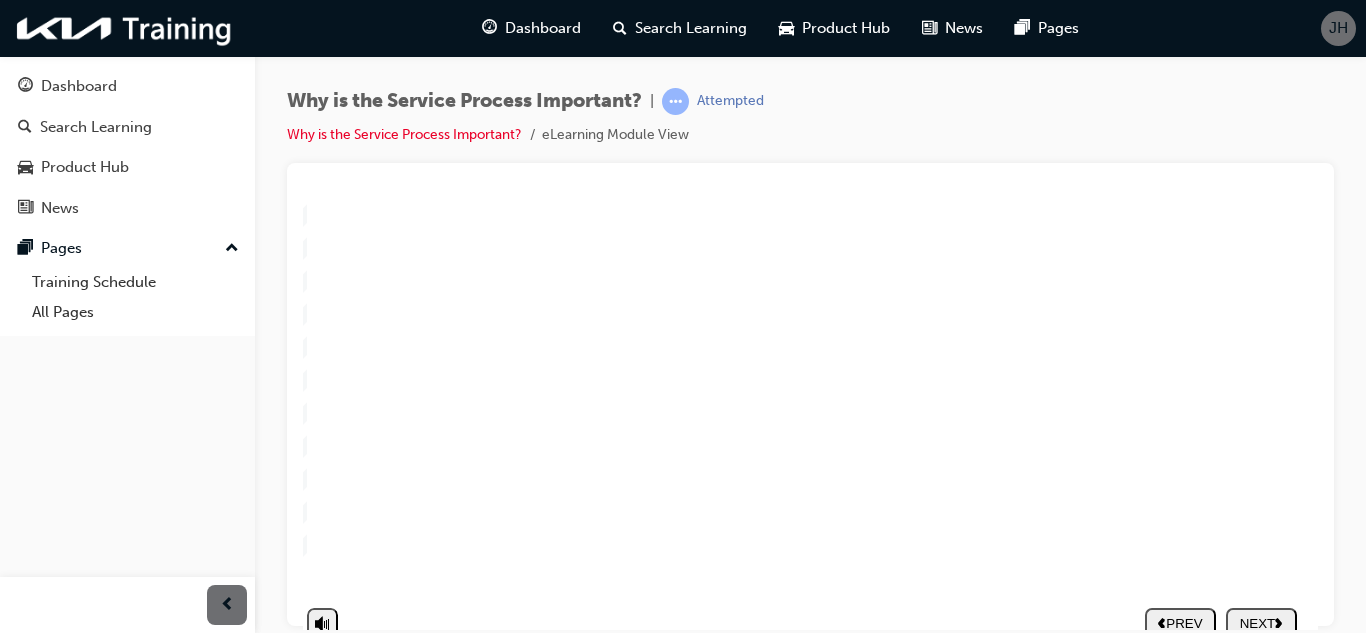 scroll, scrollTop: 289, scrollLeft: 20, axis: both 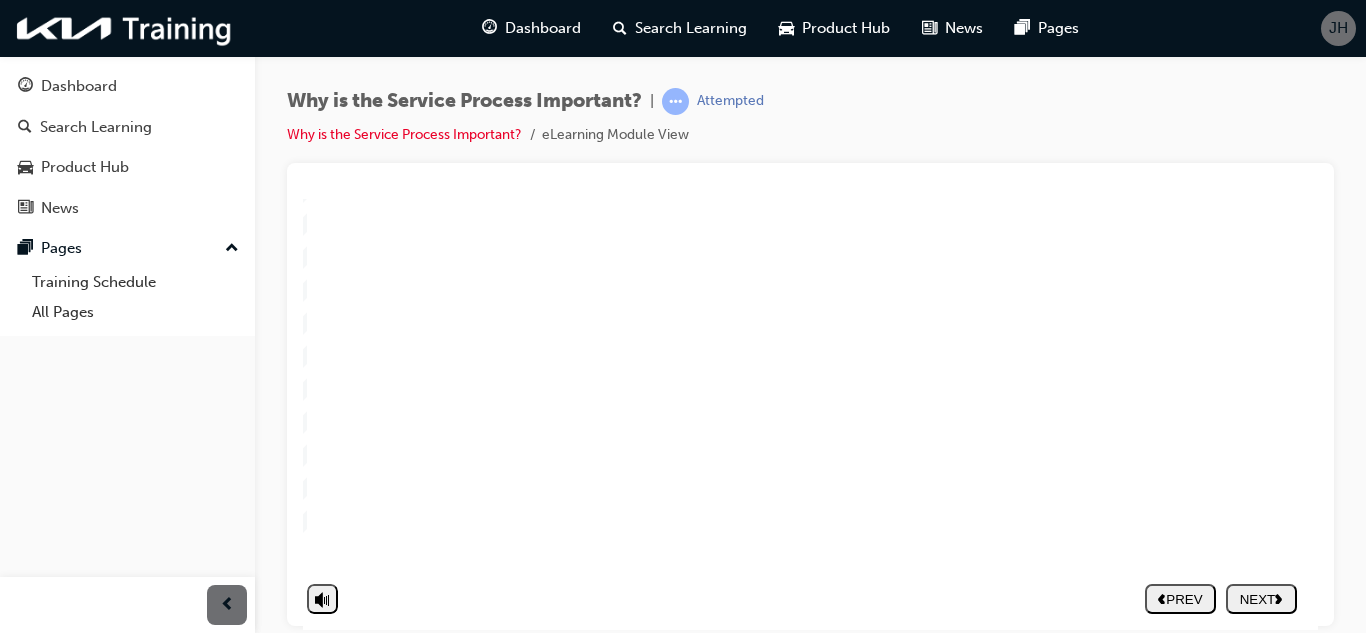 click 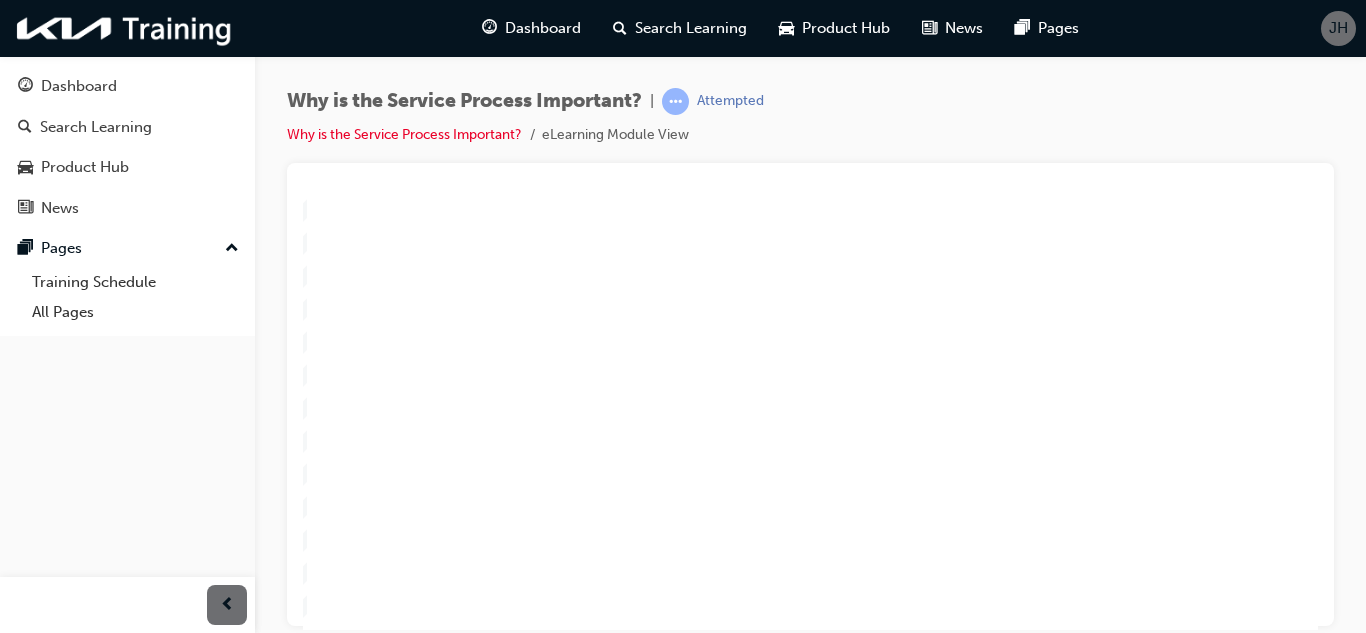 scroll, scrollTop: 289, scrollLeft: 20, axis: both 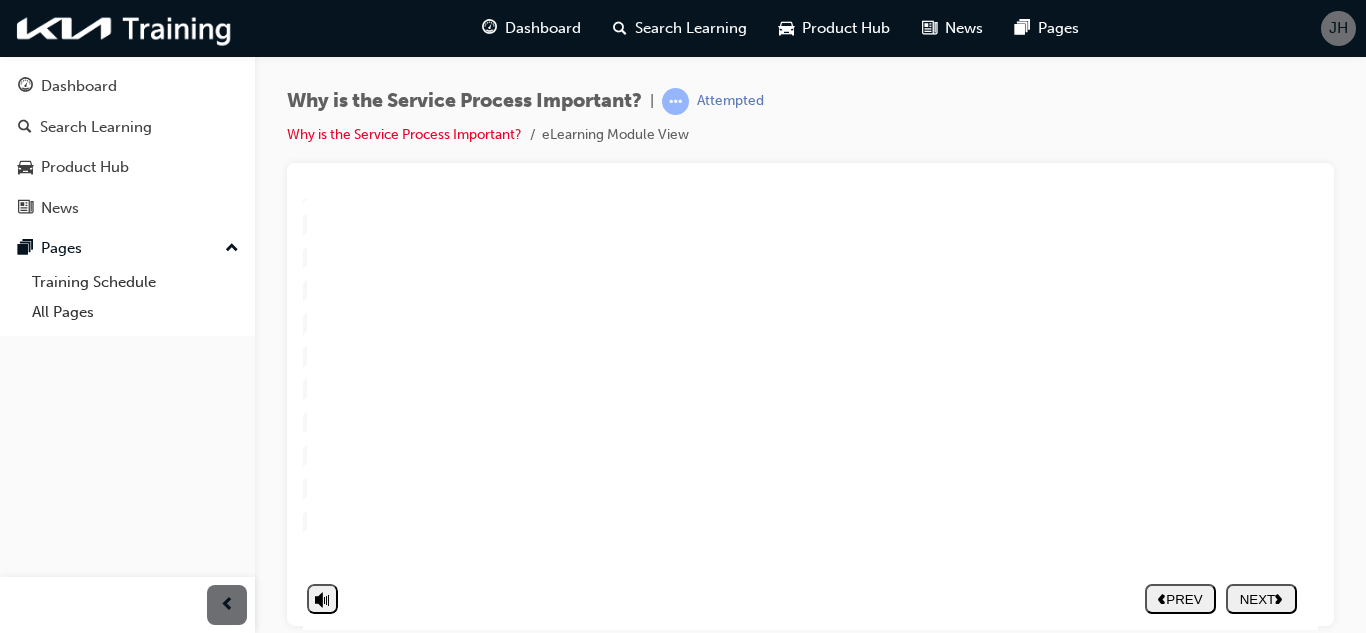 click 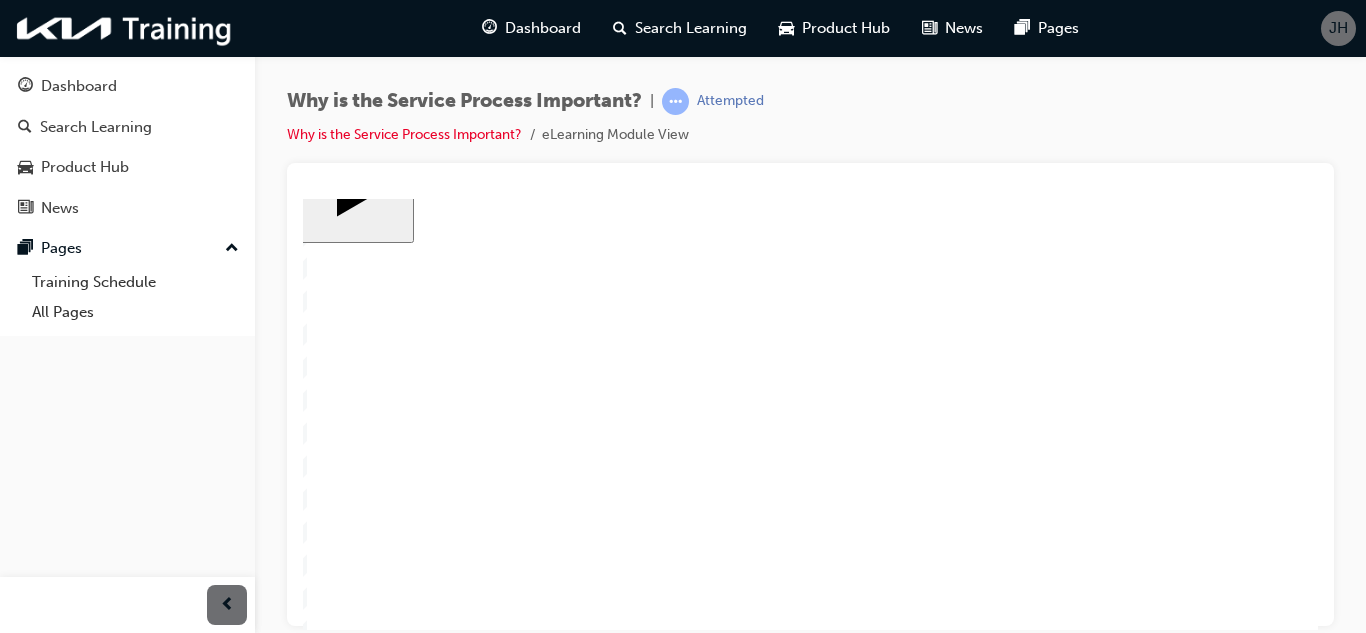 scroll, scrollTop: 100, scrollLeft: 20, axis: both 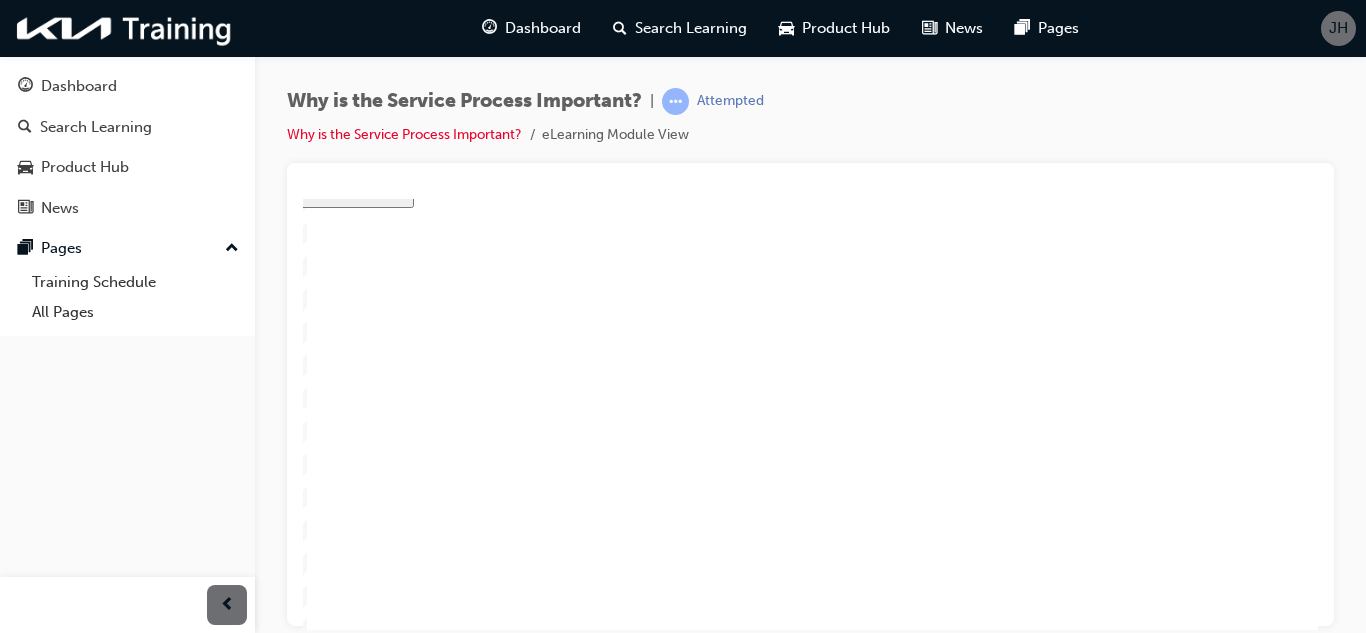 click 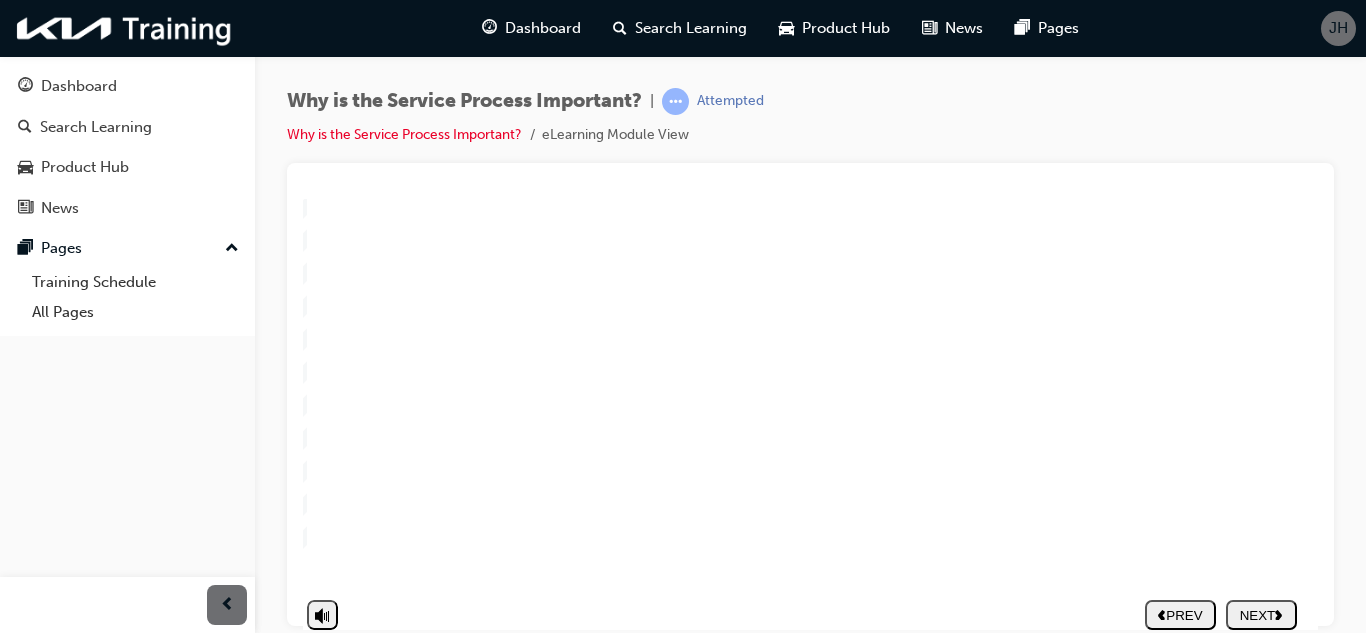 scroll, scrollTop: 289, scrollLeft: 20, axis: both 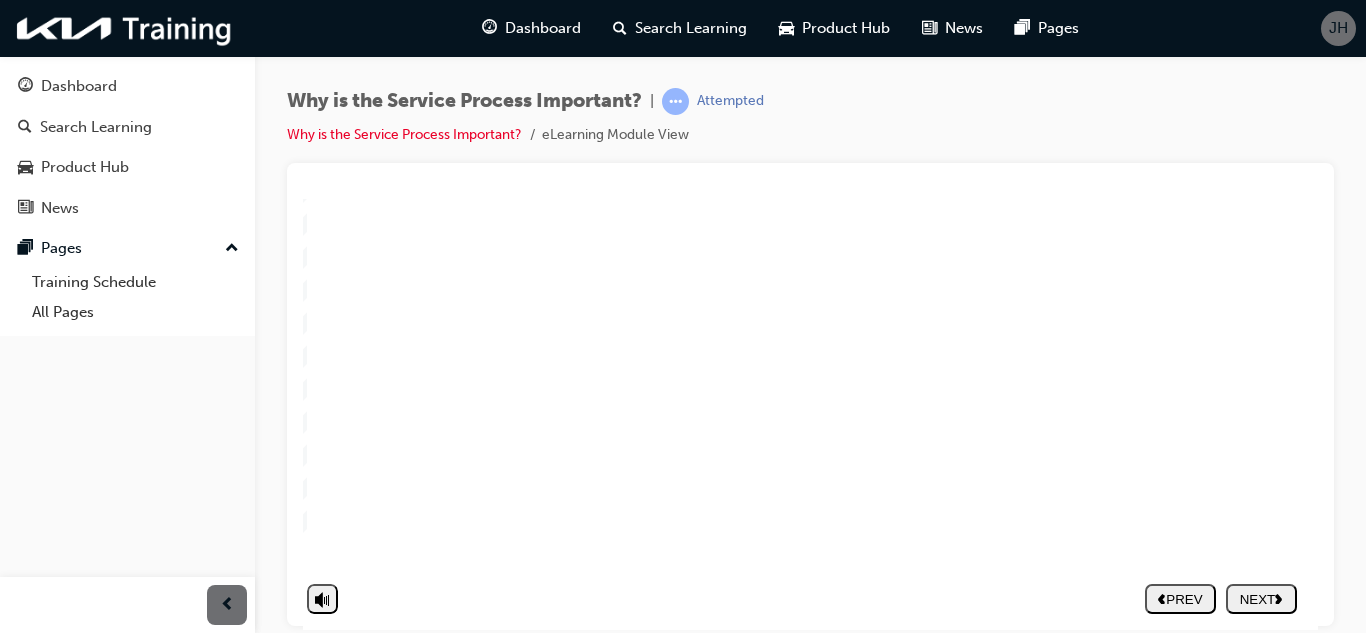 click 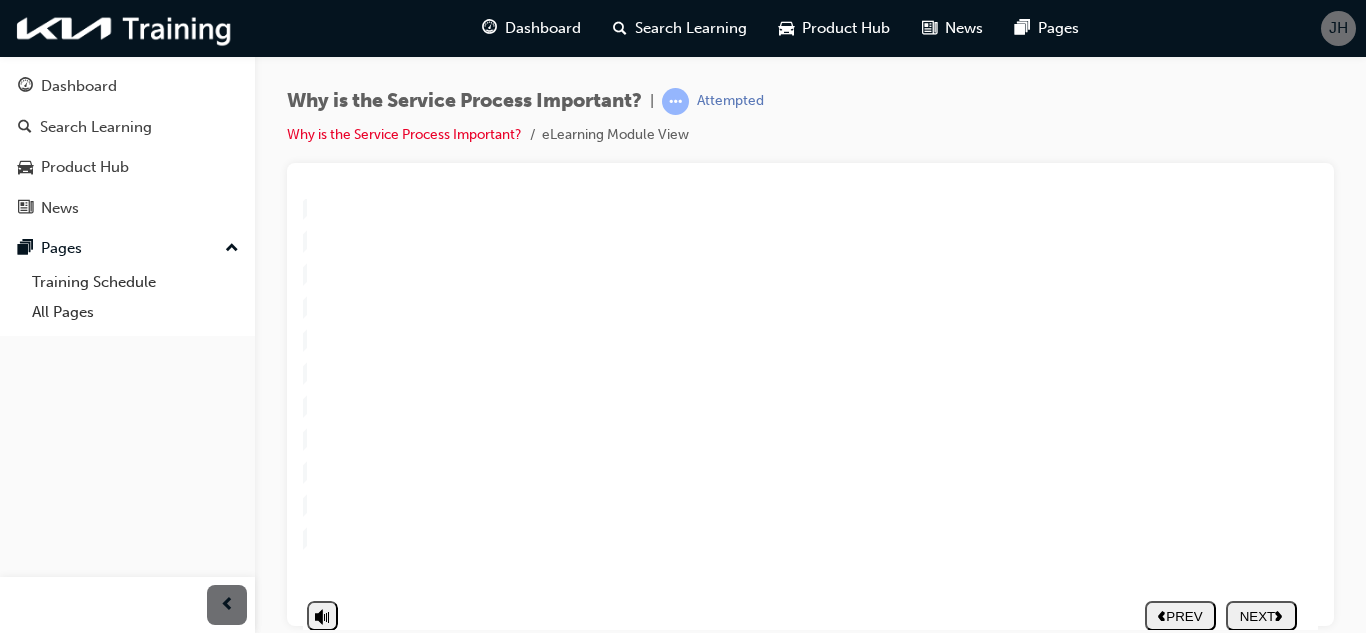 scroll, scrollTop: 289, scrollLeft: 20, axis: both 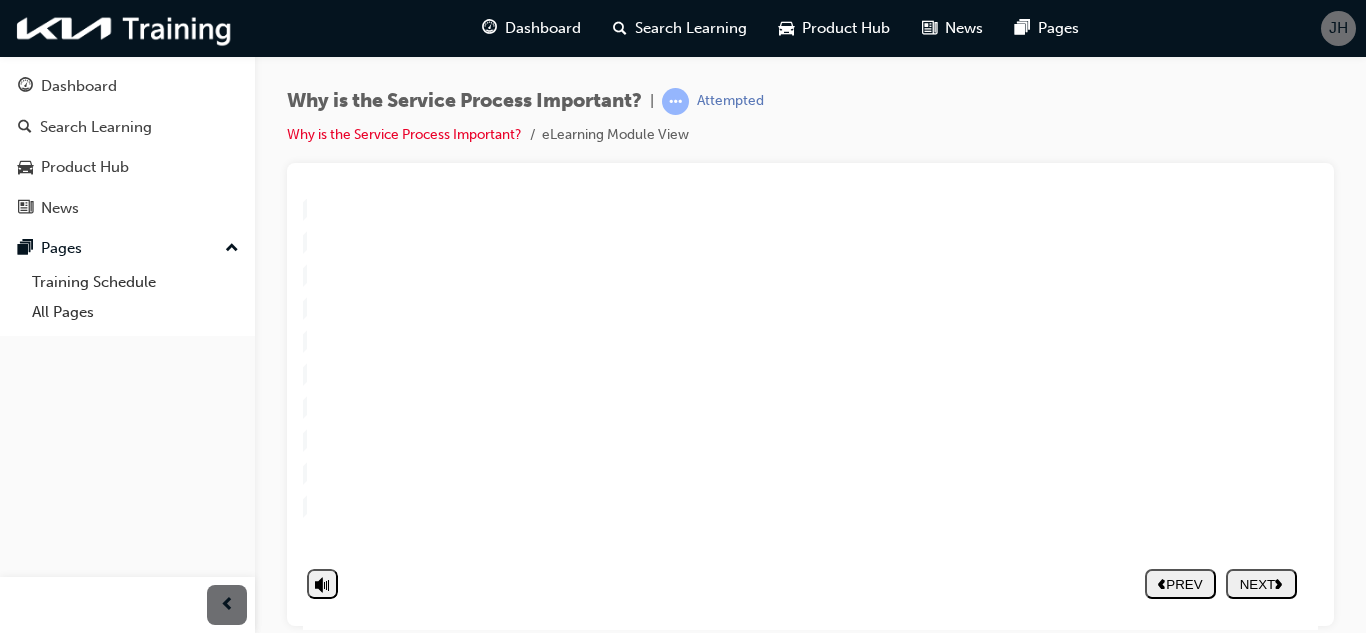 click on "PREV NEXT
SUBMIT" at bounding box center (1221, 583) 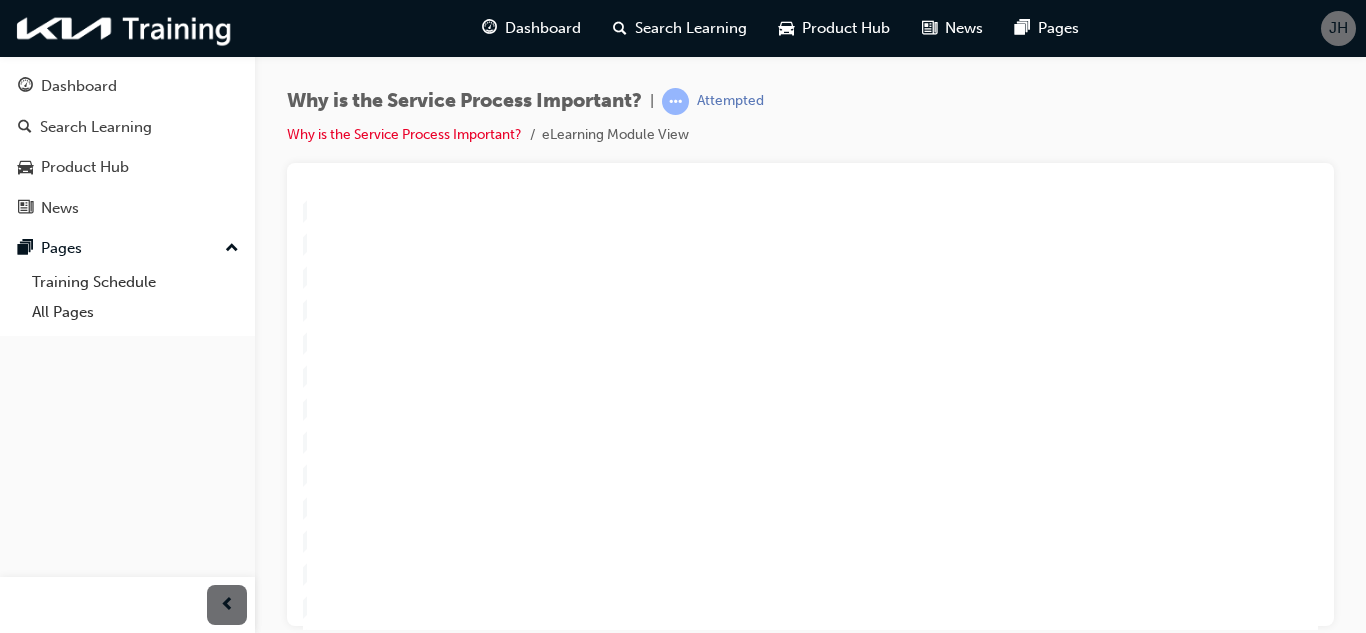 scroll, scrollTop: 200, scrollLeft: 20, axis: both 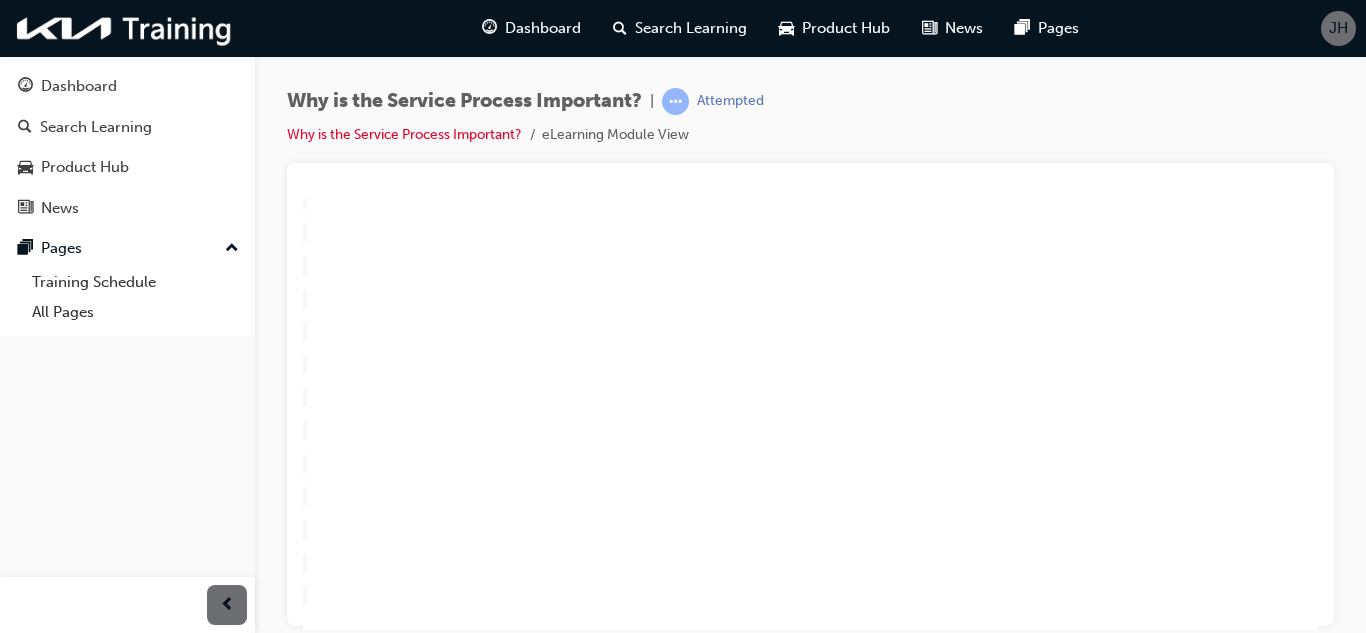 click 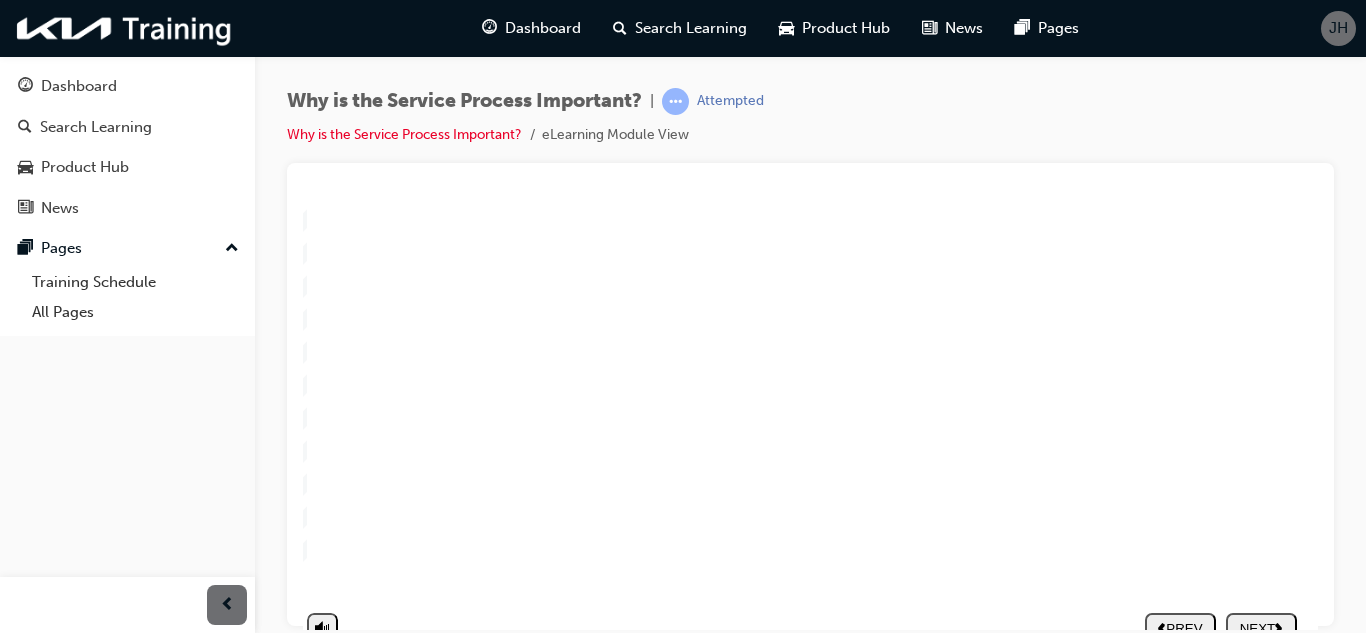 scroll, scrollTop: 289, scrollLeft: 20, axis: both 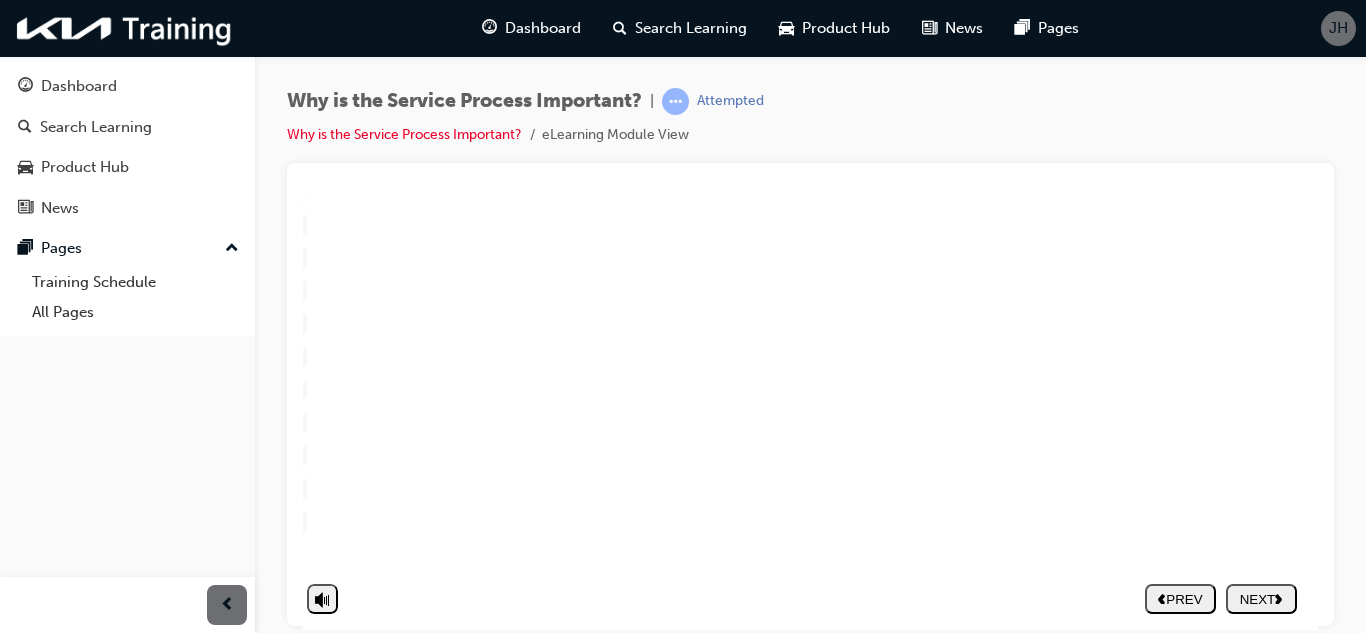 click 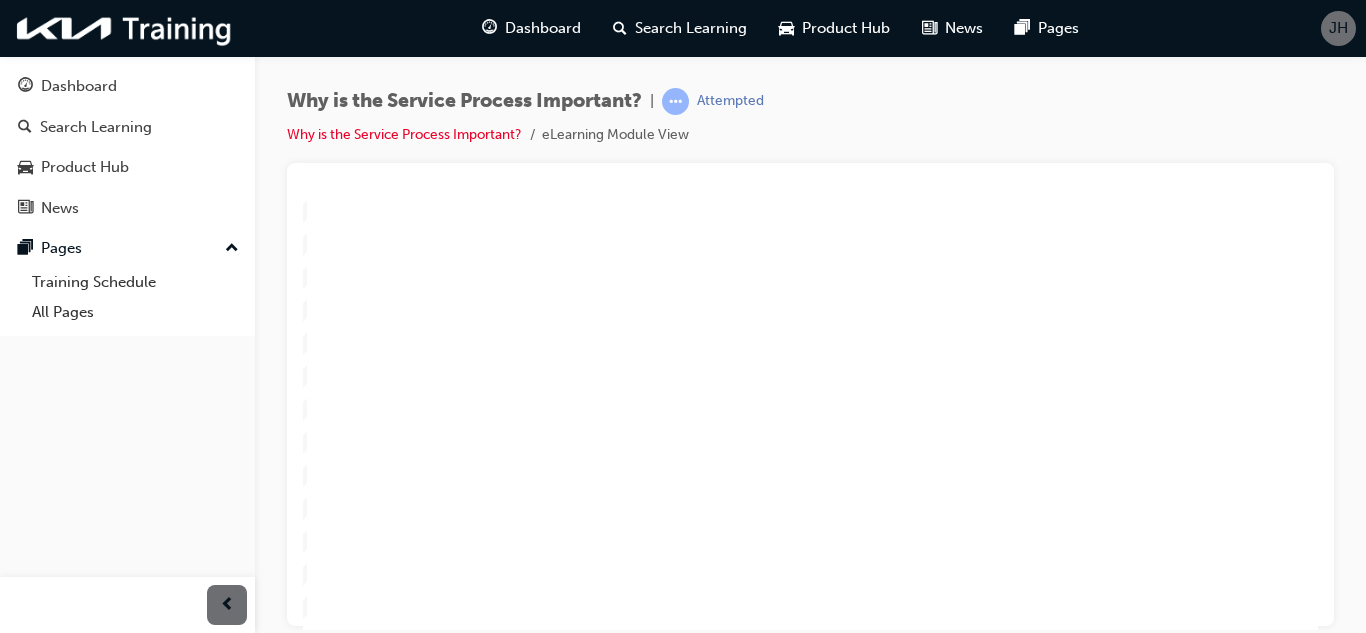 scroll, scrollTop: 189, scrollLeft: 20, axis: both 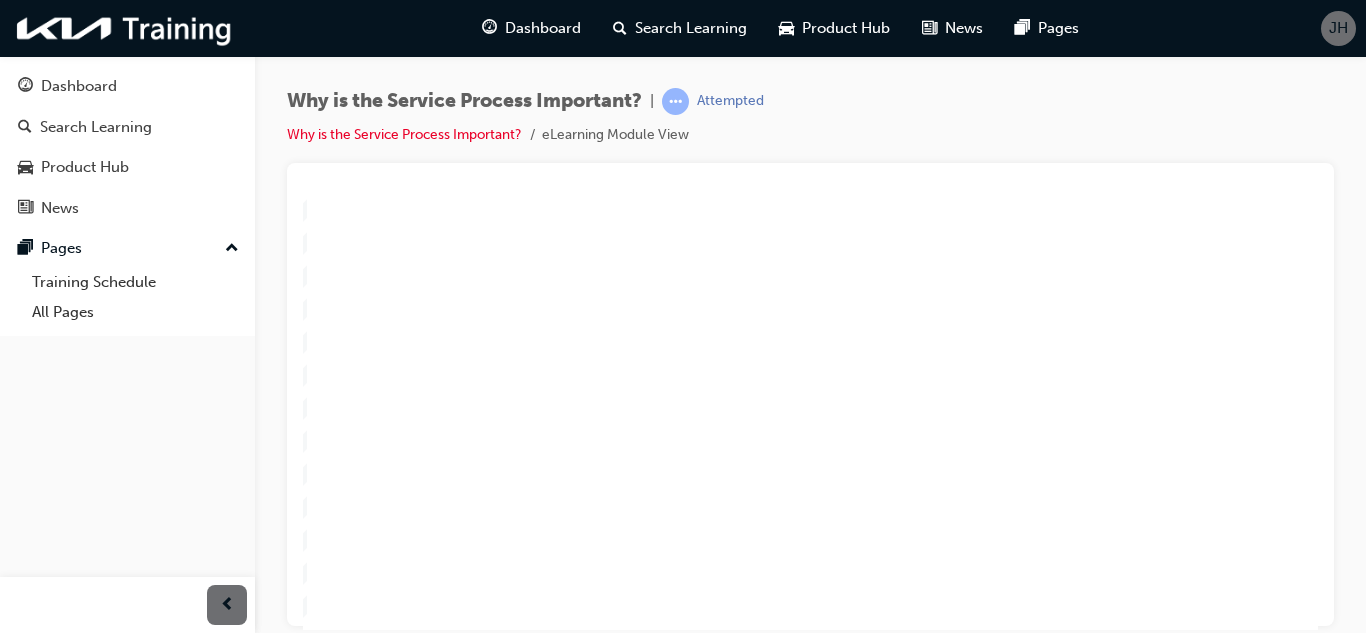 click 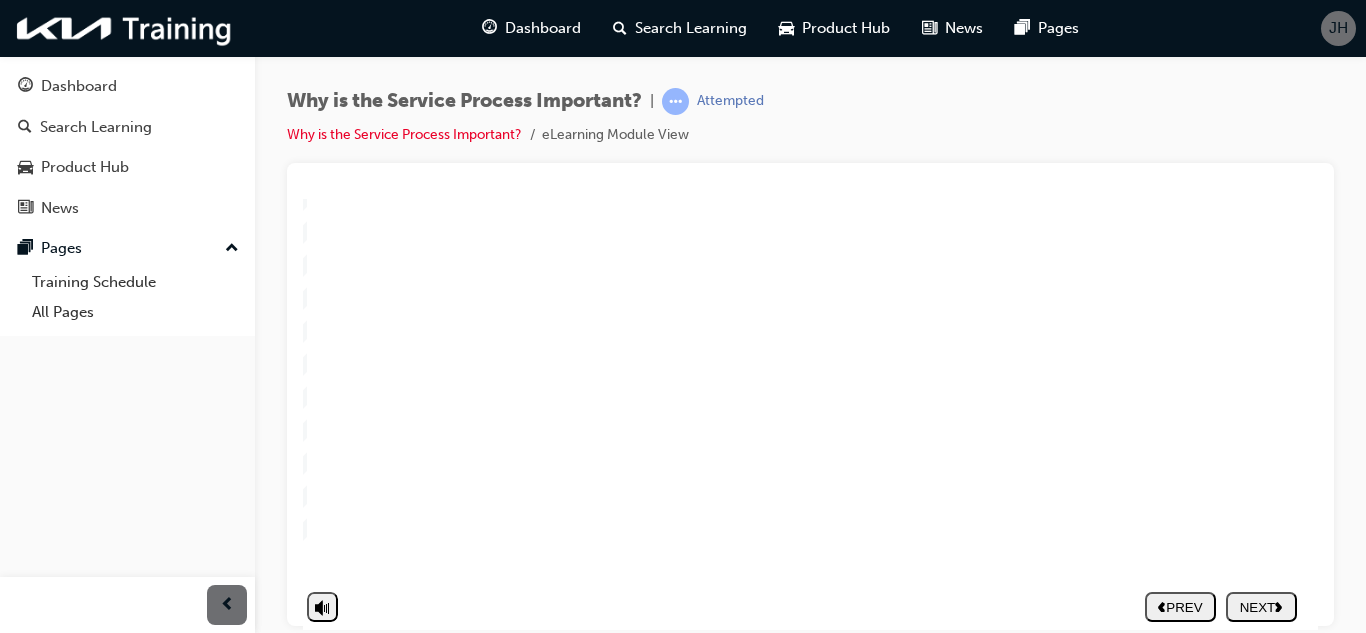 scroll, scrollTop: 289, scrollLeft: 20, axis: both 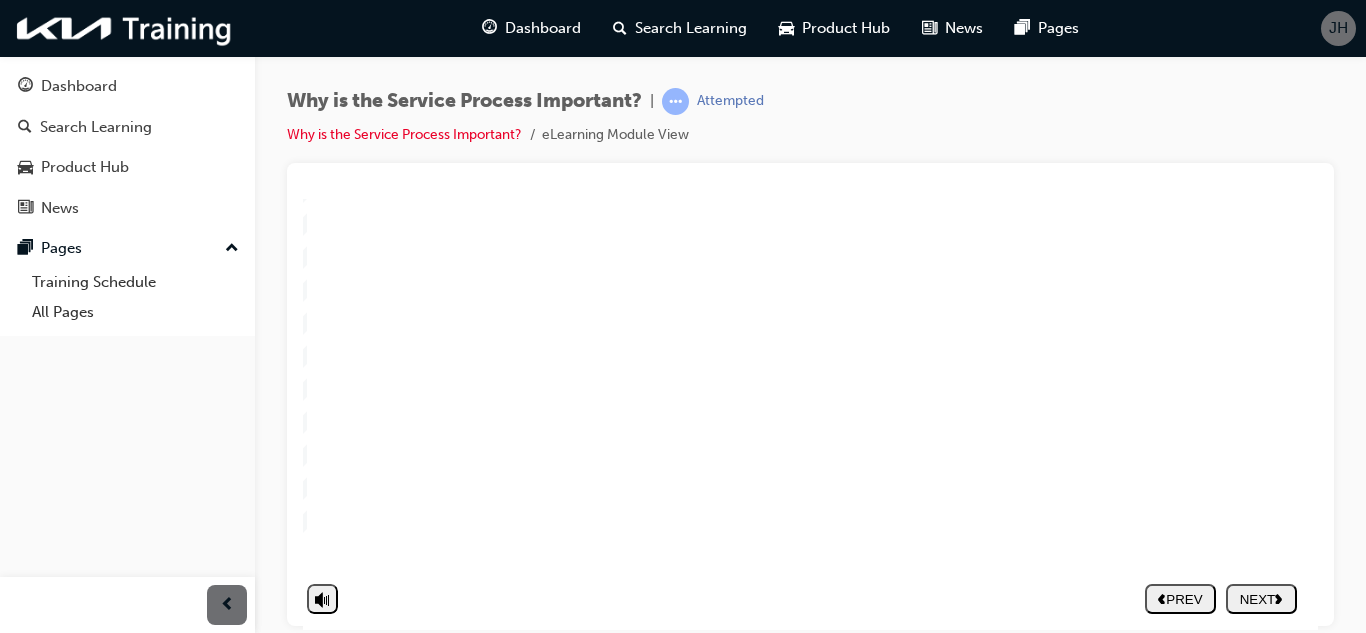 click 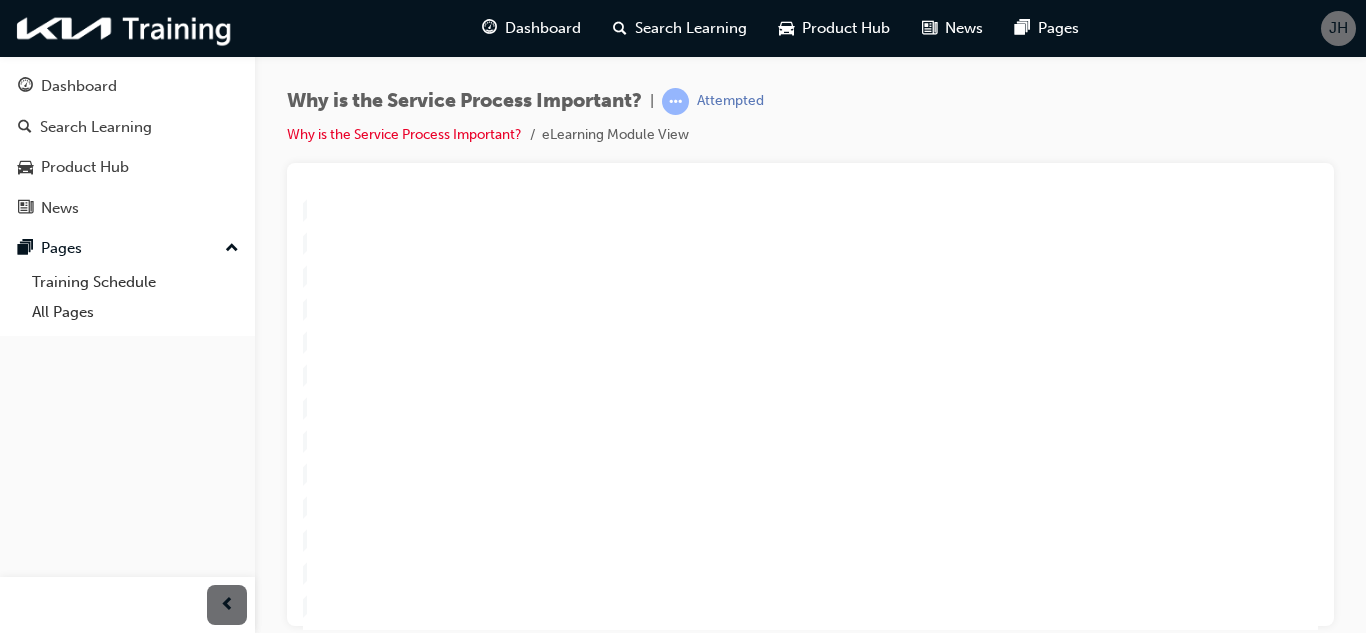 click 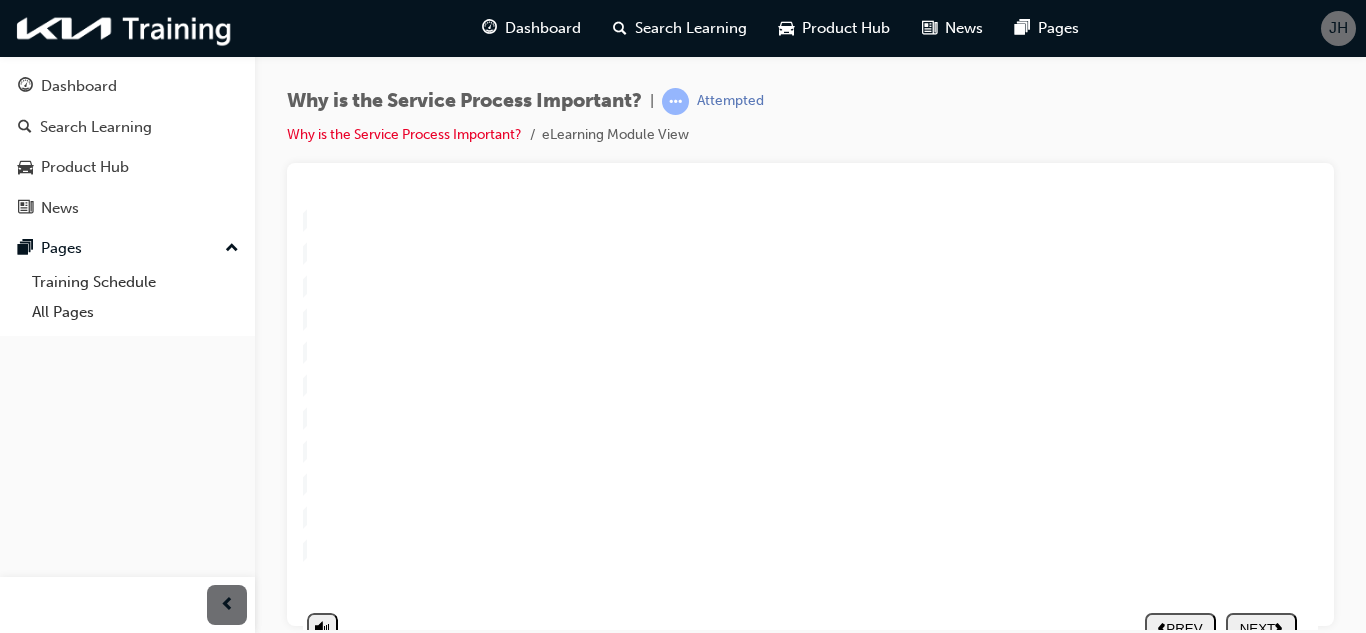 scroll, scrollTop: 289, scrollLeft: 20, axis: both 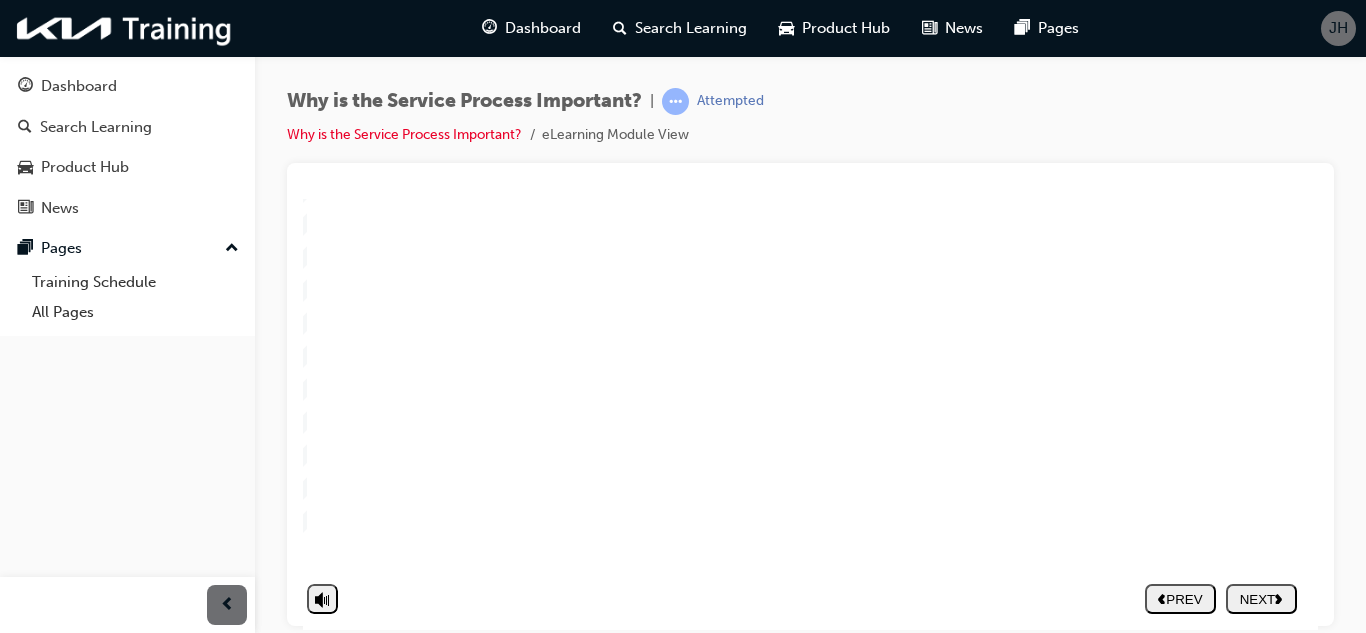 click on "NEXT" at bounding box center (1261, 598) 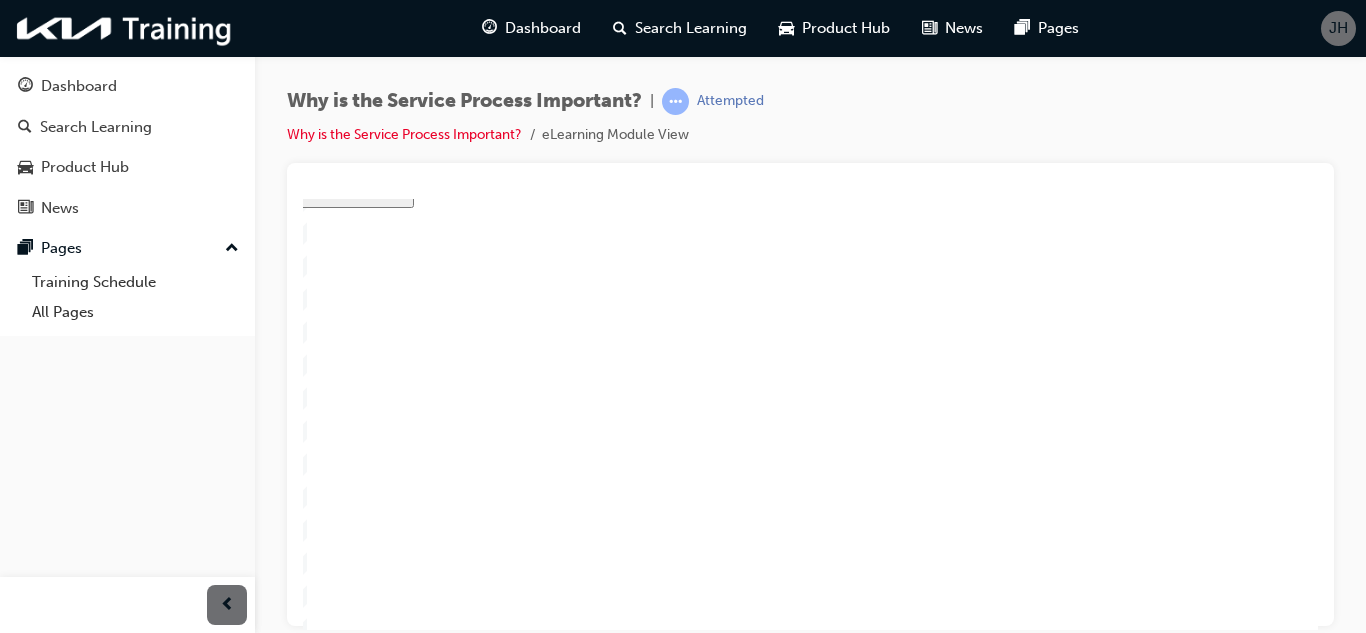 scroll, scrollTop: 200, scrollLeft: 20, axis: both 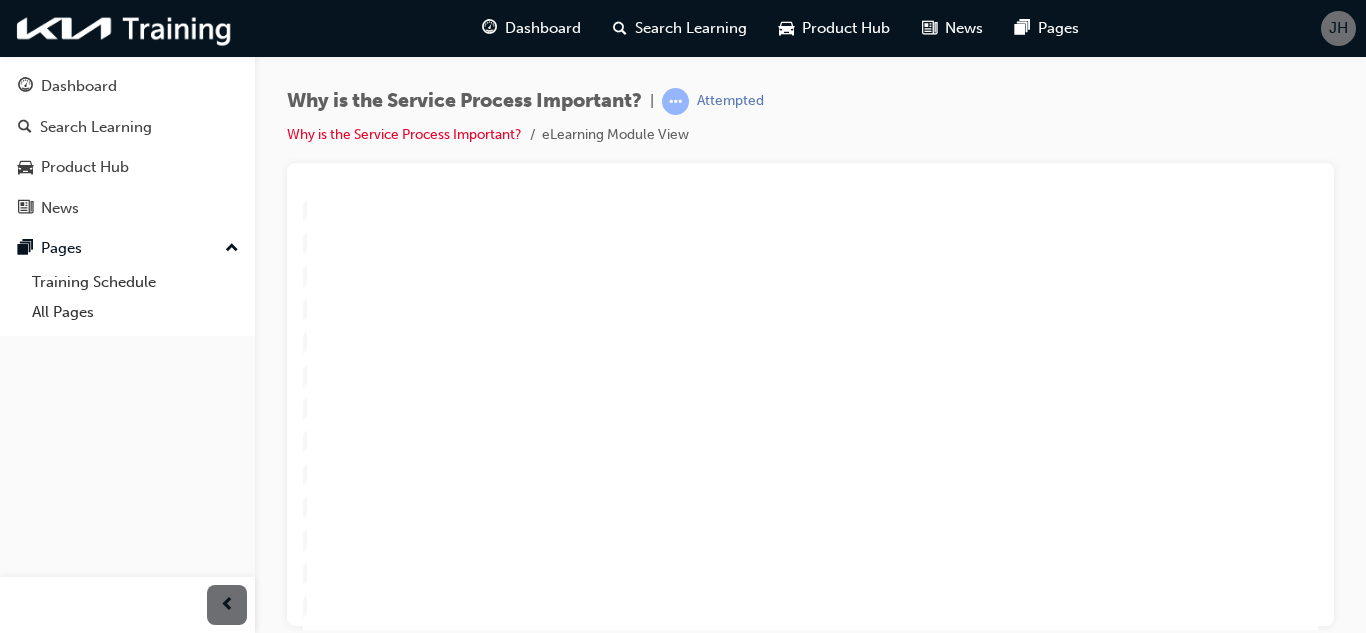 drag, startPoint x: 1183, startPoint y: 313, endPoint x: 1192, endPoint y: 365, distance: 52.773098 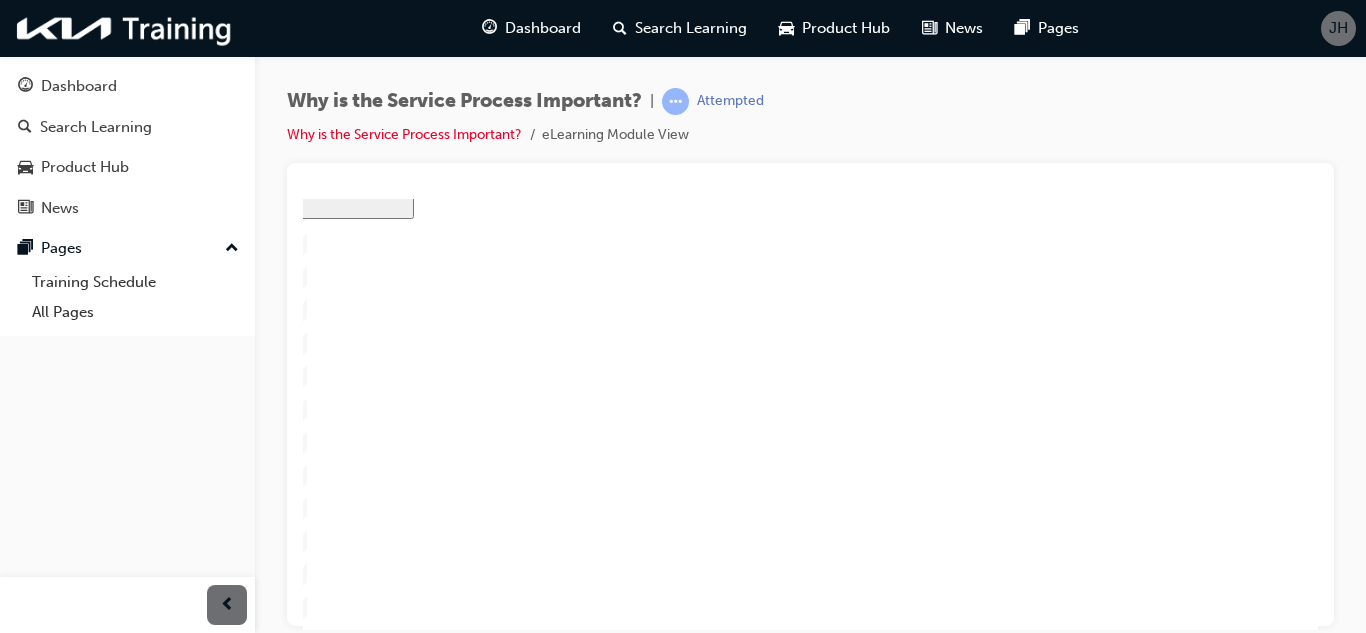scroll, scrollTop: 31, scrollLeft: 20, axis: both 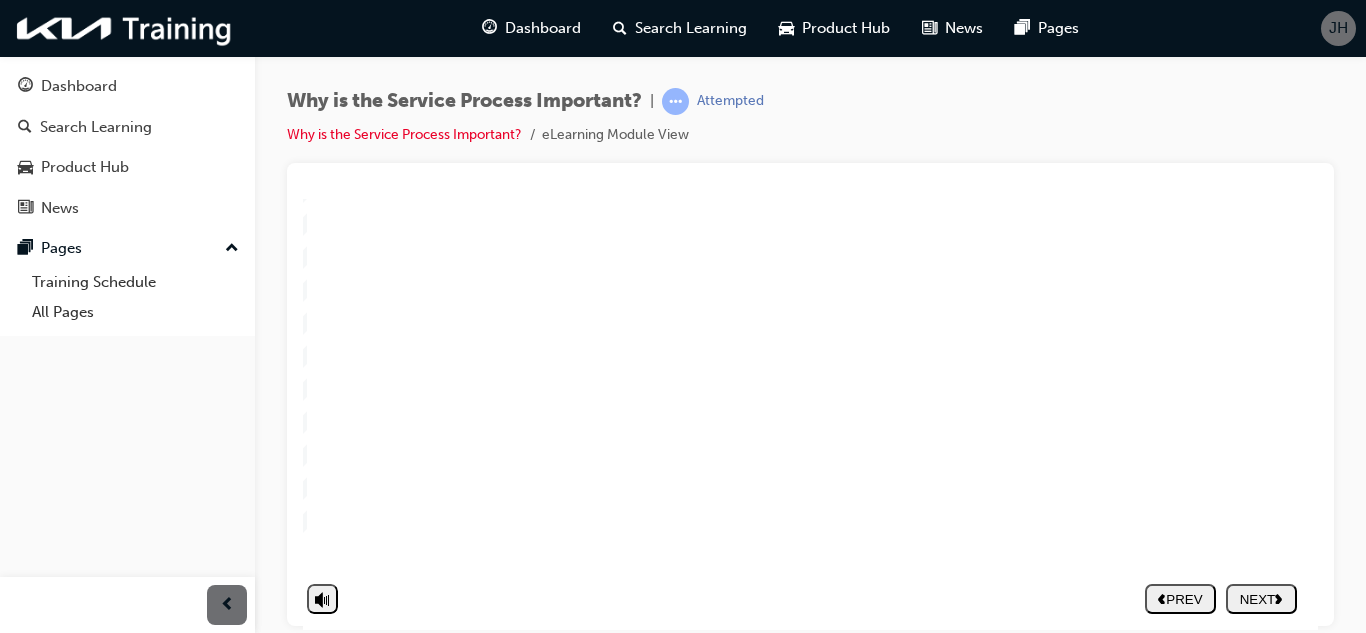 drag, startPoint x: 763, startPoint y: 502, endPoint x: 1043, endPoint y: 484, distance: 280.57797 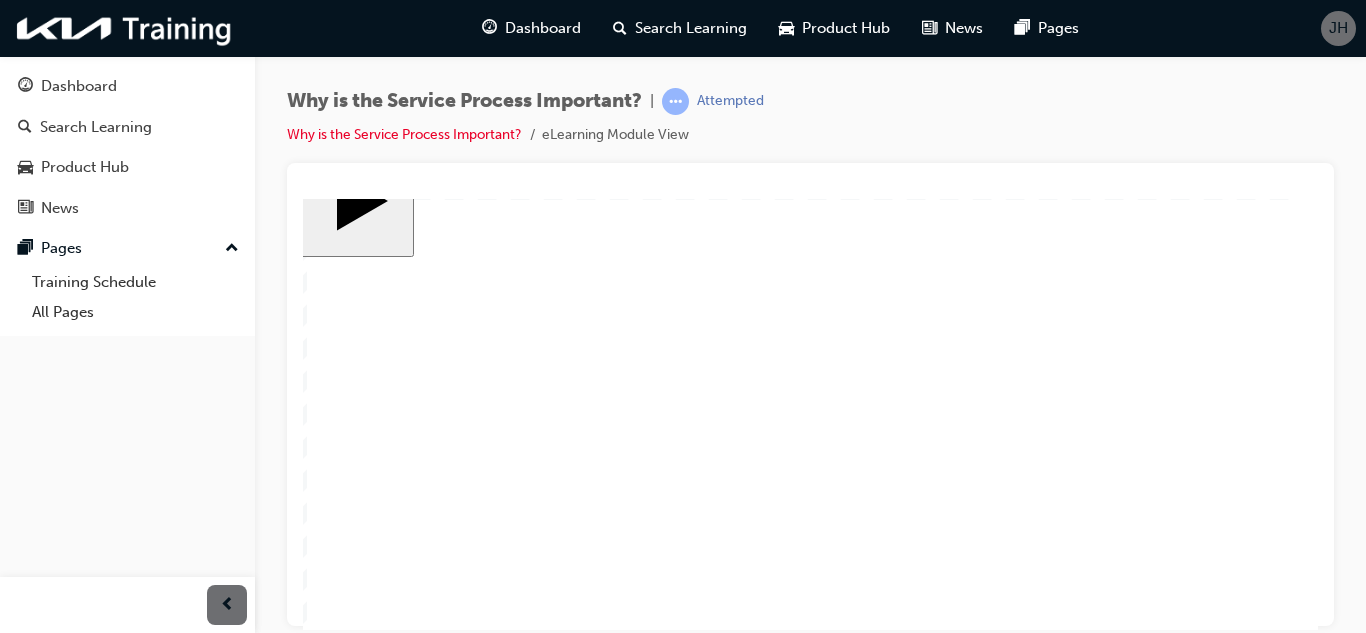 scroll, scrollTop: 0, scrollLeft: 20, axis: horizontal 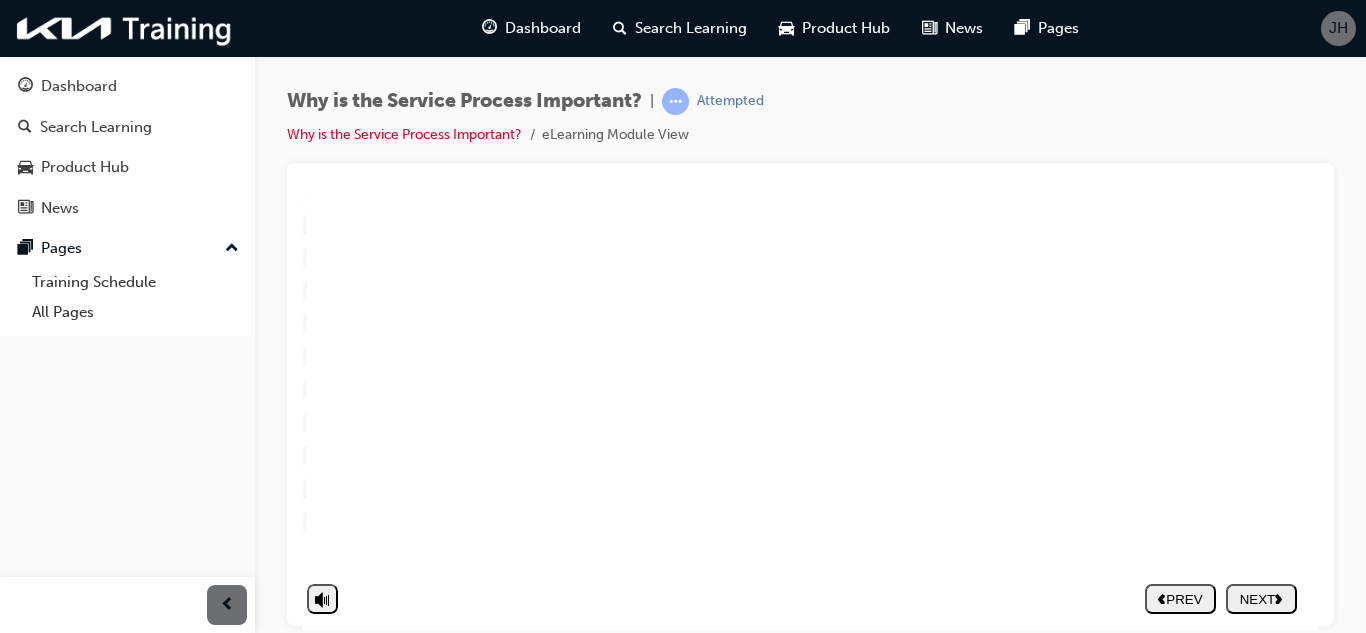 drag, startPoint x: 774, startPoint y: 474, endPoint x: 1051, endPoint y: 422, distance: 281.8386 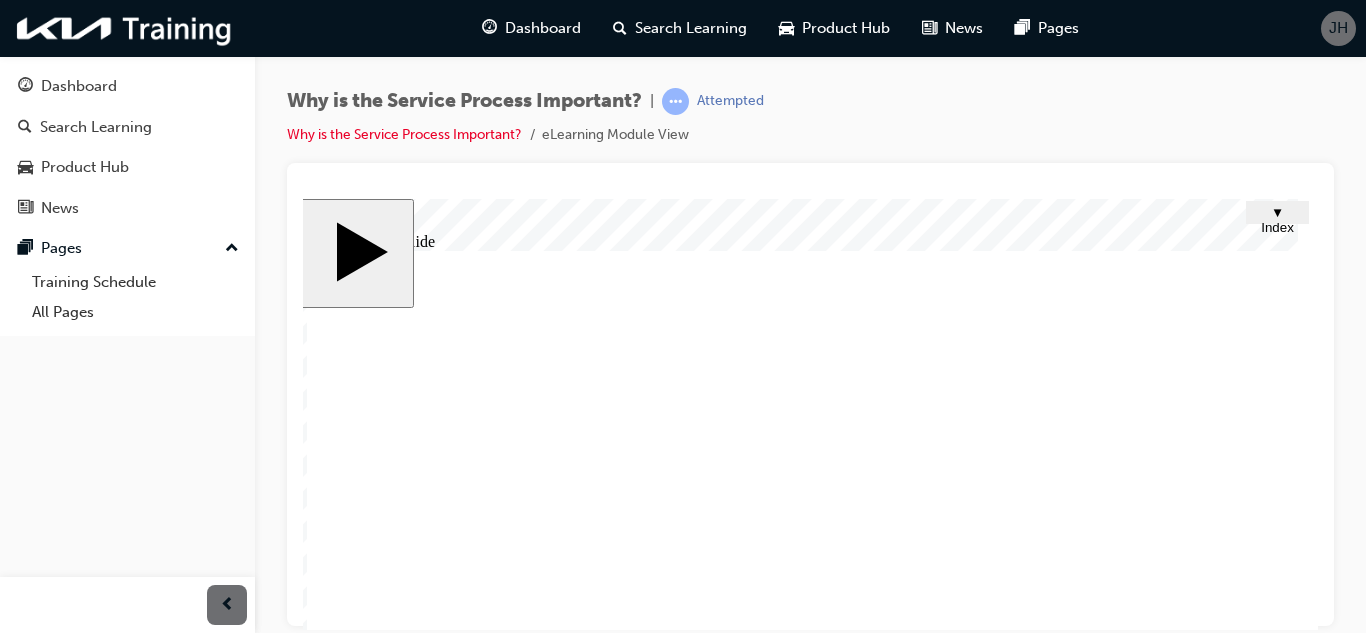 scroll, scrollTop: 100, scrollLeft: 20, axis: both 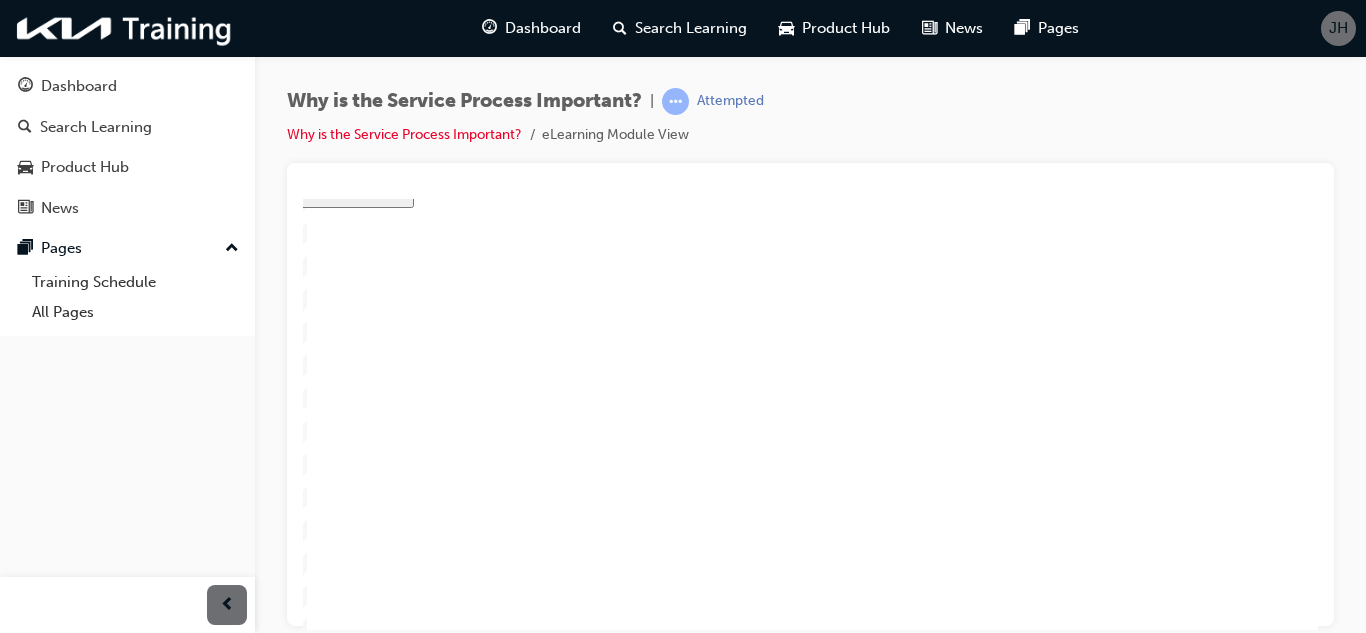 click 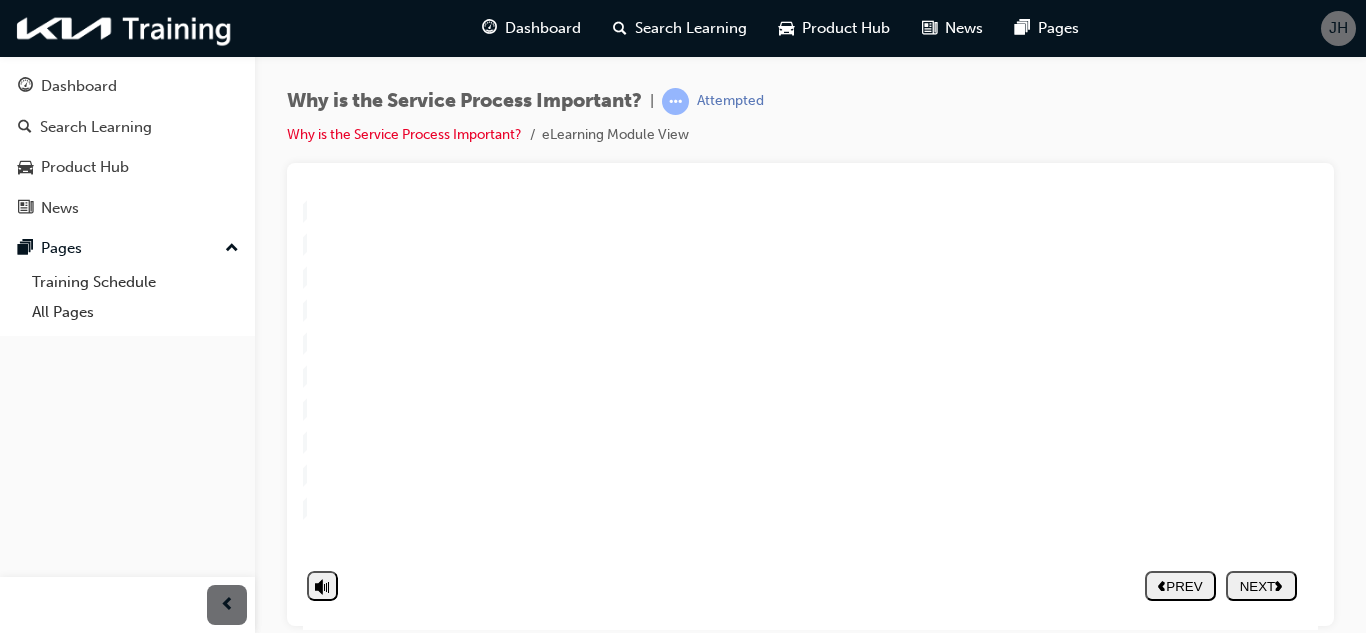 scroll, scrollTop: 289, scrollLeft: 20, axis: both 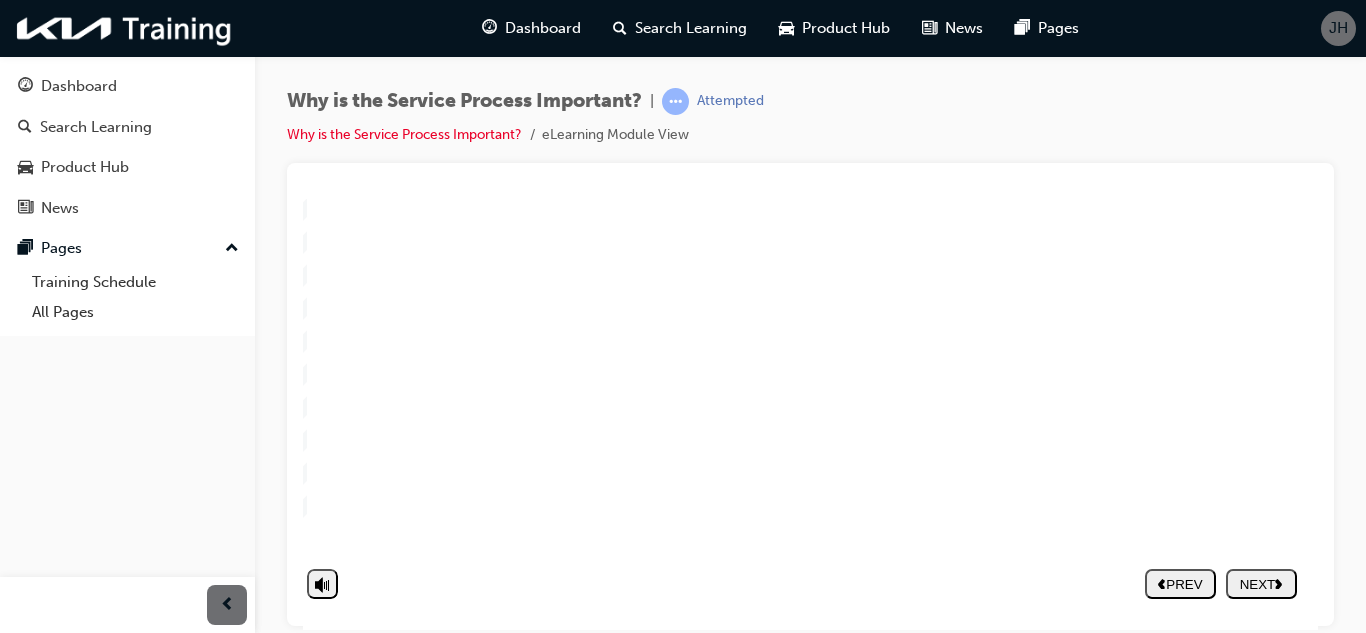click 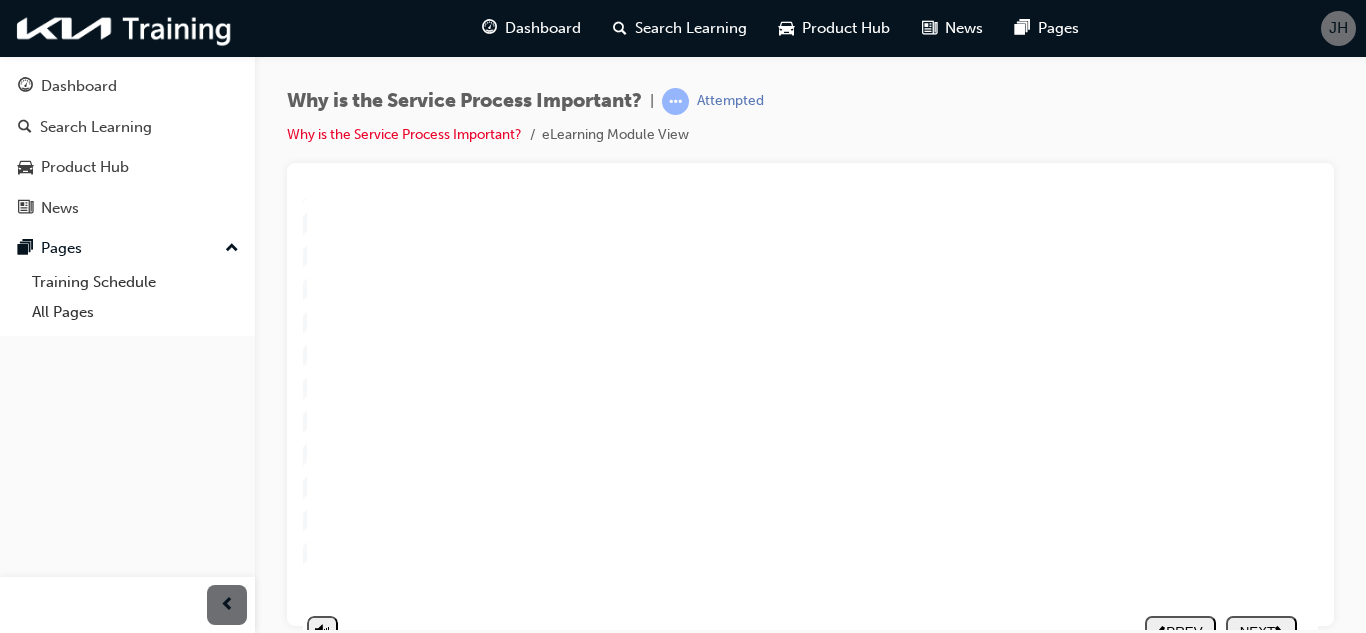 scroll, scrollTop: 289, scrollLeft: 20, axis: both 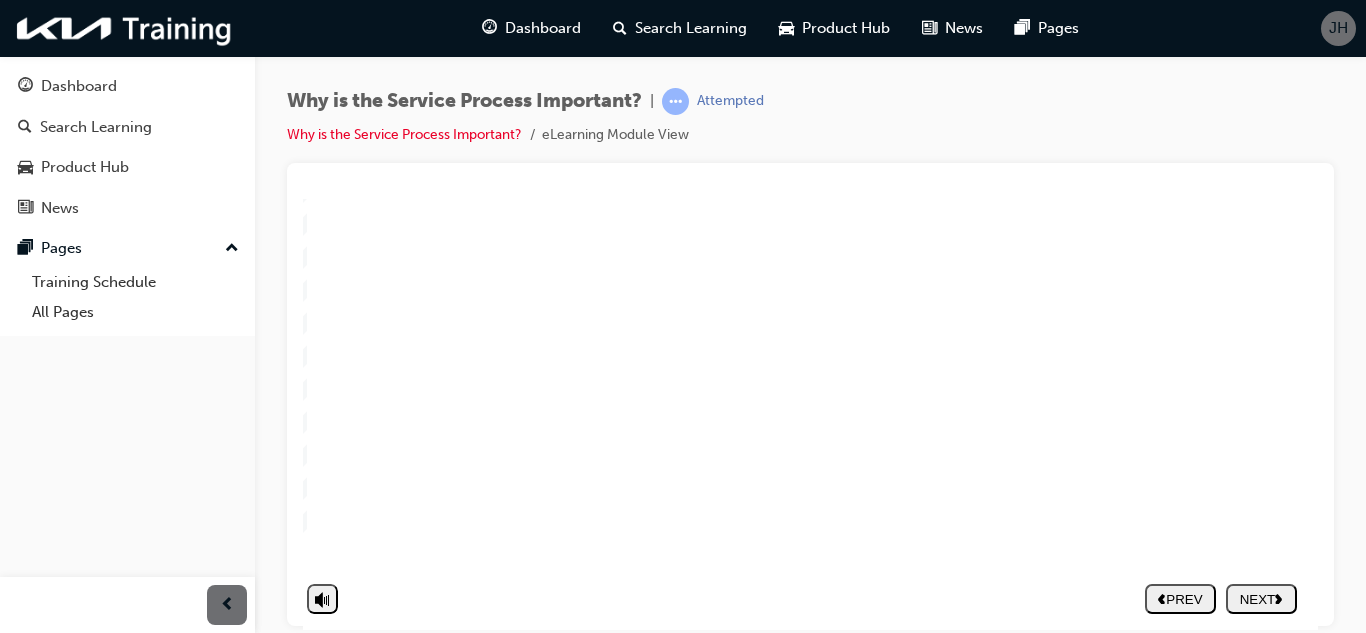 click on "NEXT" at bounding box center [1261, 598] 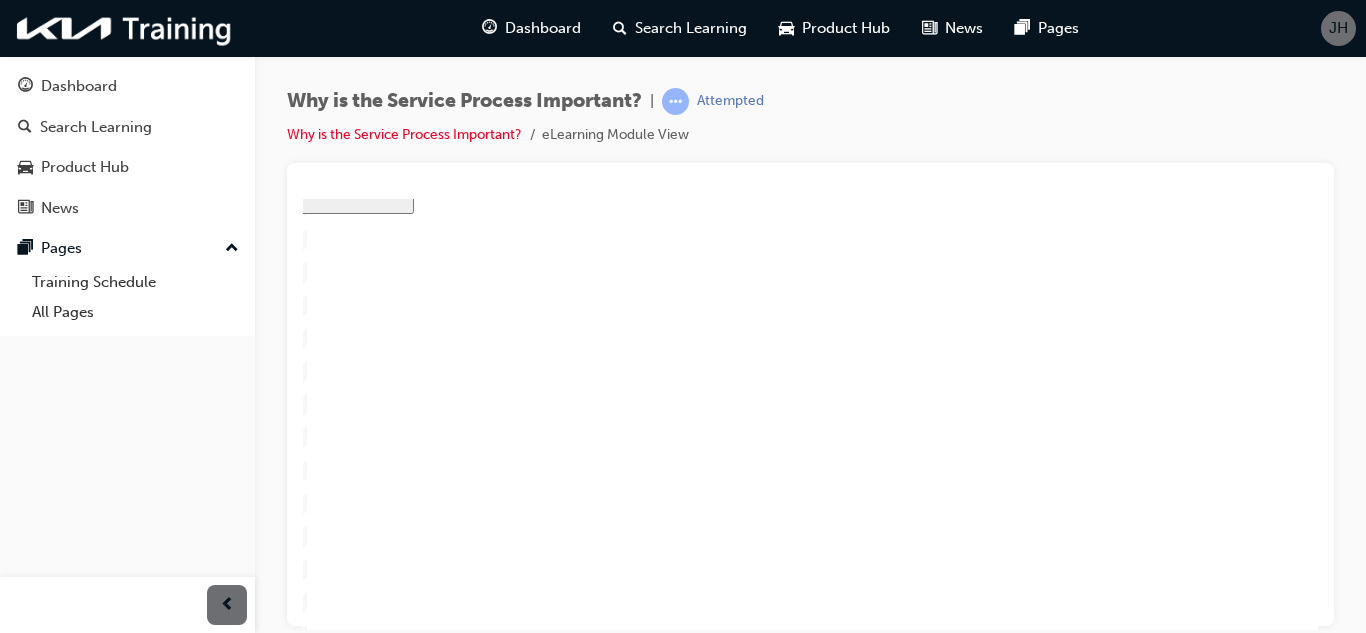 scroll, scrollTop: 200, scrollLeft: 20, axis: both 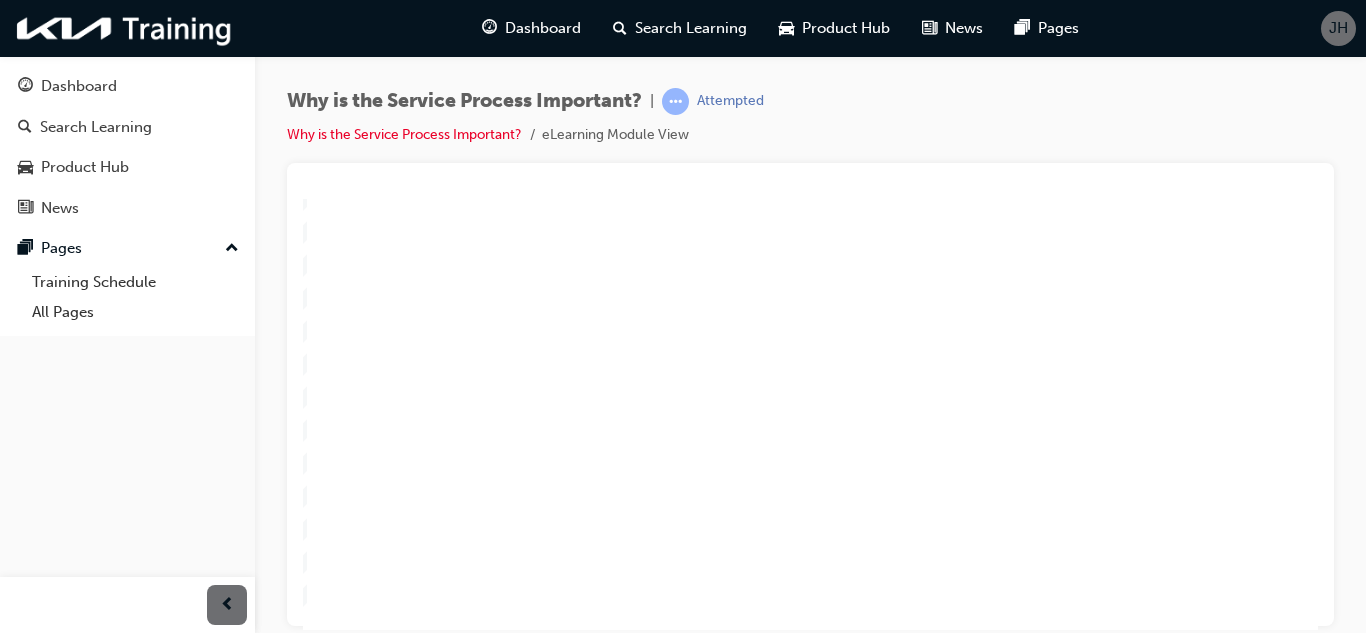 drag, startPoint x: 472, startPoint y: 324, endPoint x: 480, endPoint y: 372, distance: 48.6621 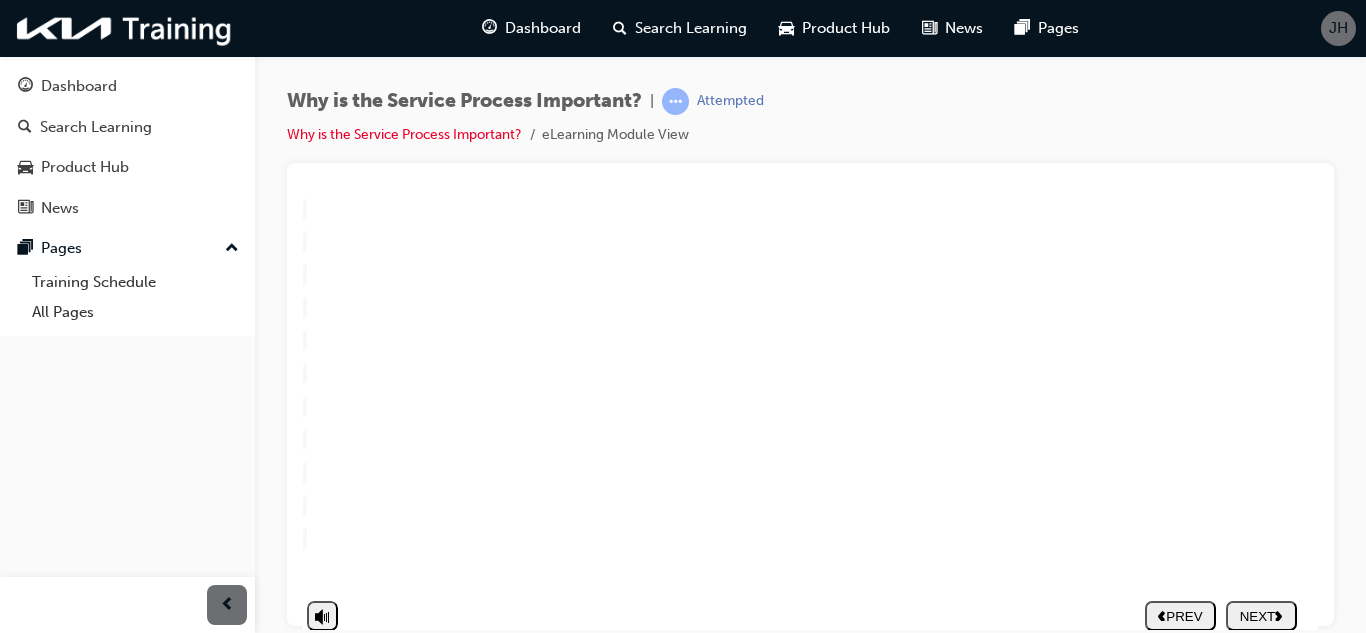 scroll, scrollTop: 289, scrollLeft: 20, axis: both 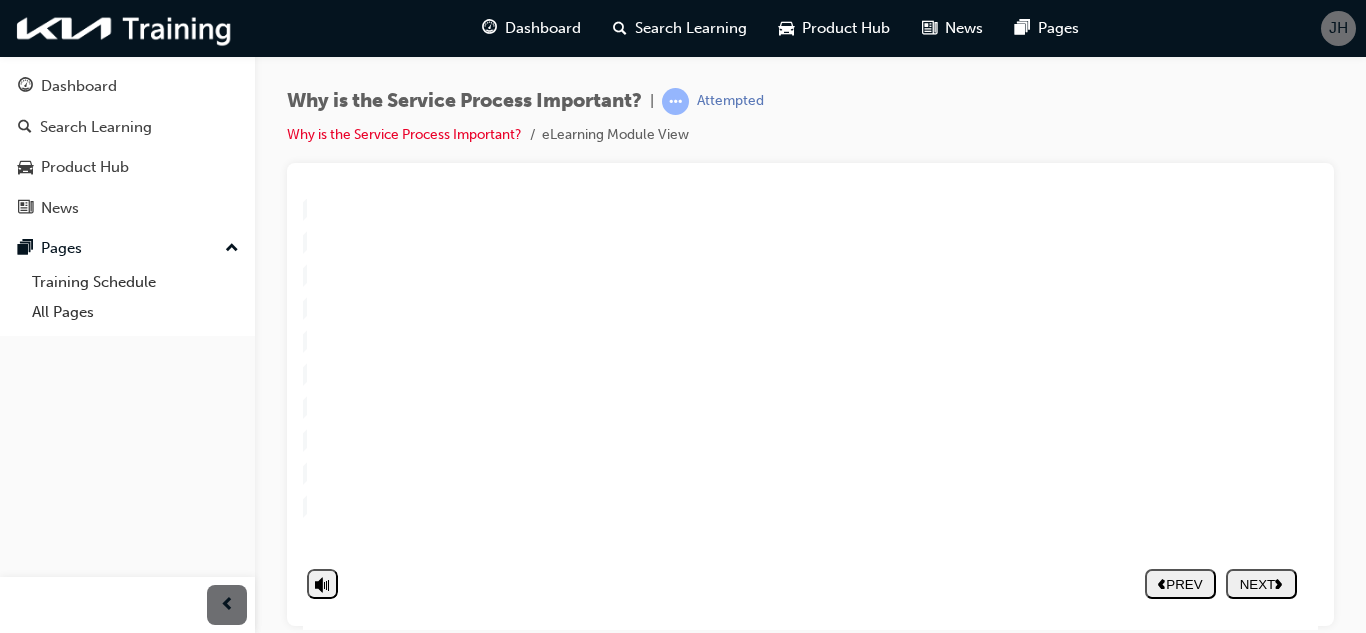 click 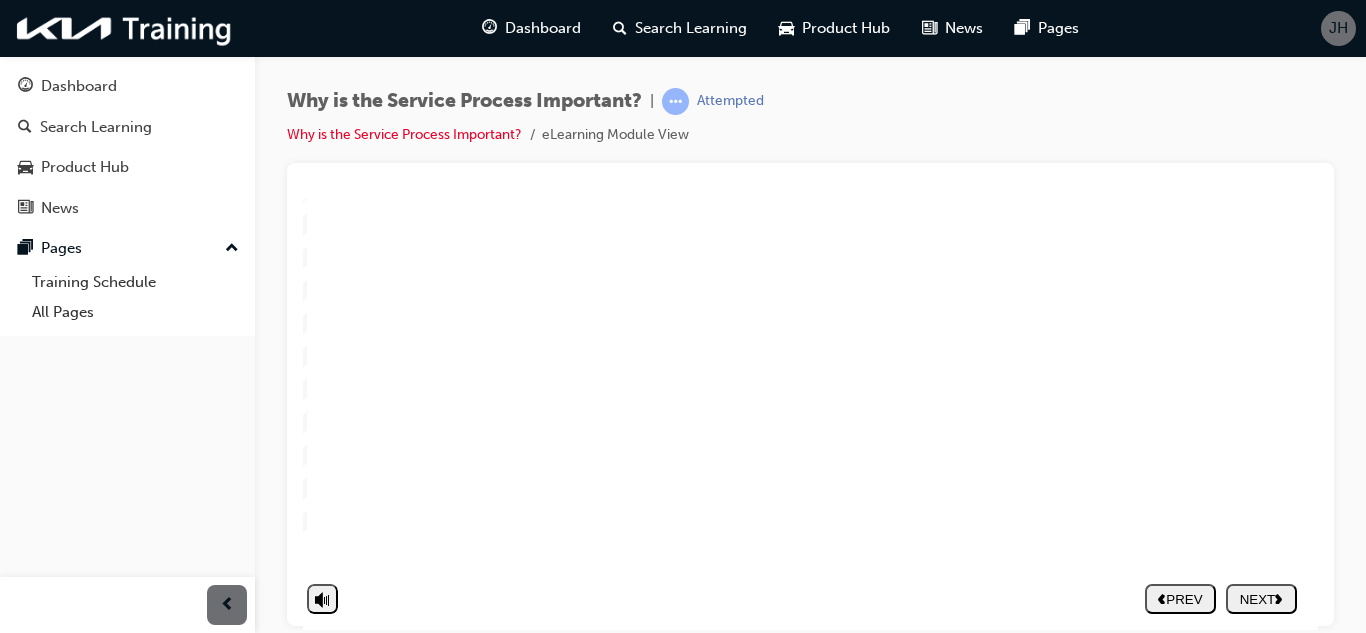 drag, startPoint x: 682, startPoint y: 282, endPoint x: 670, endPoint y: 273, distance: 15 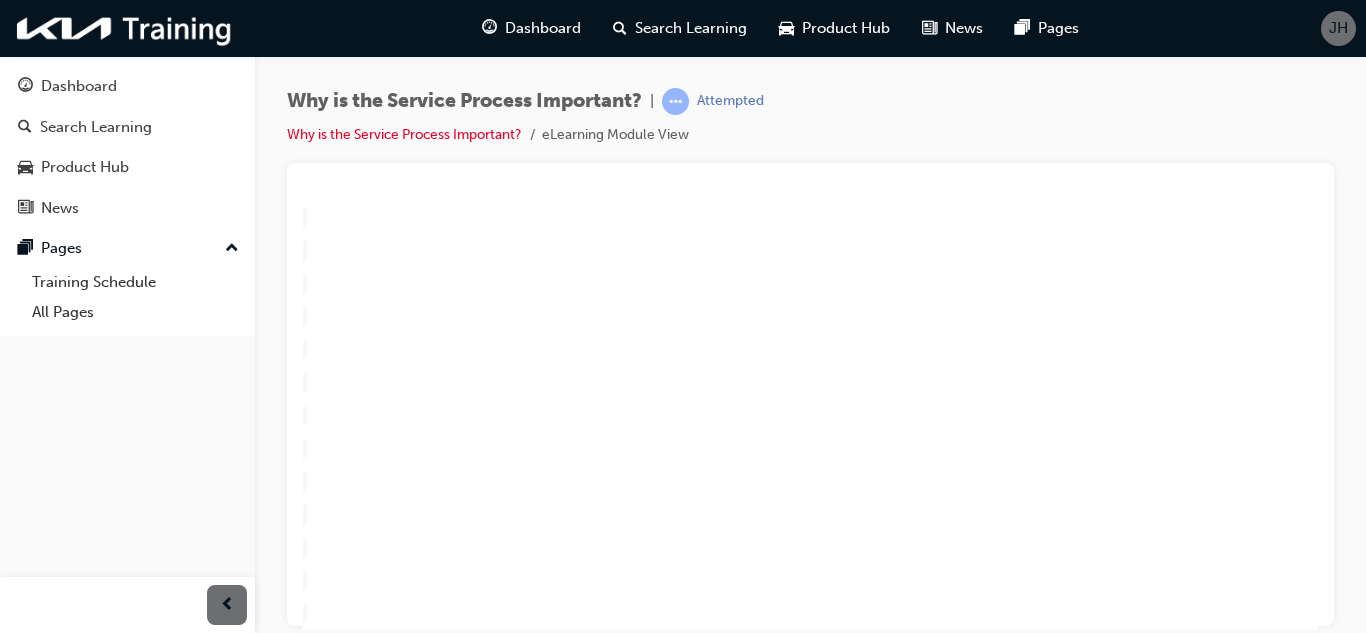 scroll, scrollTop: 0, scrollLeft: 20, axis: horizontal 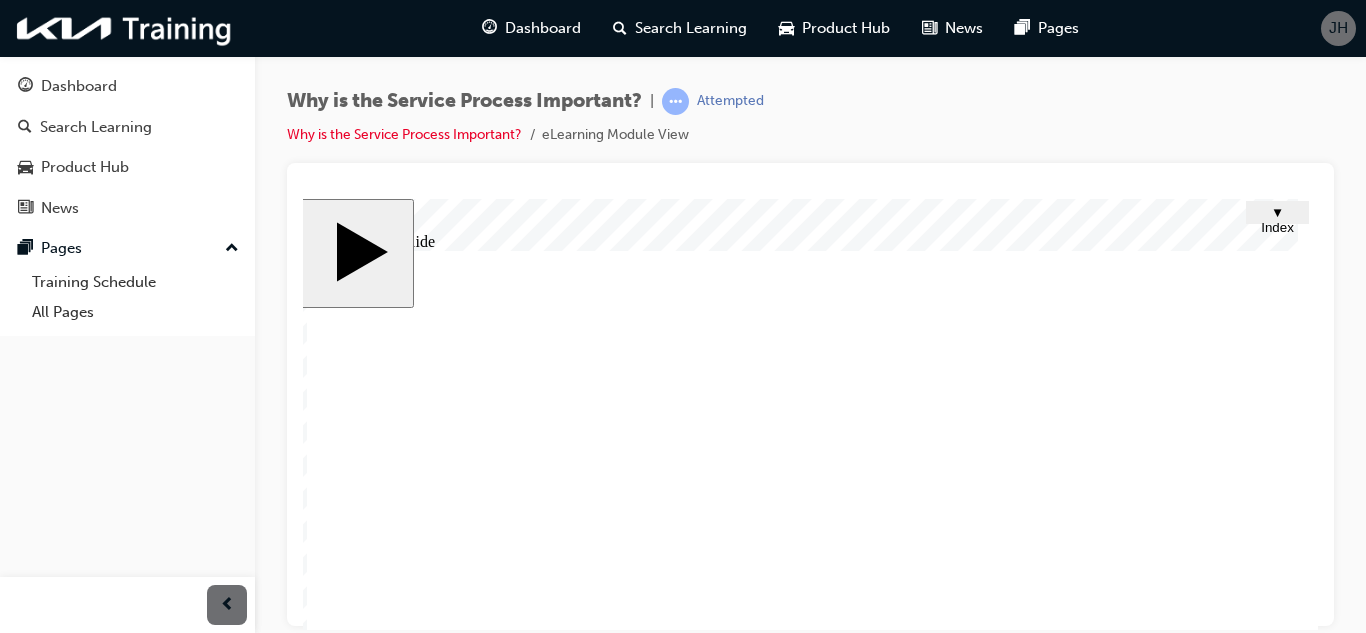 click 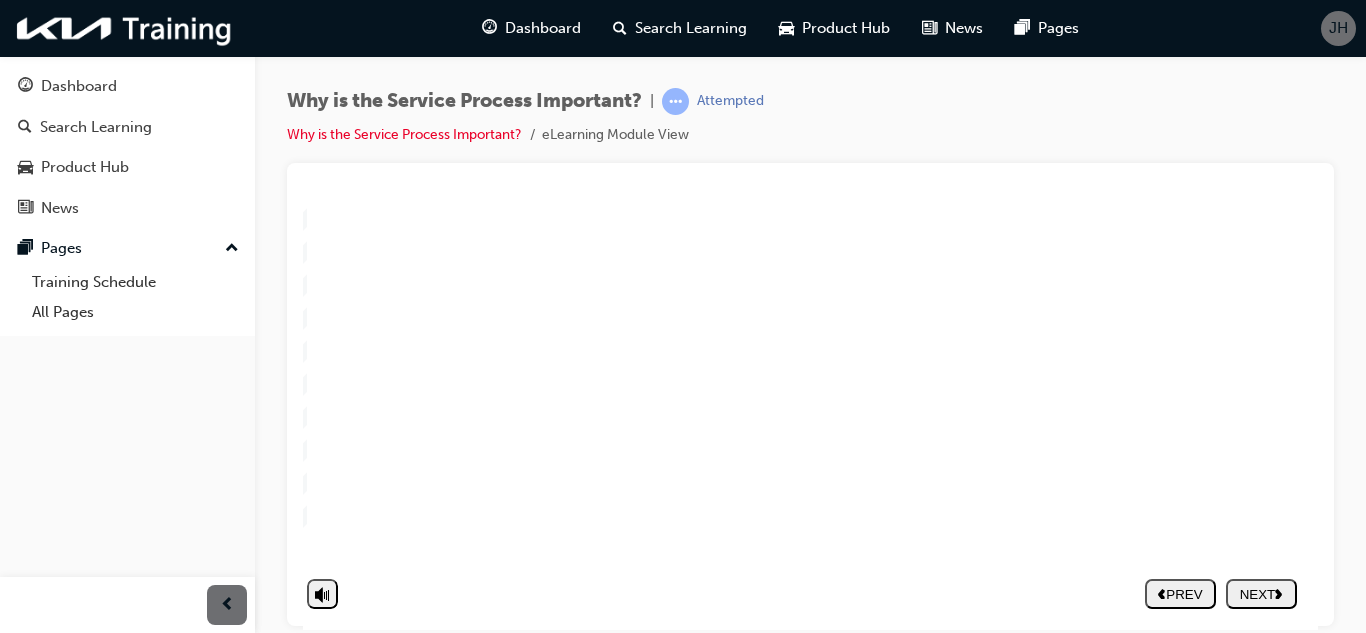 scroll, scrollTop: 289, scrollLeft: 20, axis: both 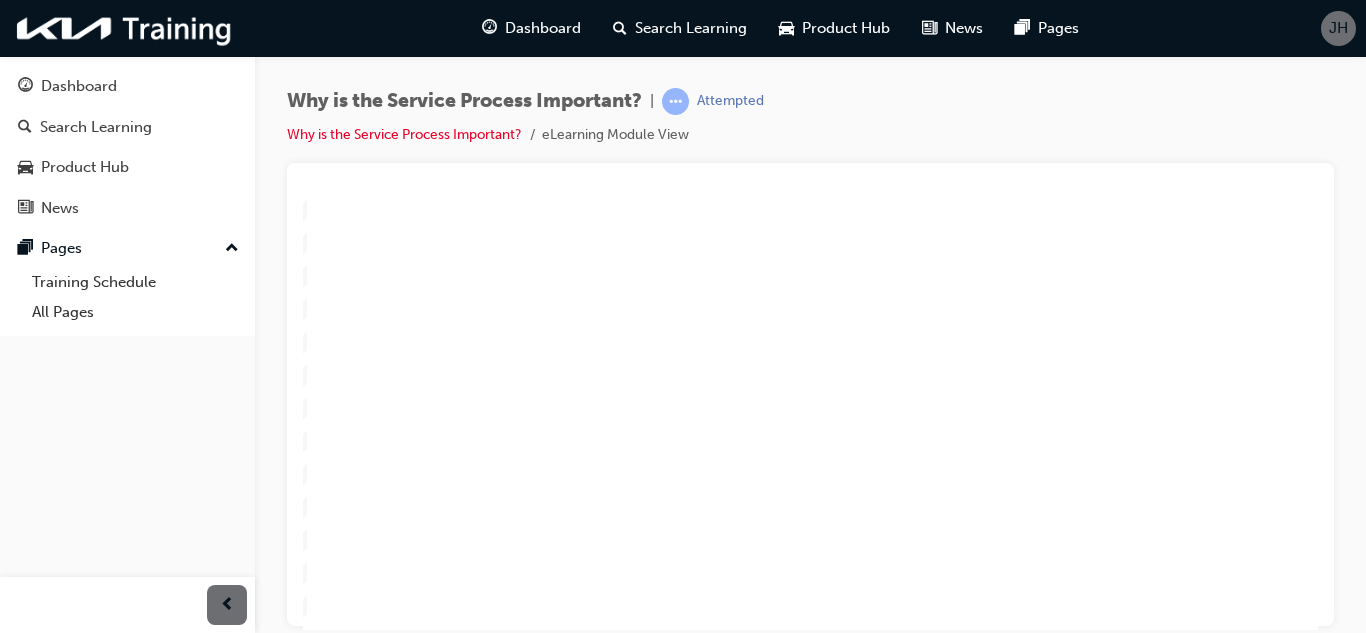 click 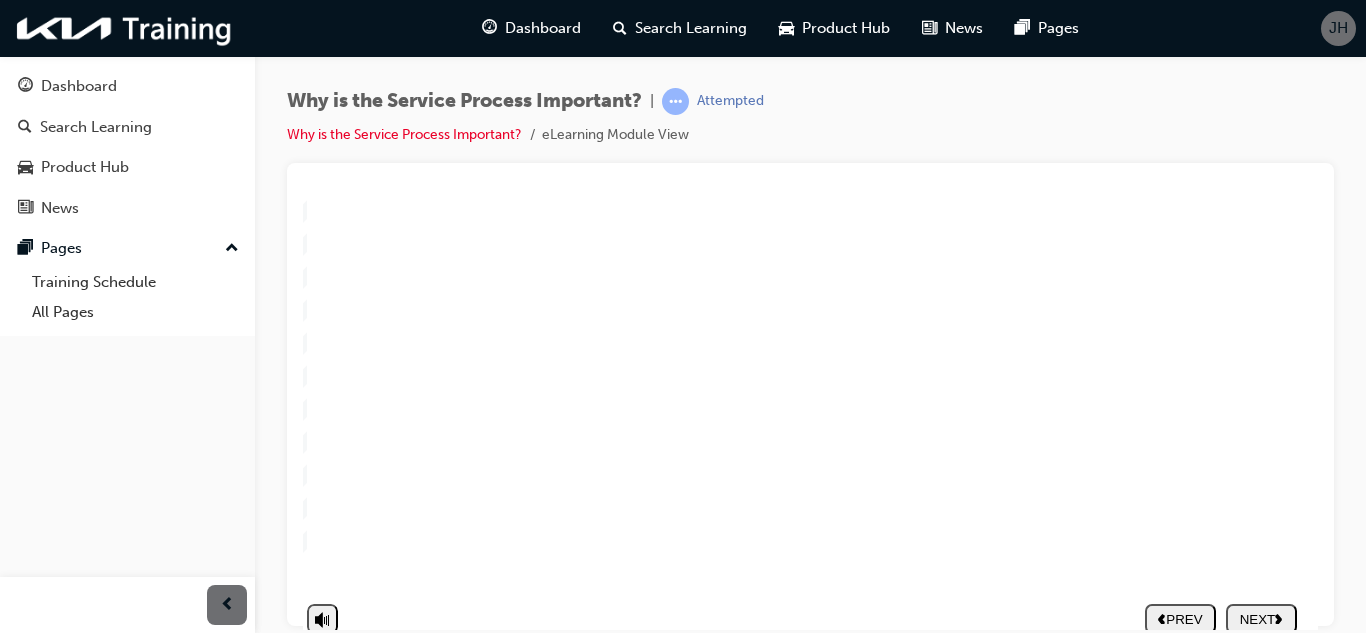 scroll, scrollTop: 289, scrollLeft: 20, axis: both 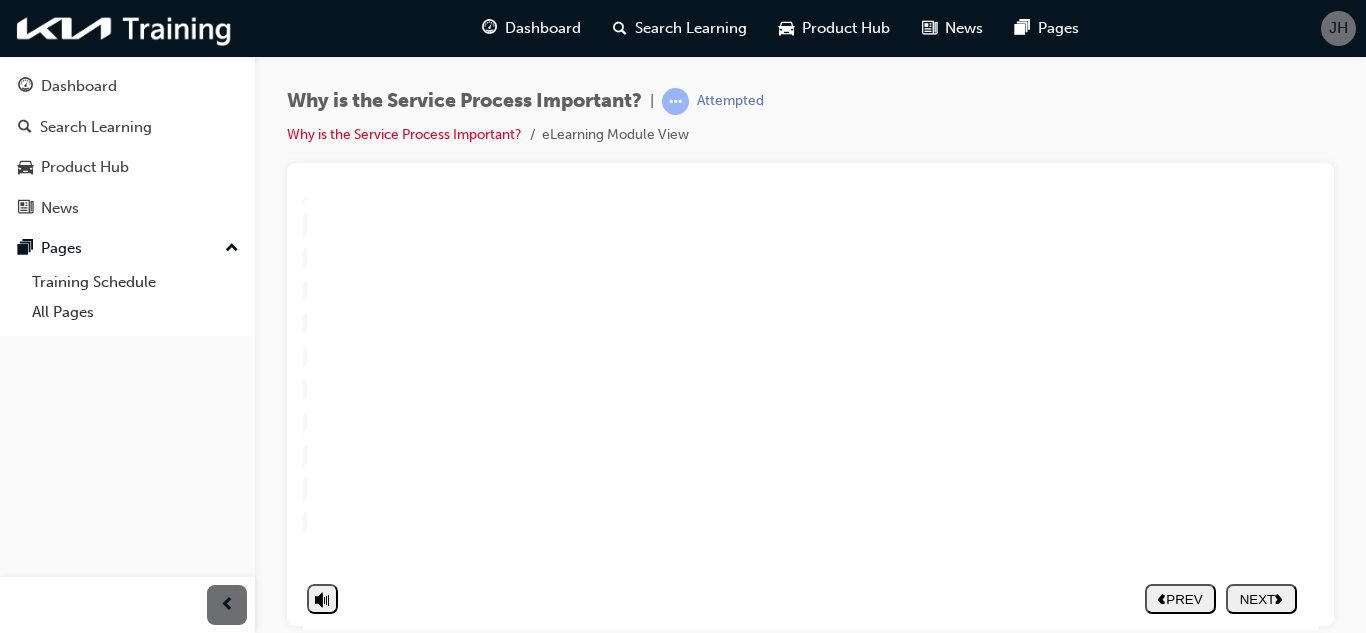 click 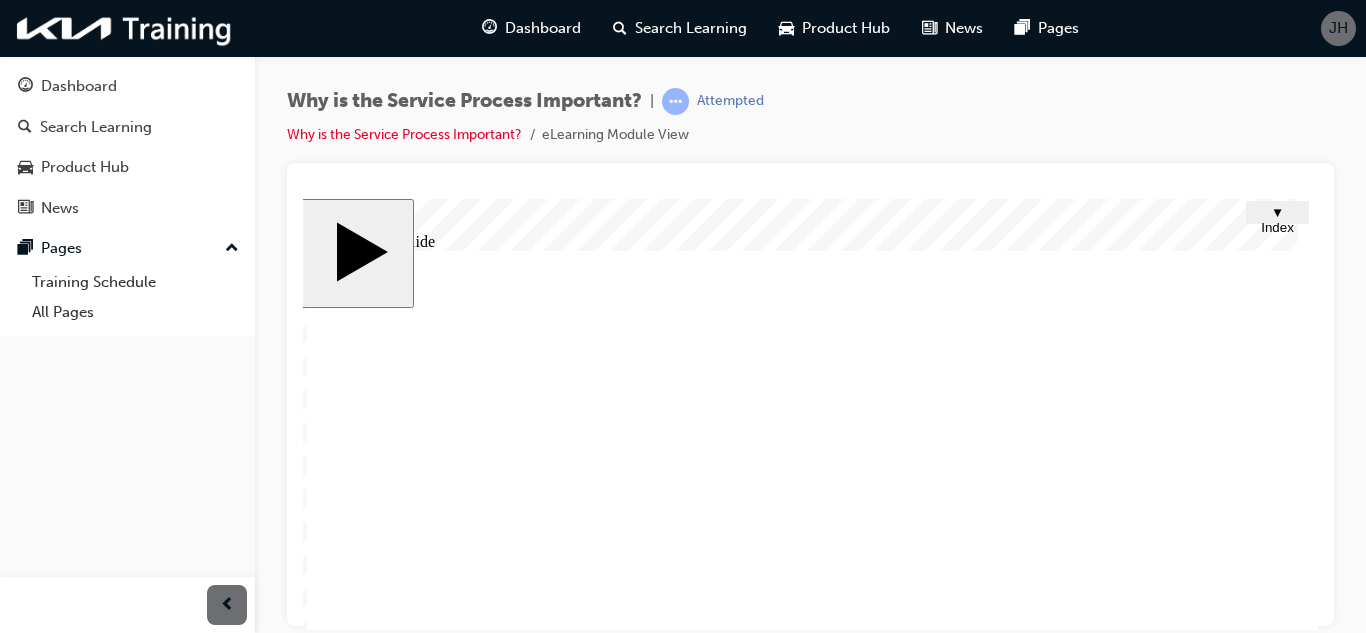 click 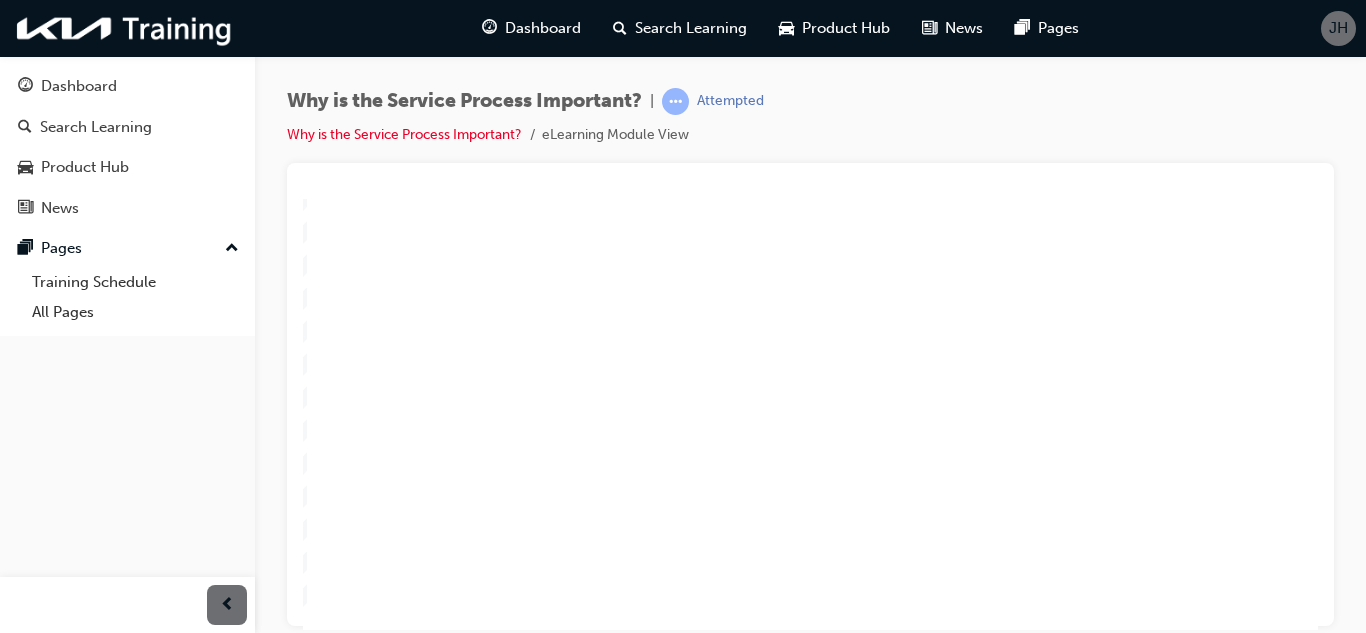 scroll, scrollTop: 289, scrollLeft: 20, axis: both 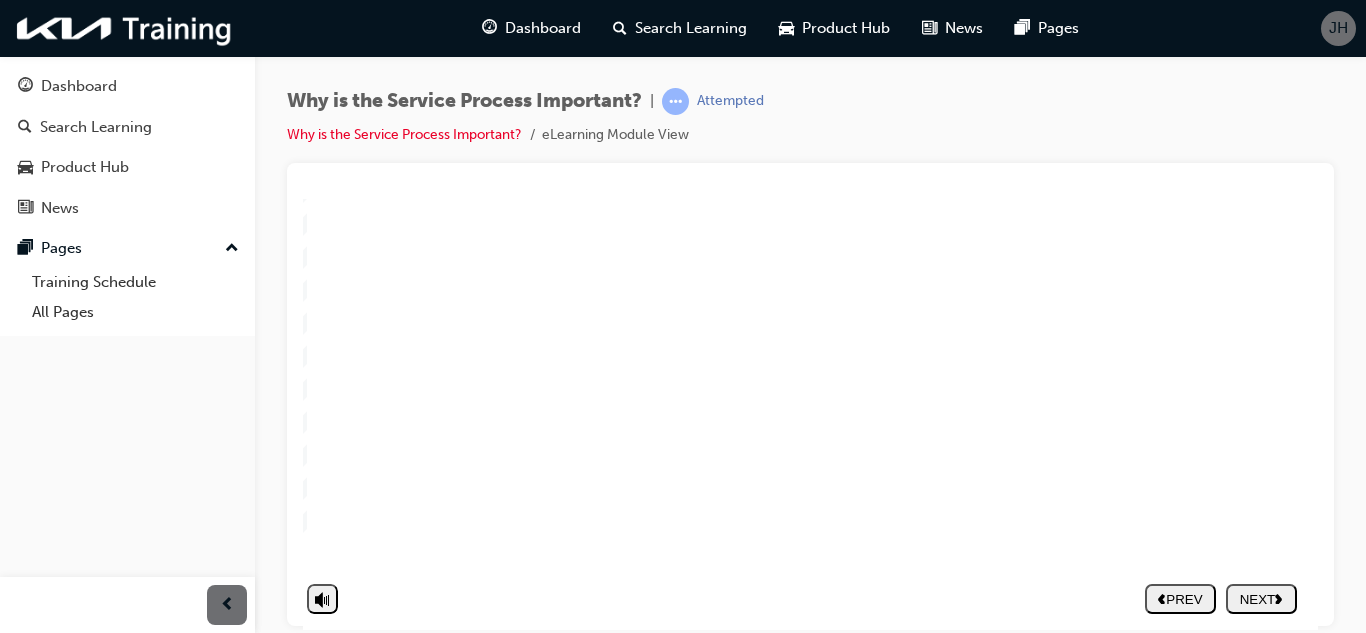 click on "NEXT" at bounding box center (1261, 598) 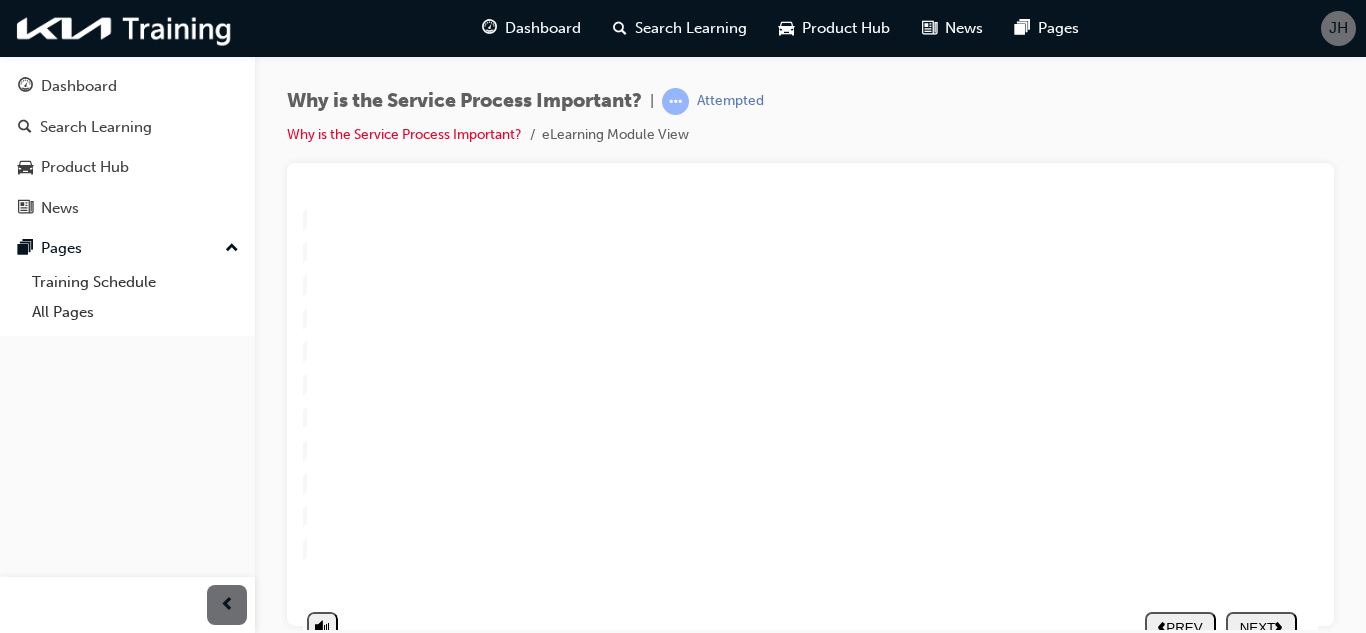 scroll, scrollTop: 289, scrollLeft: 20, axis: both 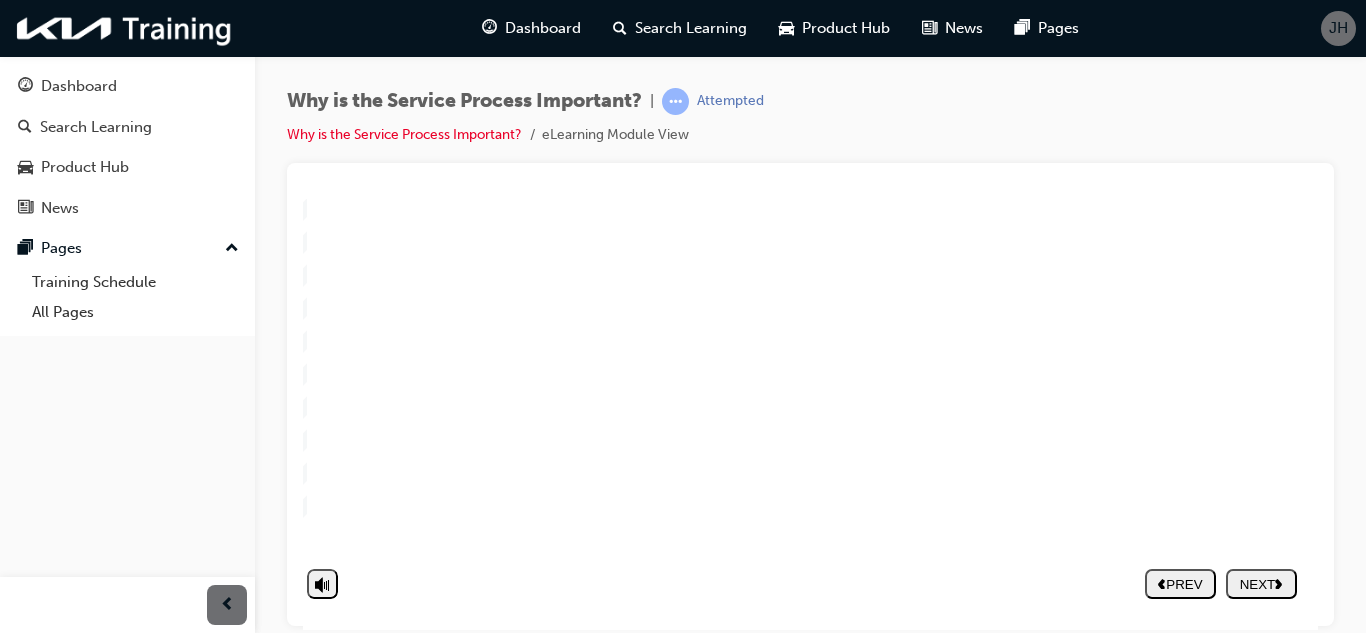 click 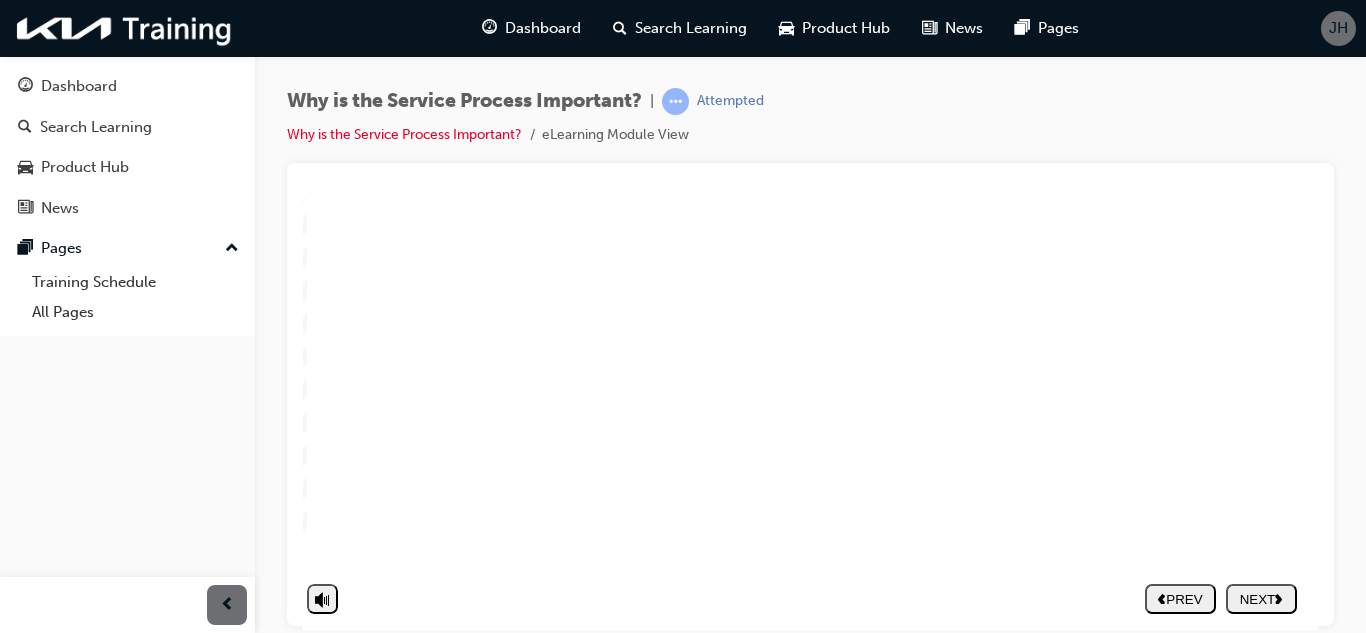 click 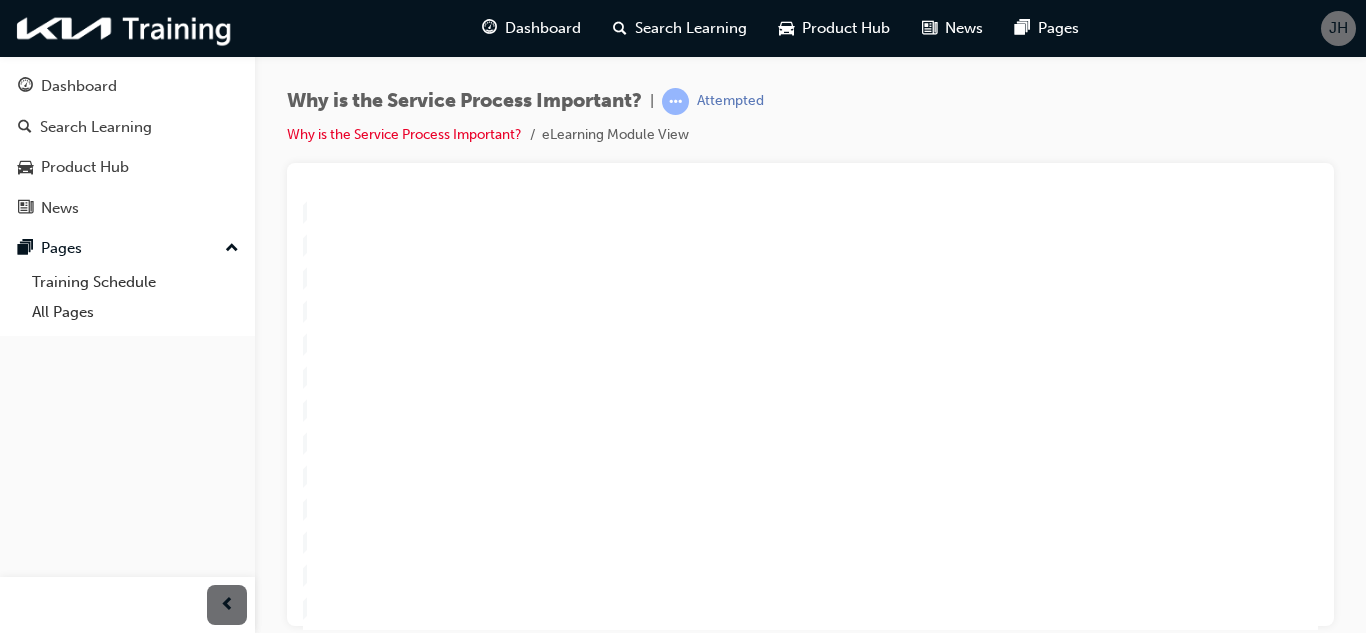 scroll, scrollTop: 189, scrollLeft: 20, axis: both 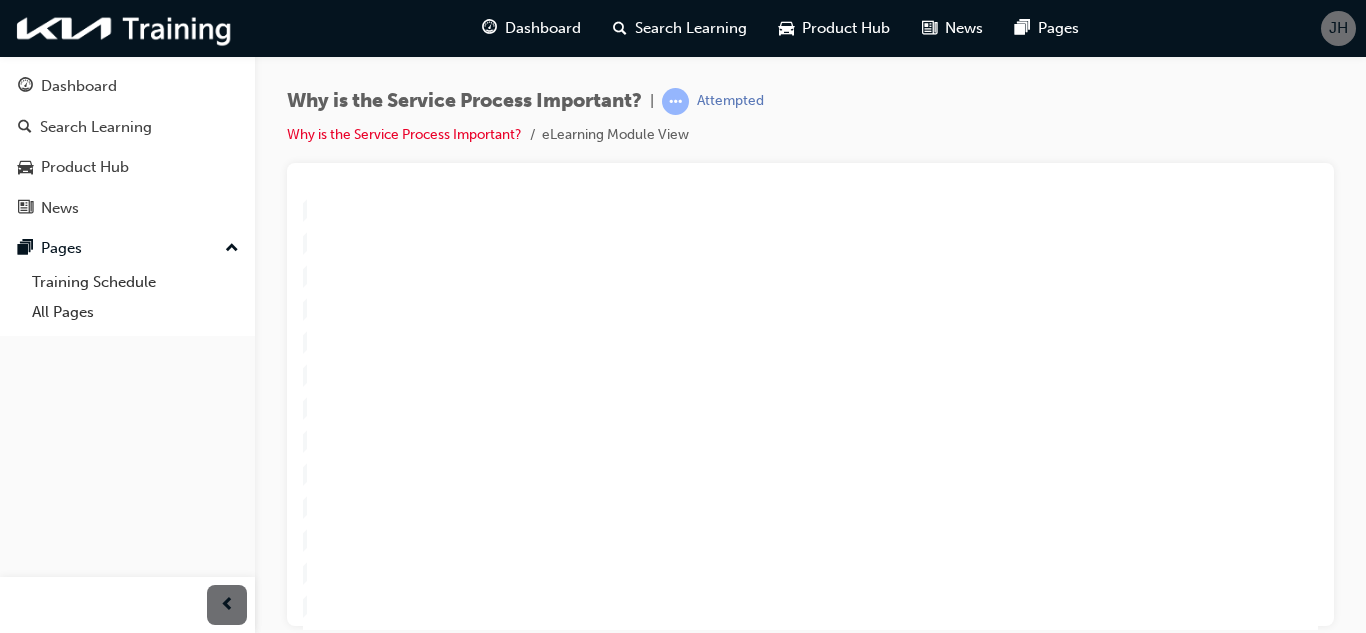 click 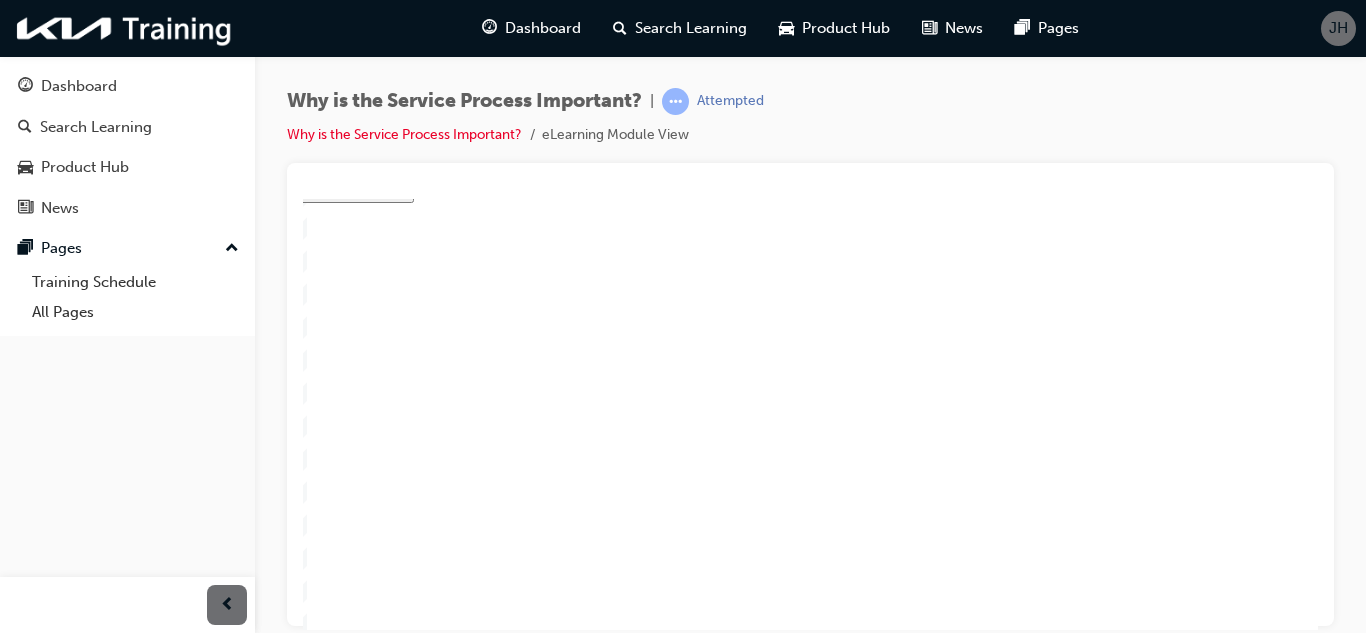 scroll, scrollTop: 289, scrollLeft: 20, axis: both 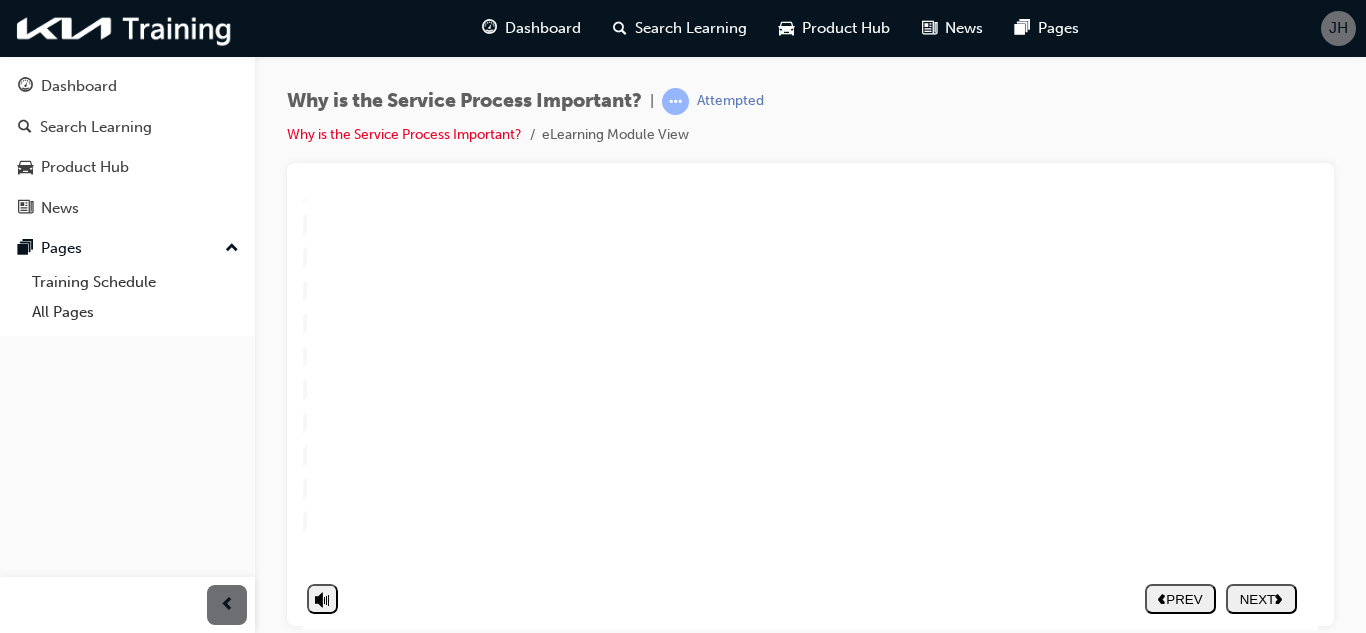 click 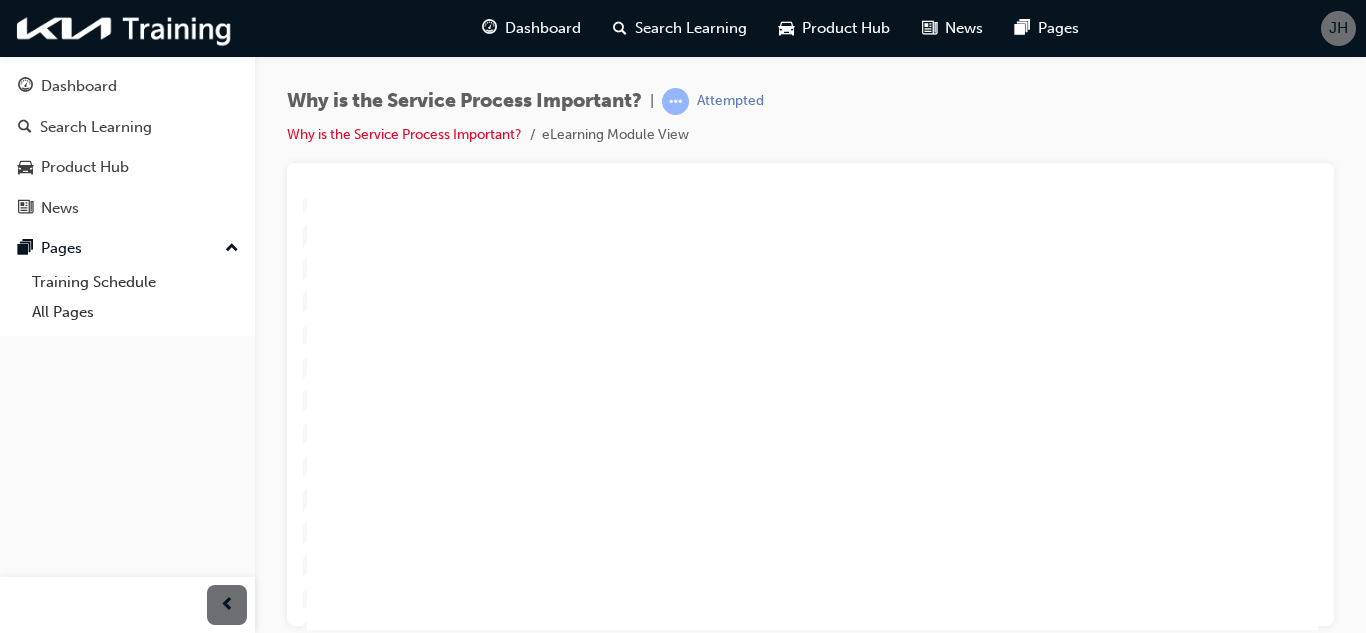scroll, scrollTop: 200, scrollLeft: 20, axis: both 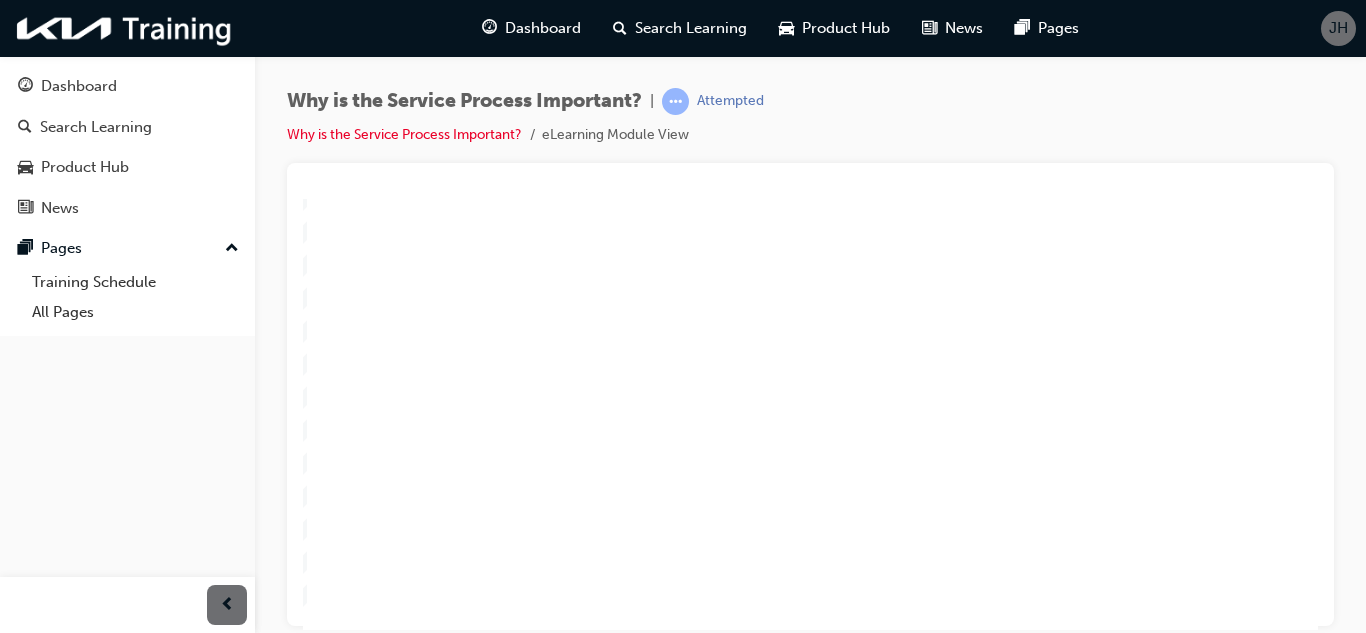 click 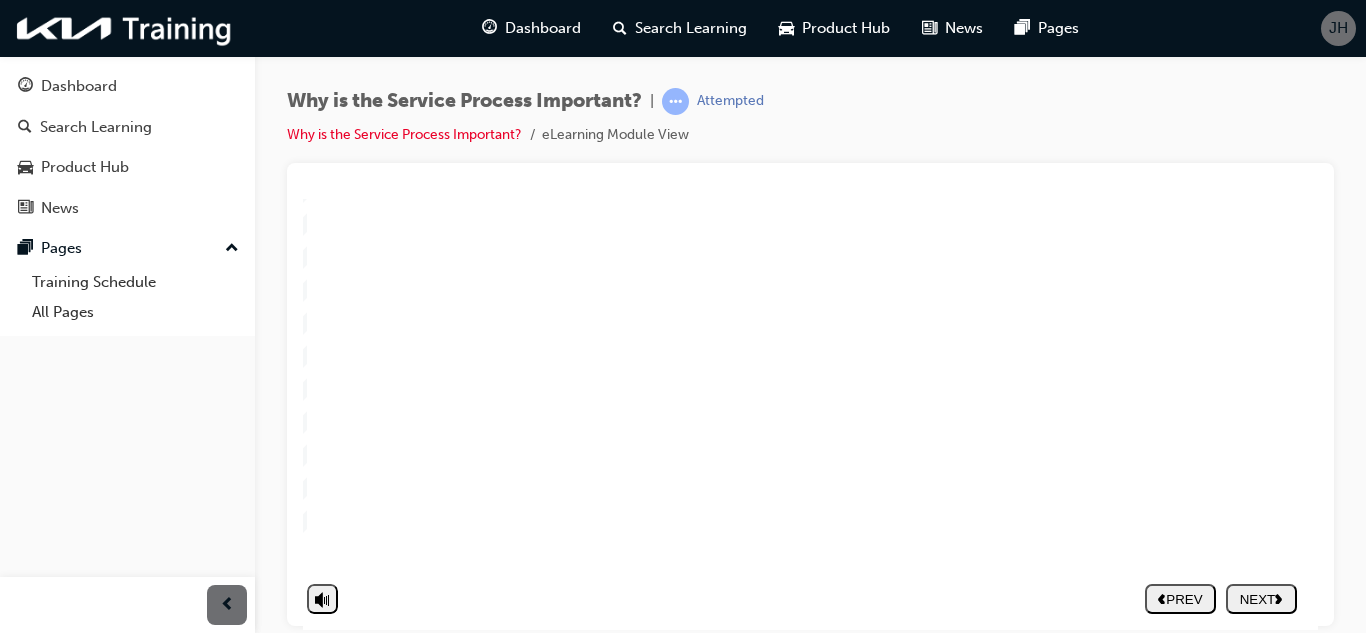 scroll, scrollTop: 289, scrollLeft: 20, axis: both 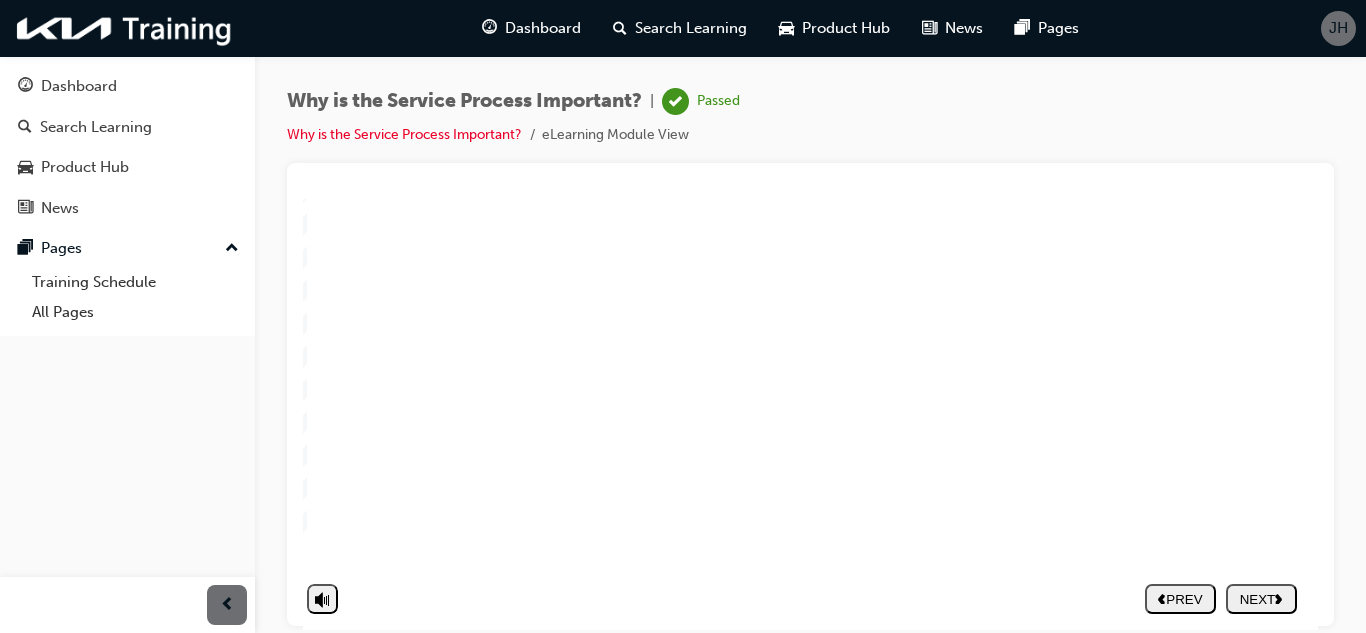 click 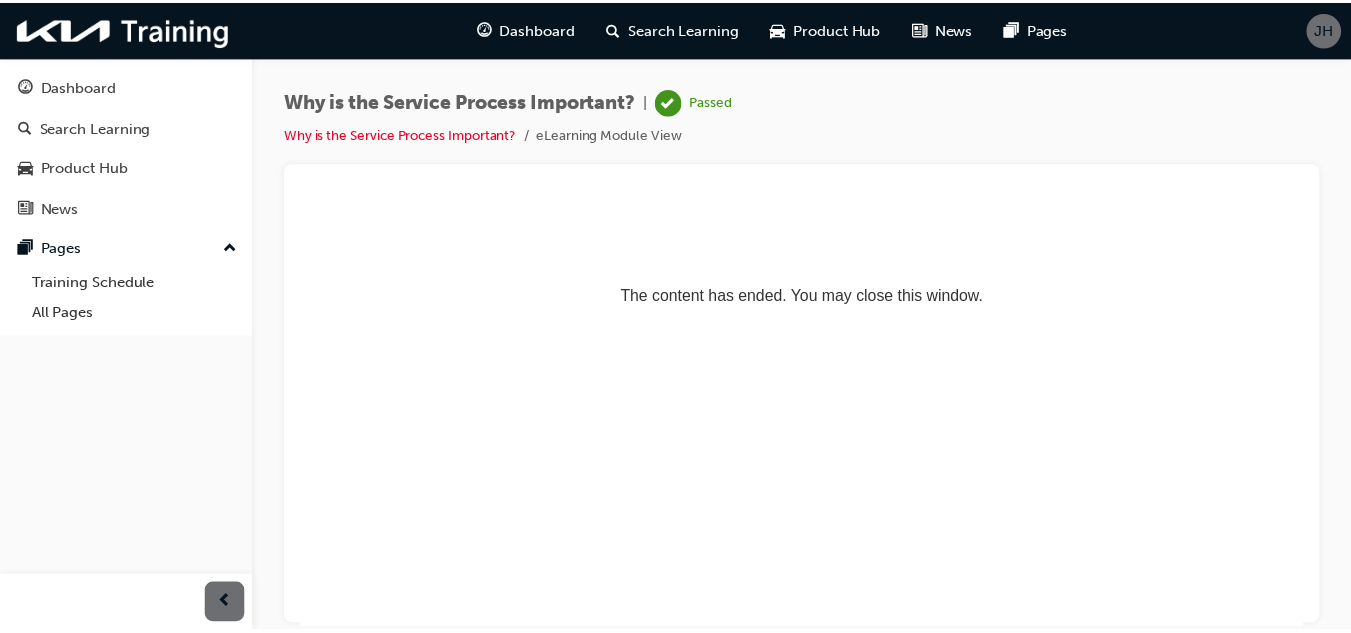 scroll, scrollTop: 0, scrollLeft: 0, axis: both 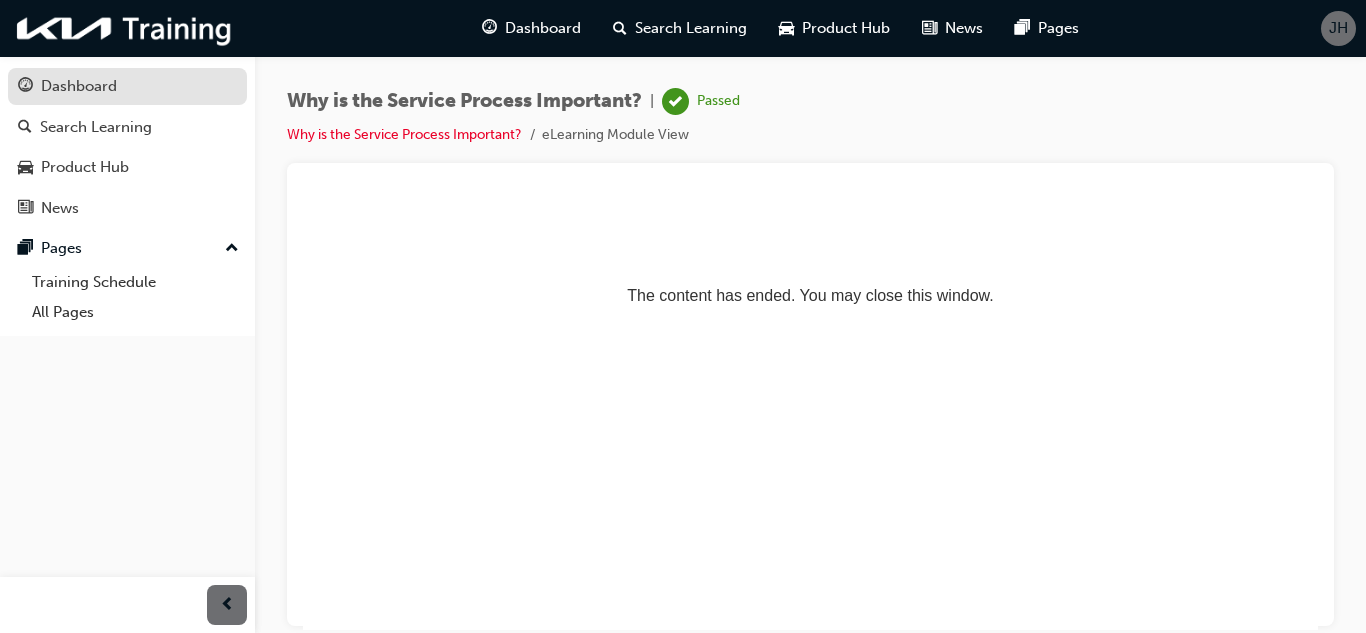 click on "Dashboard" at bounding box center [79, 86] 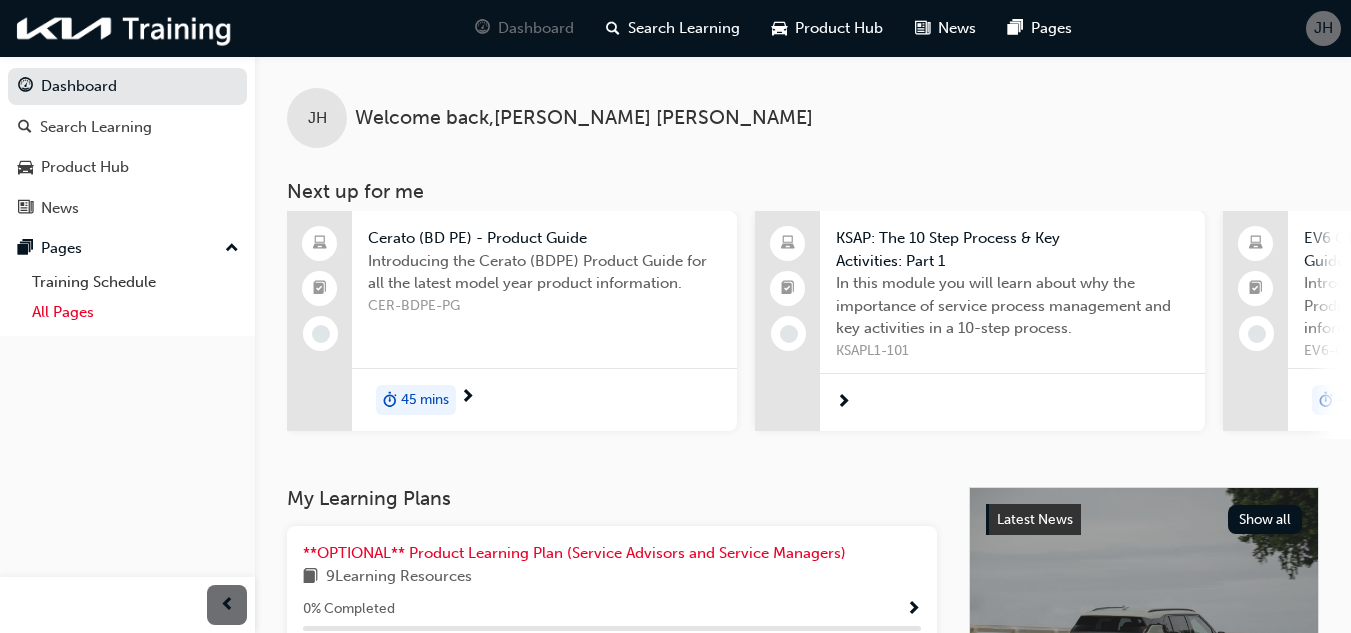 click on "All Pages" at bounding box center (135, 312) 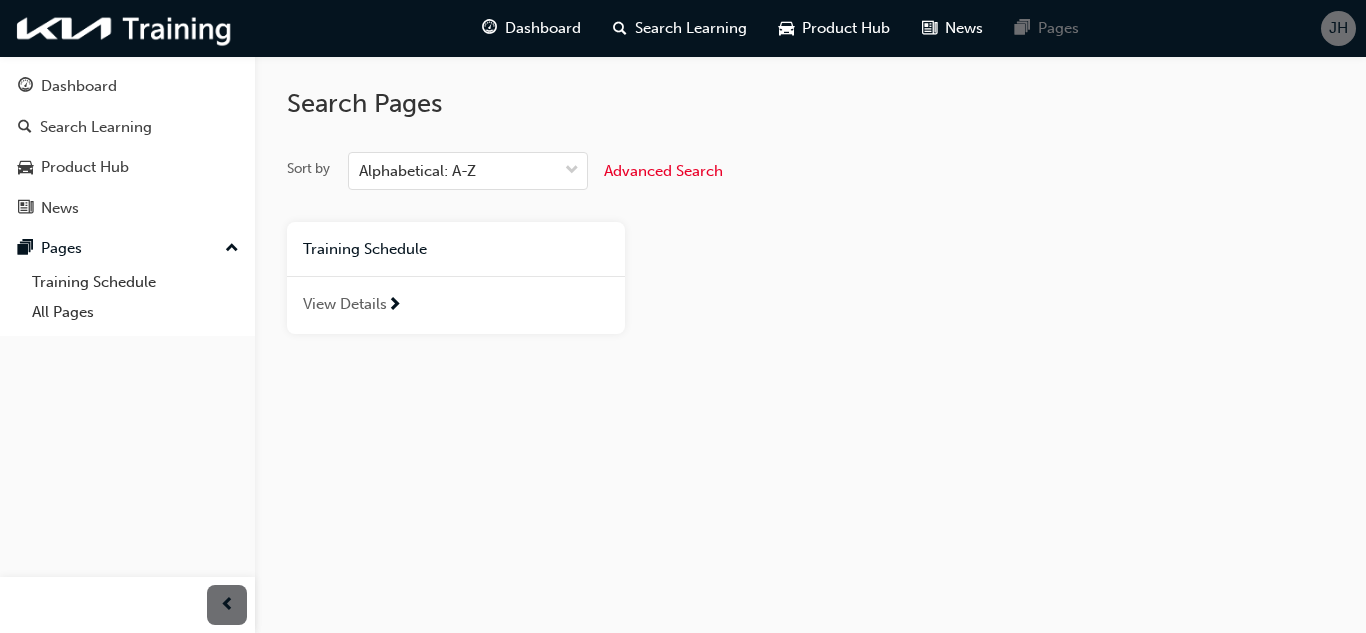 click on "View Details" at bounding box center [345, 304] 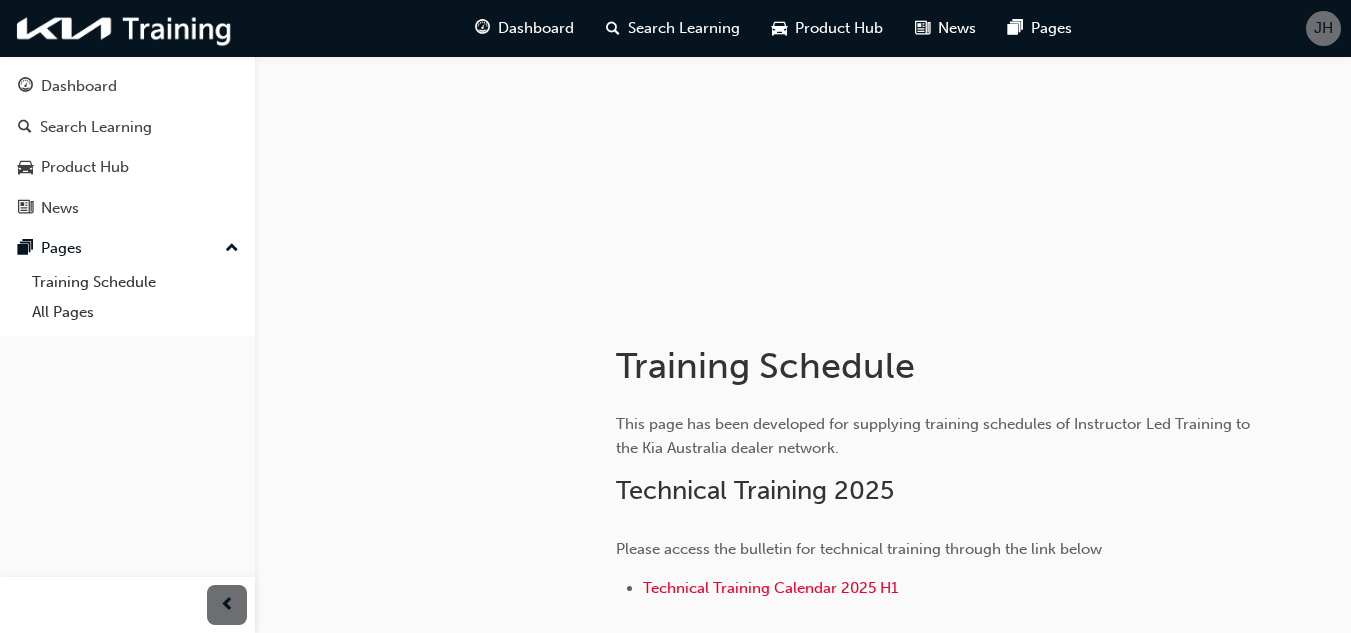 scroll, scrollTop: 0, scrollLeft: 0, axis: both 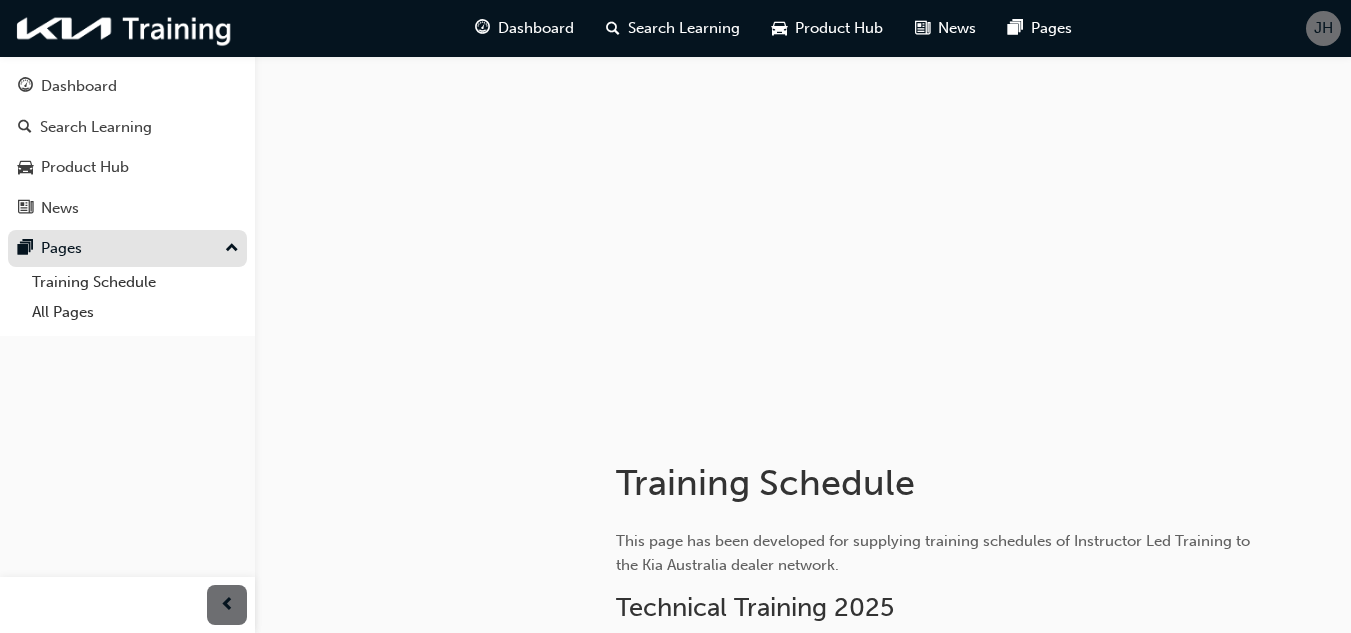 click on "Pages" at bounding box center [127, 248] 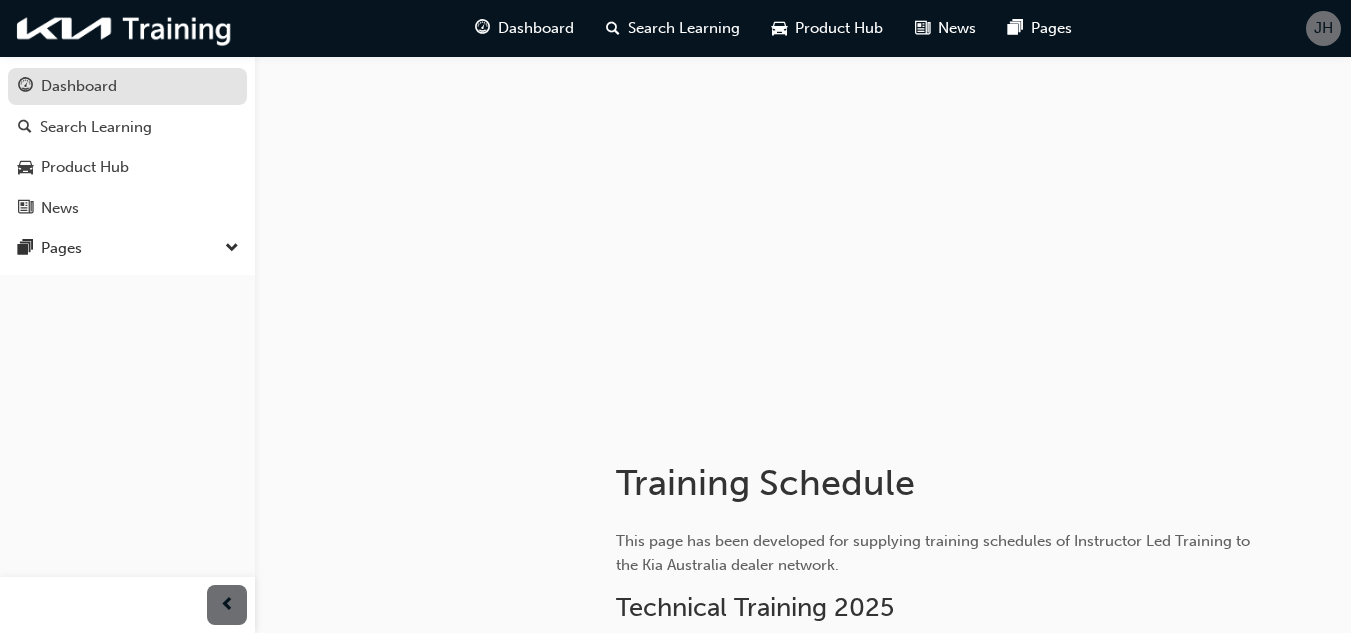 click on "Dashboard" at bounding box center [79, 86] 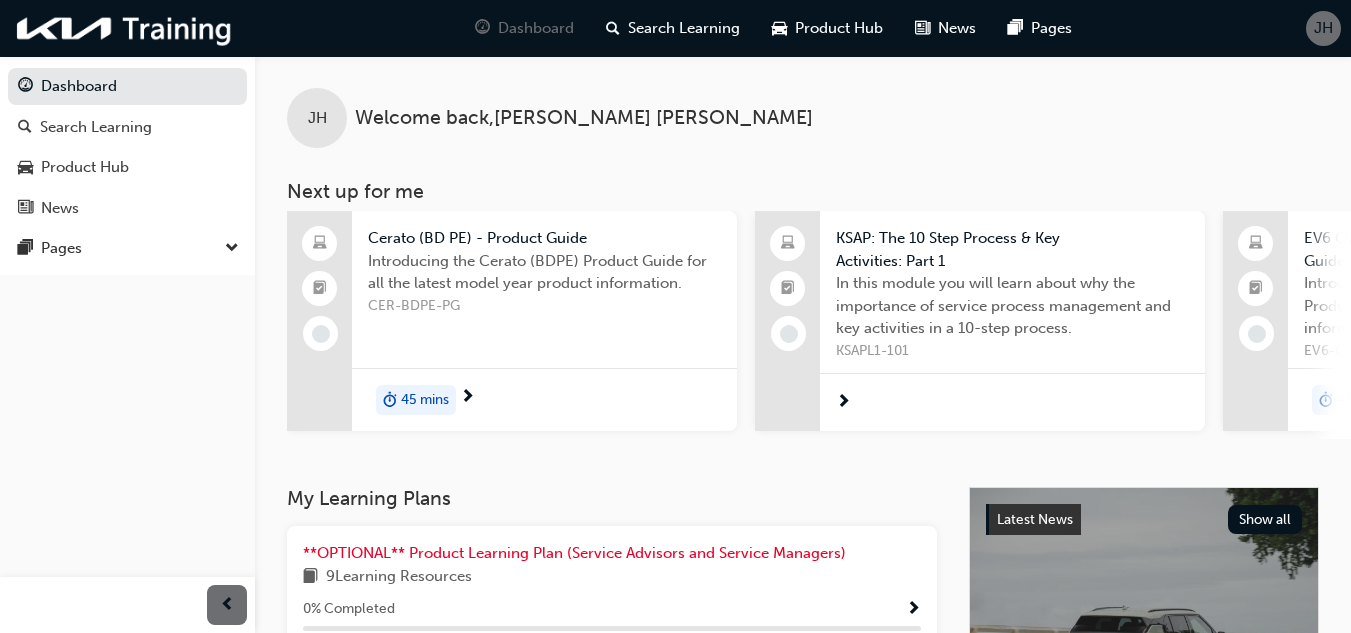 drag, startPoint x: 1208, startPoint y: 395, endPoint x: 885, endPoint y: 394, distance: 323.00156 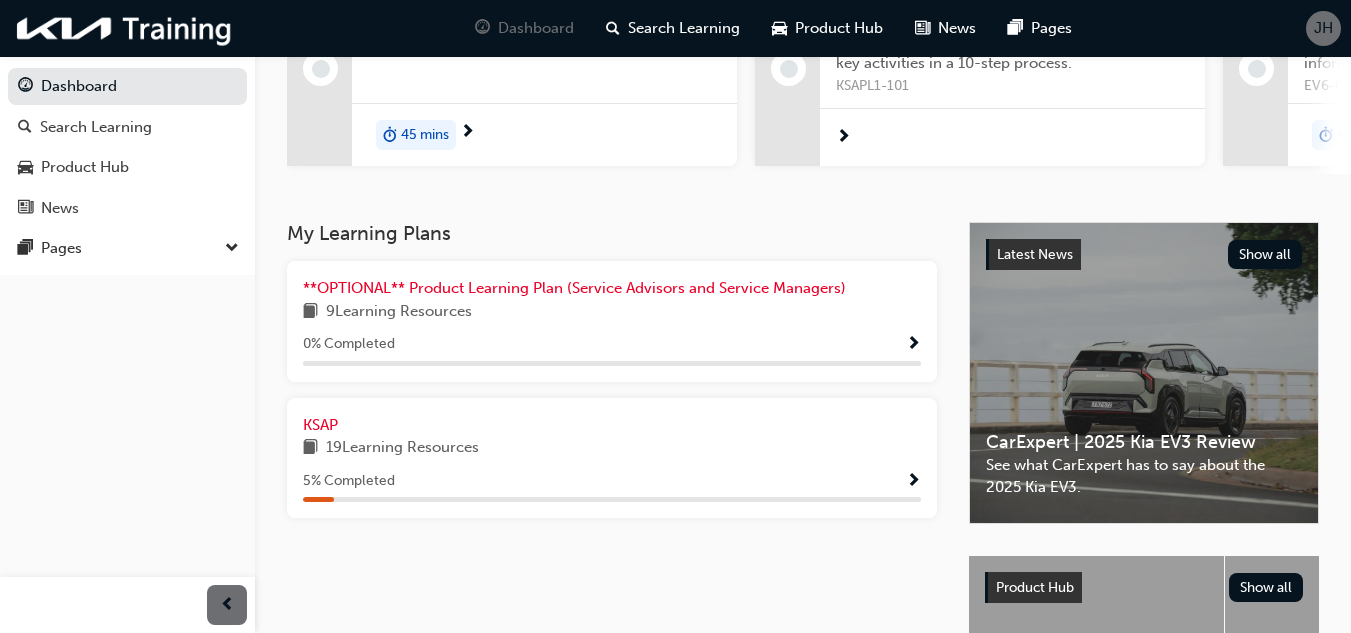scroll, scrollTop: 300, scrollLeft: 0, axis: vertical 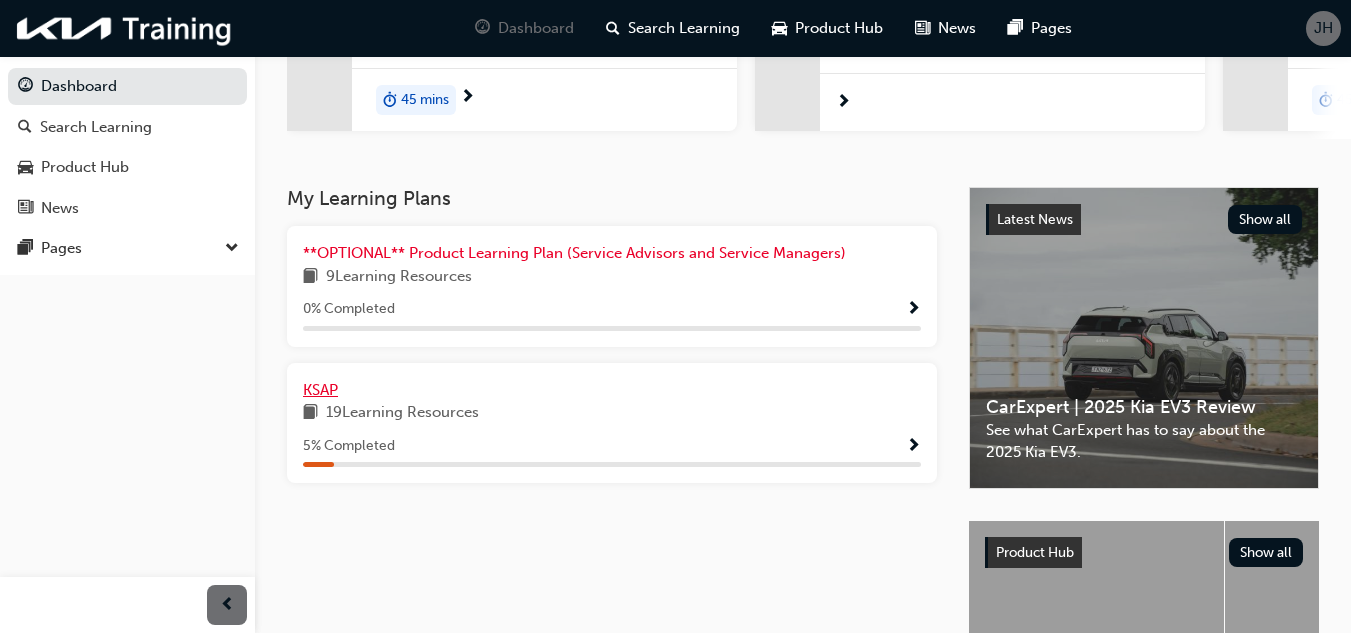 click on "KSAP" at bounding box center [320, 390] 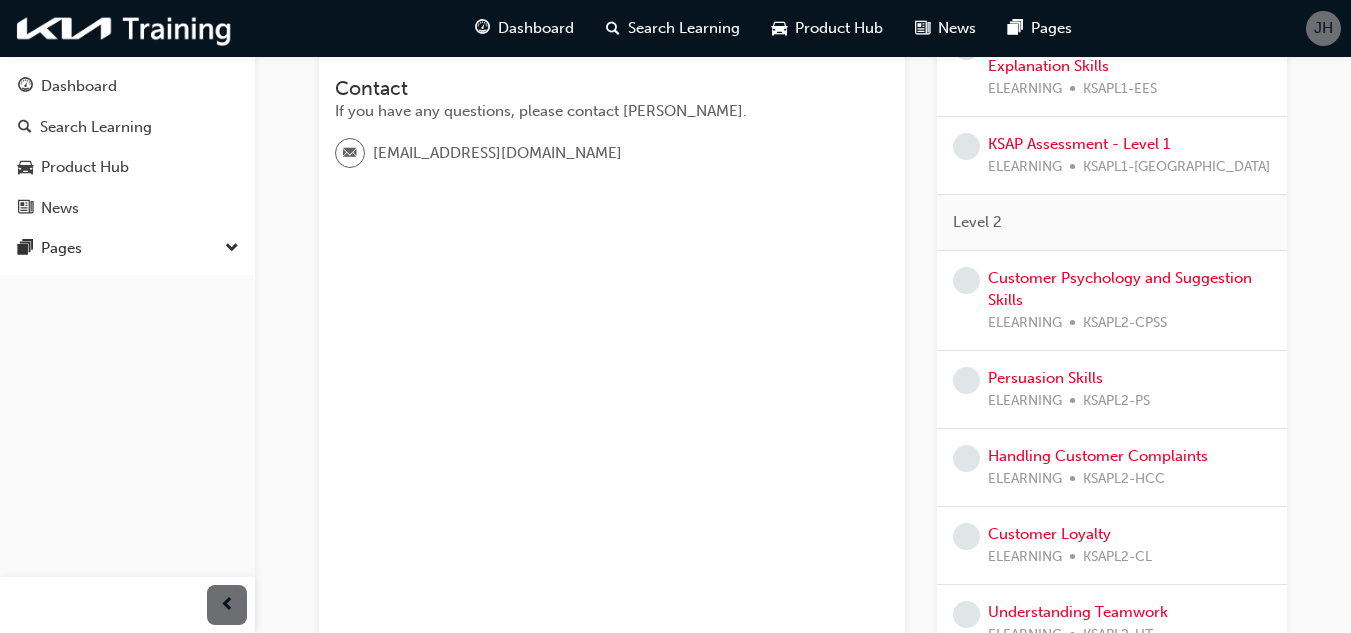 scroll, scrollTop: 0, scrollLeft: 0, axis: both 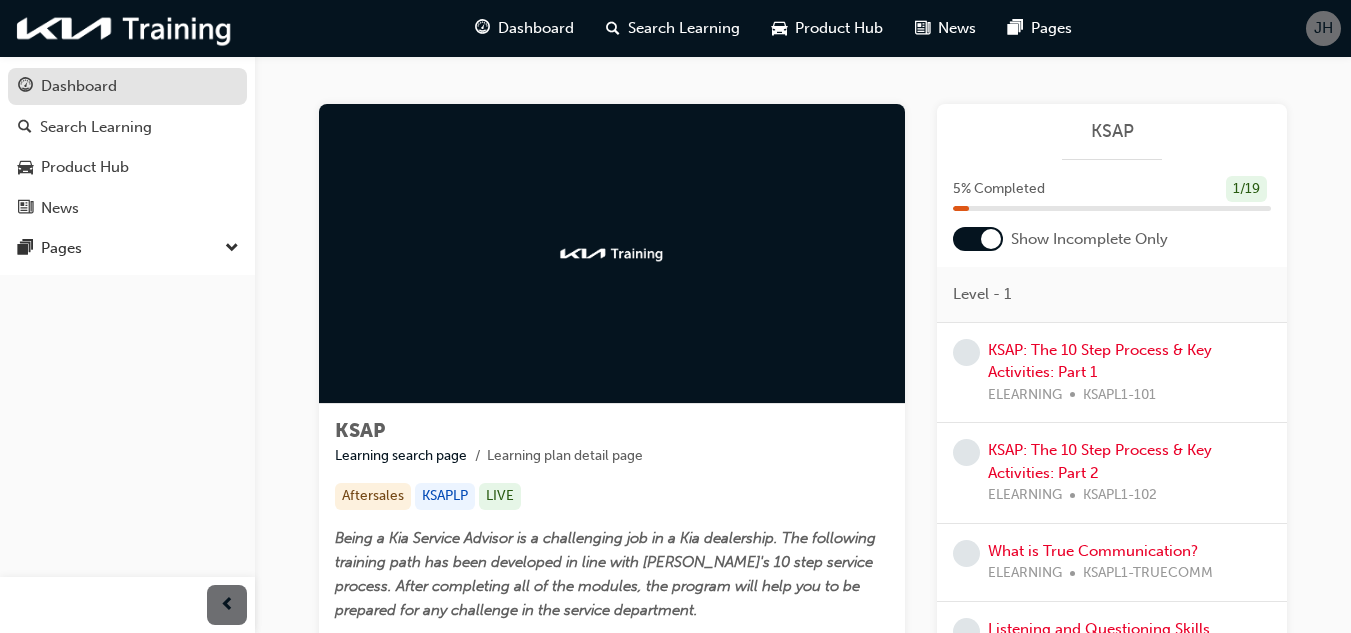 click on "Dashboard" at bounding box center [79, 86] 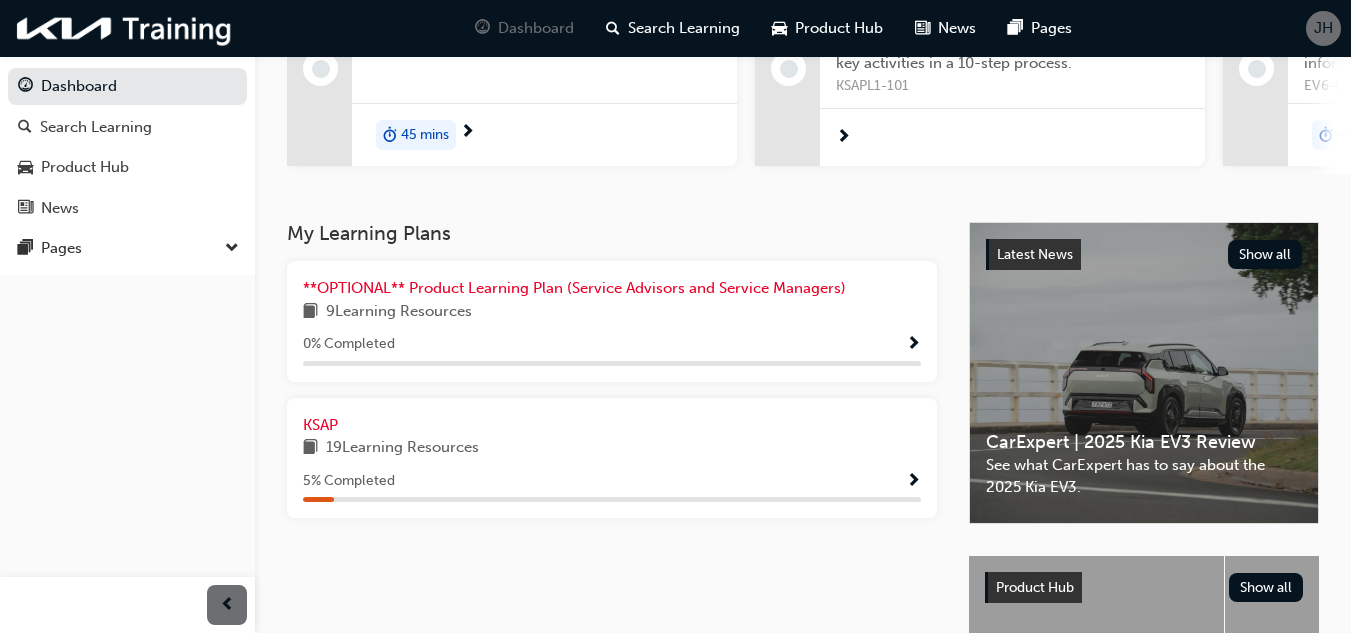 scroll, scrollTop: 300, scrollLeft: 0, axis: vertical 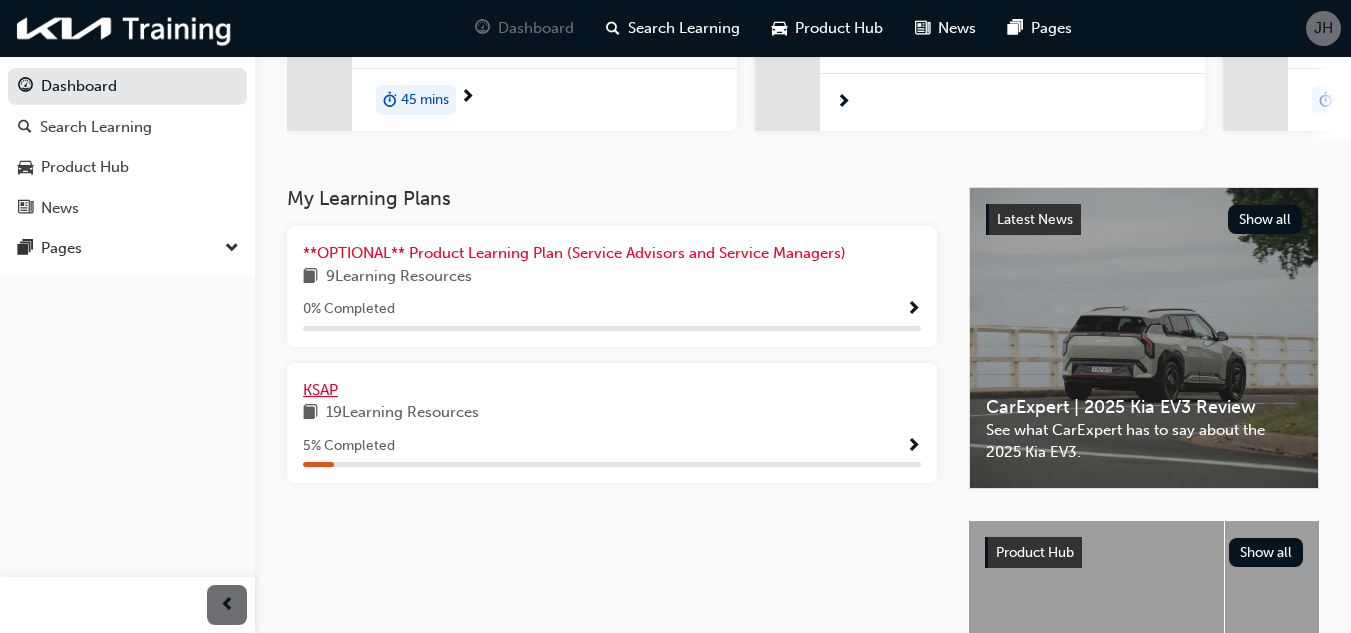 click on "KSAP" at bounding box center [320, 390] 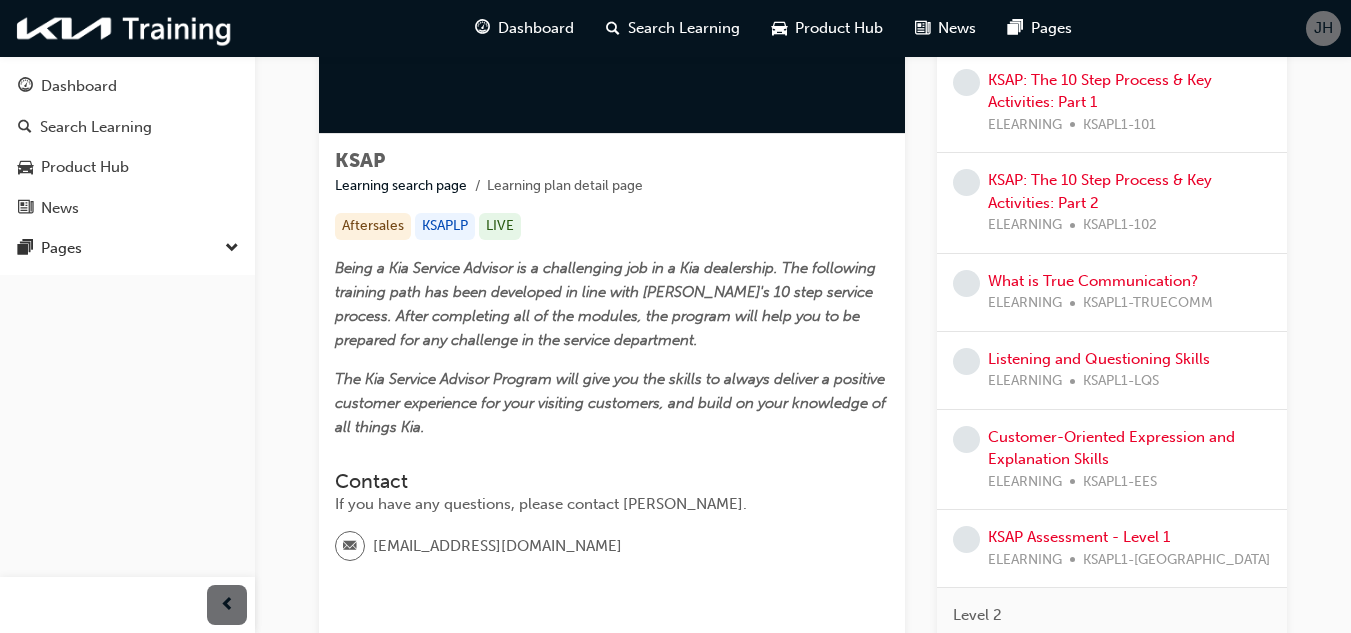 scroll, scrollTop: 0, scrollLeft: 0, axis: both 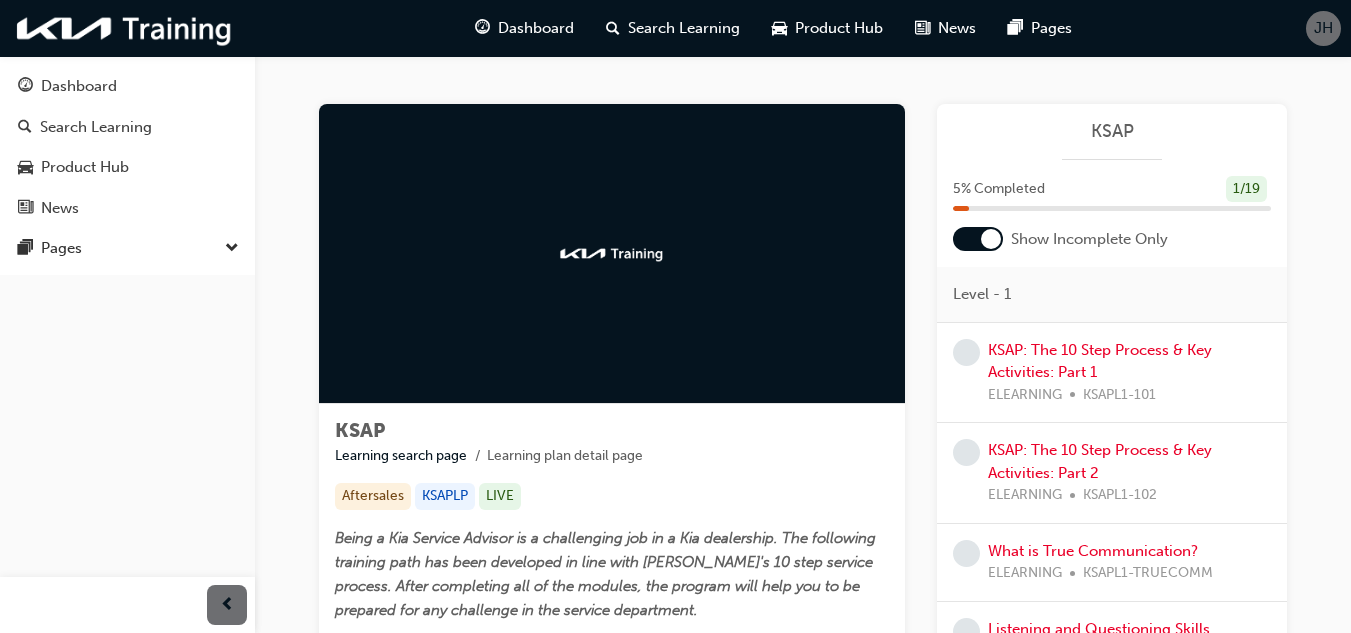 click on "KSAP: The 10 Step Process & Key Activities: Part 1 ELEARNING KSAPL1-101" at bounding box center [1129, 373] 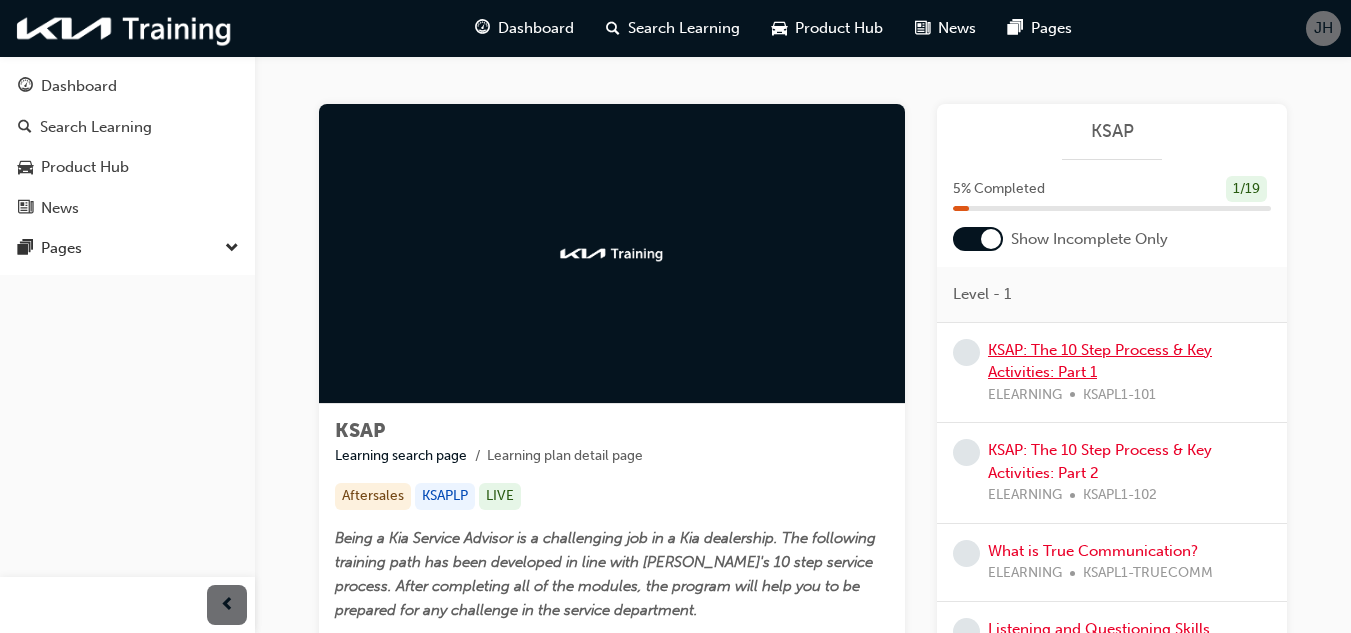 click on "KSAP: The 10 Step Process & Key Activities: Part 1" at bounding box center (1100, 361) 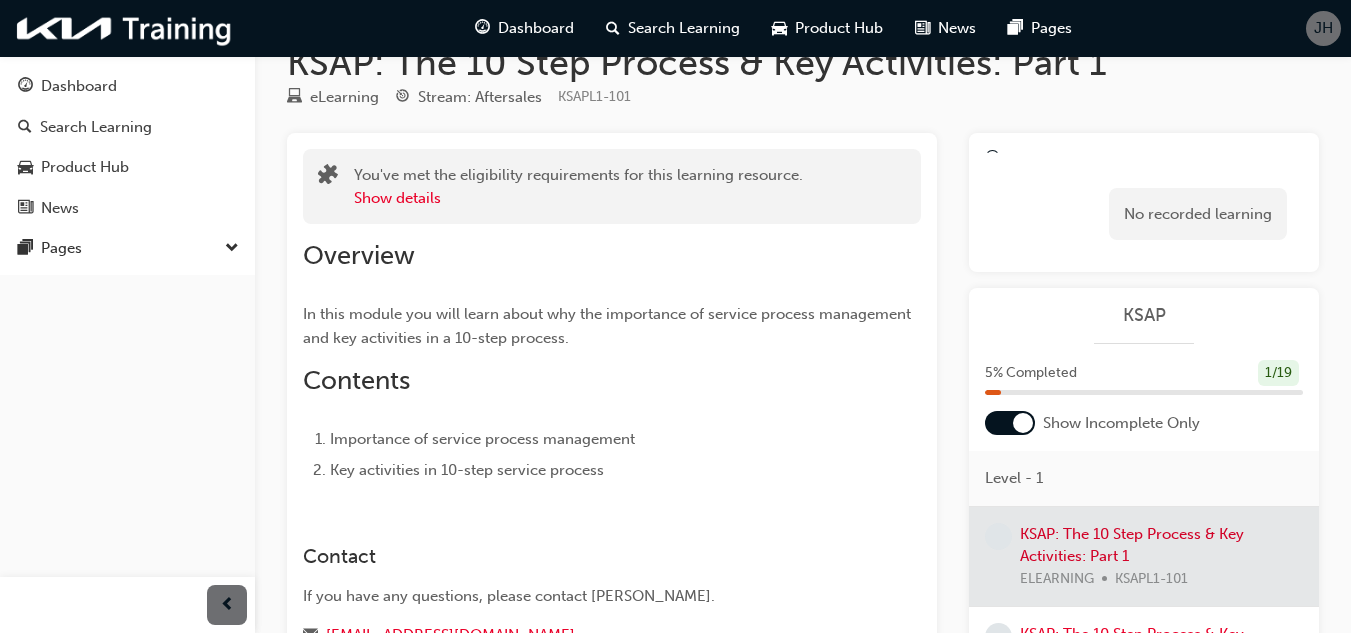 scroll, scrollTop: 0, scrollLeft: 0, axis: both 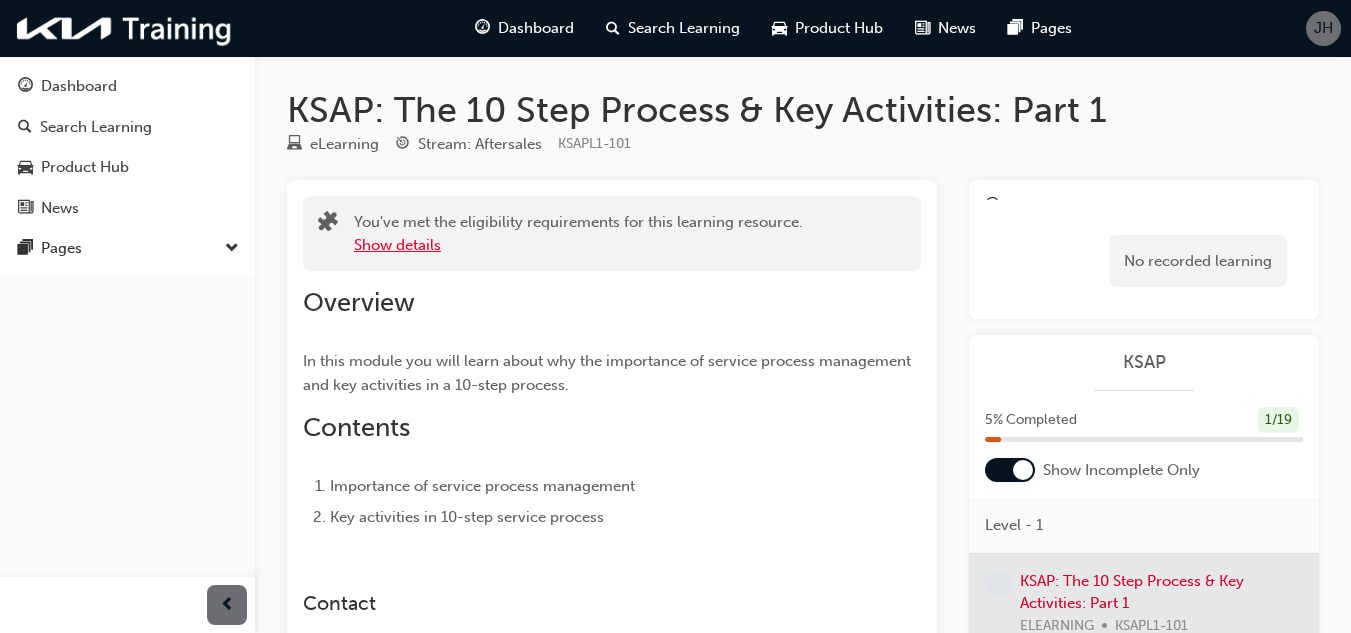 click on "Show details" at bounding box center [397, 245] 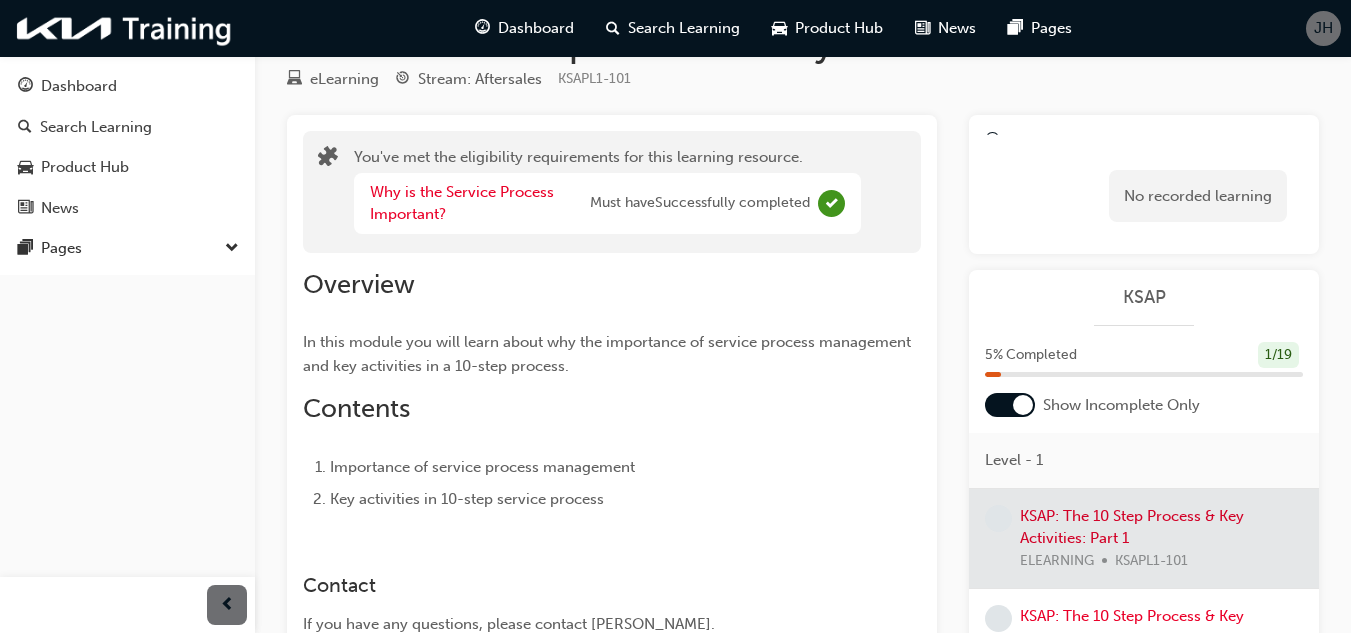 scroll, scrollTop: 200, scrollLeft: 0, axis: vertical 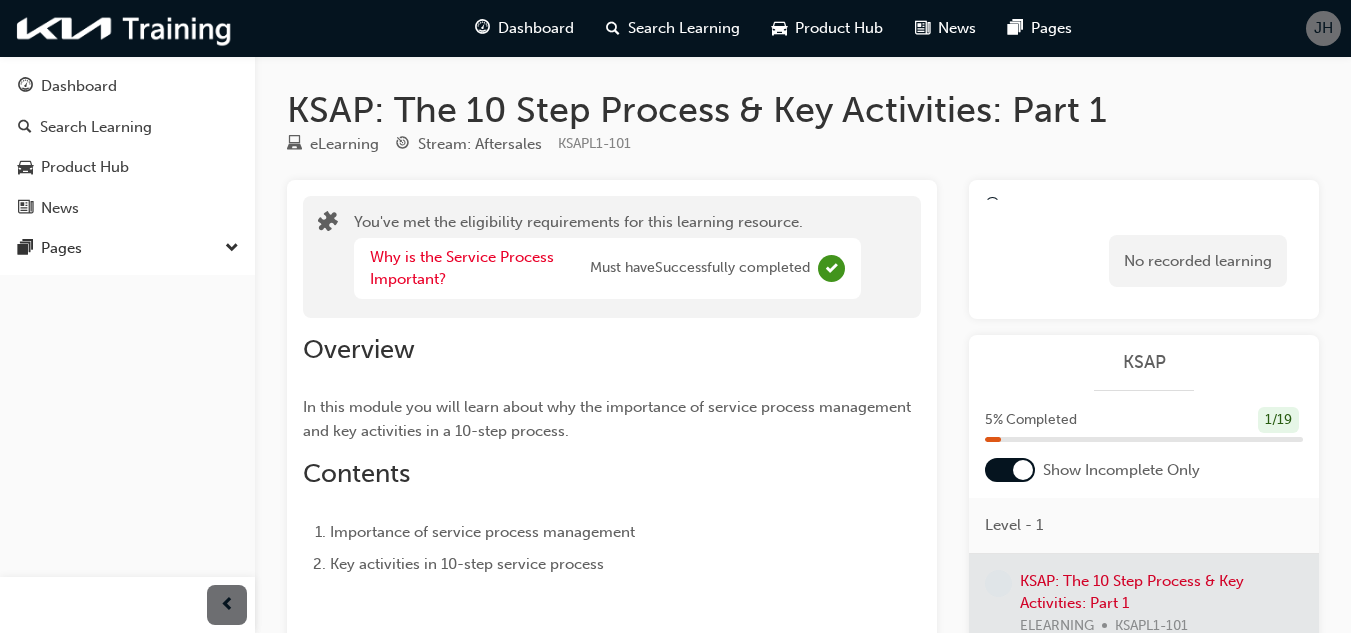 click at bounding box center (1023, 470) 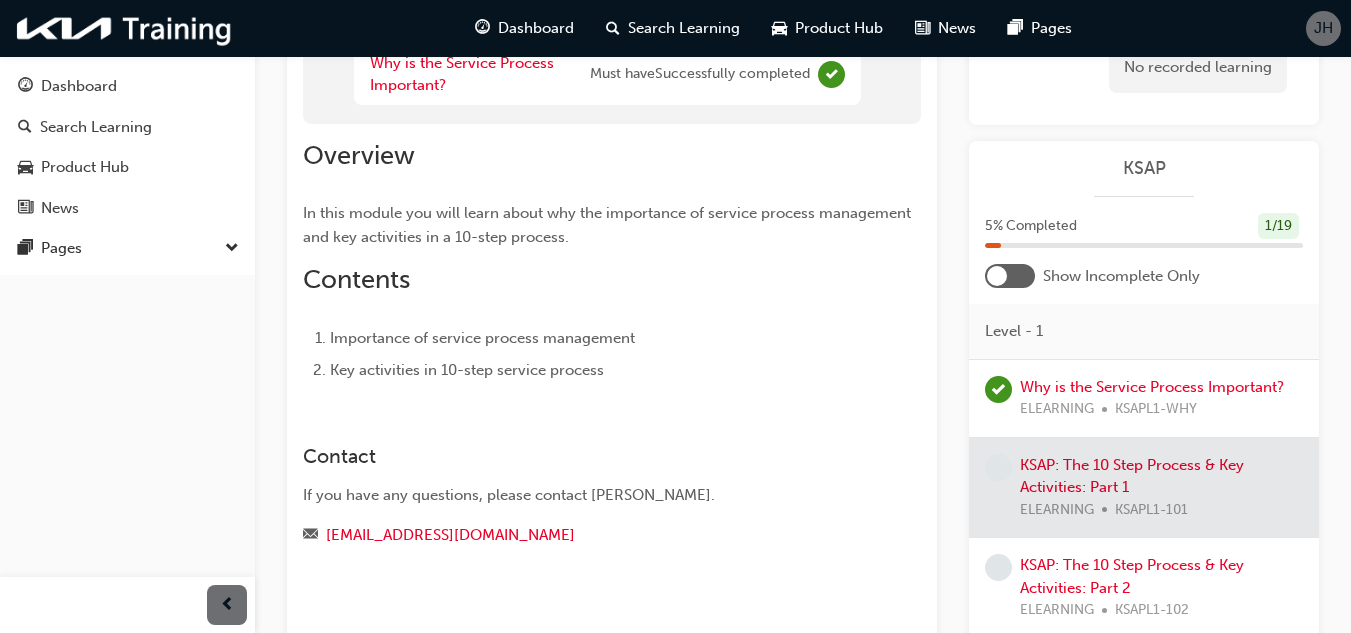 scroll, scrollTop: 0, scrollLeft: 0, axis: both 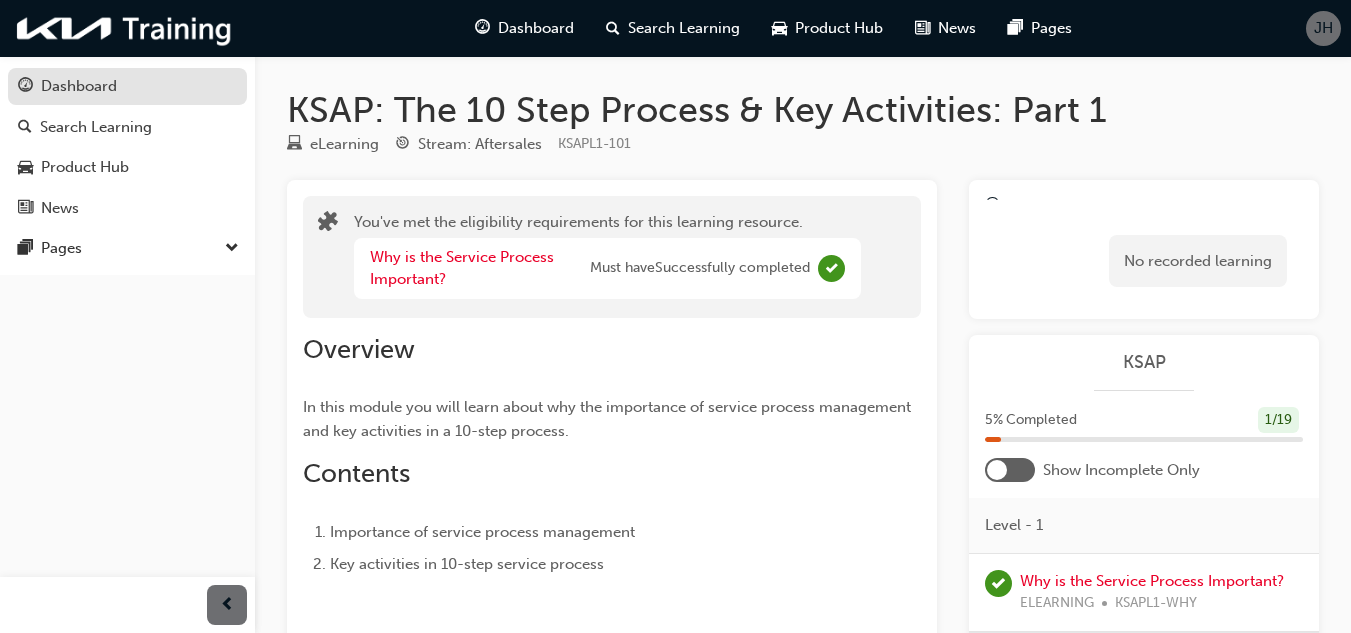 click on "Dashboard" at bounding box center [79, 86] 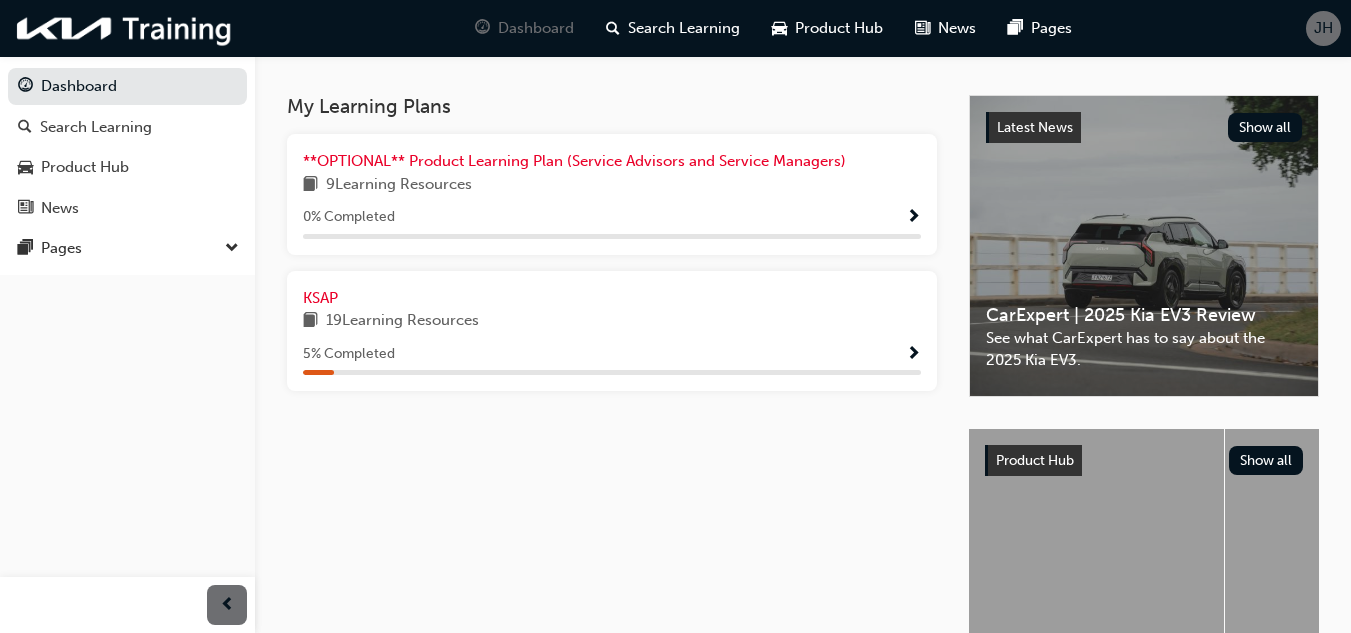 scroll, scrollTop: 400, scrollLeft: 0, axis: vertical 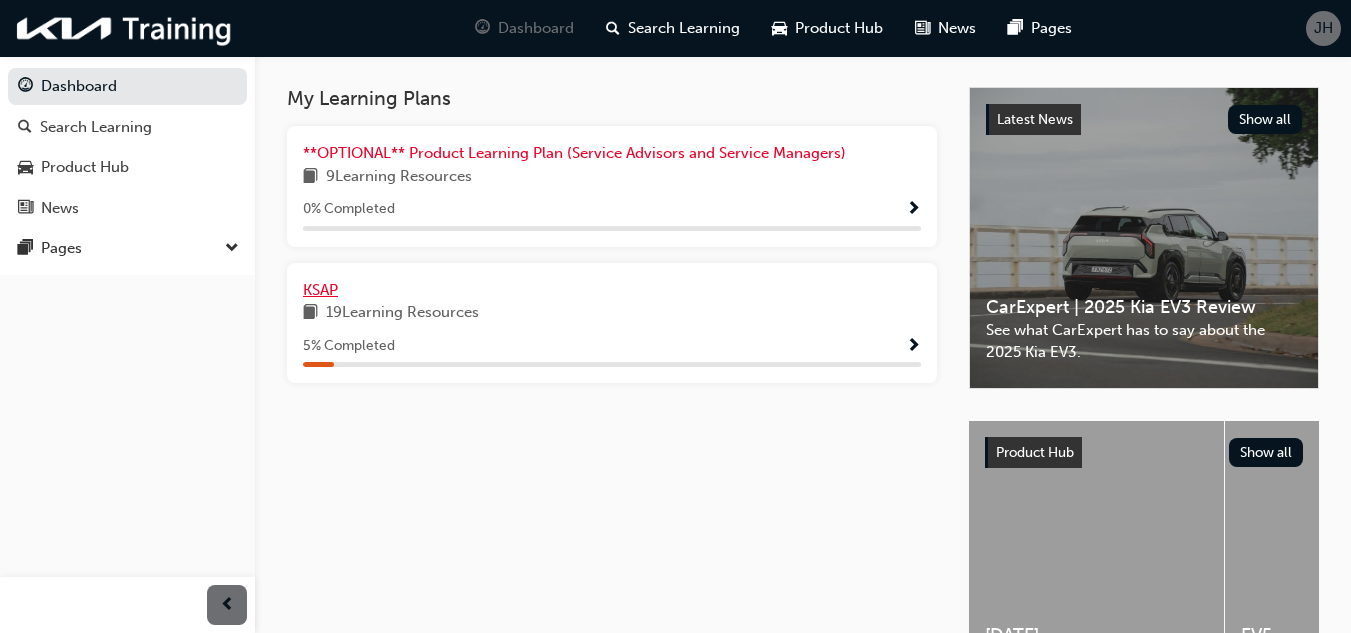 click on "KSAP" at bounding box center (320, 290) 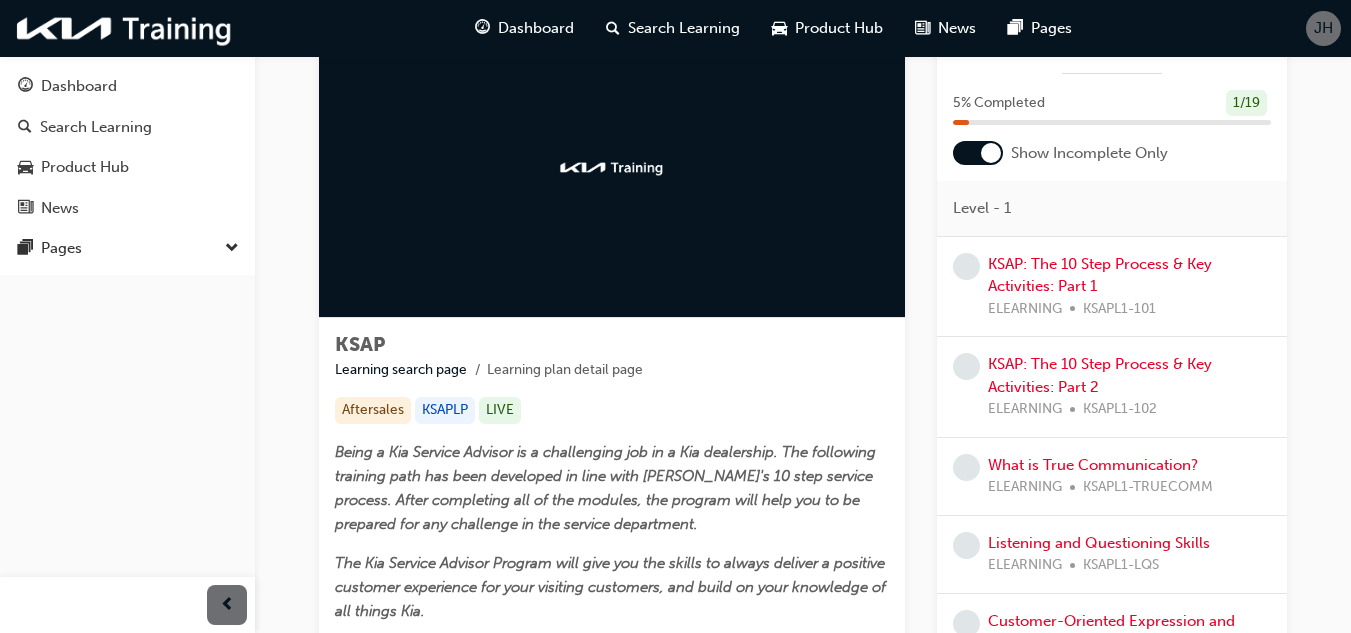scroll, scrollTop: 0, scrollLeft: 0, axis: both 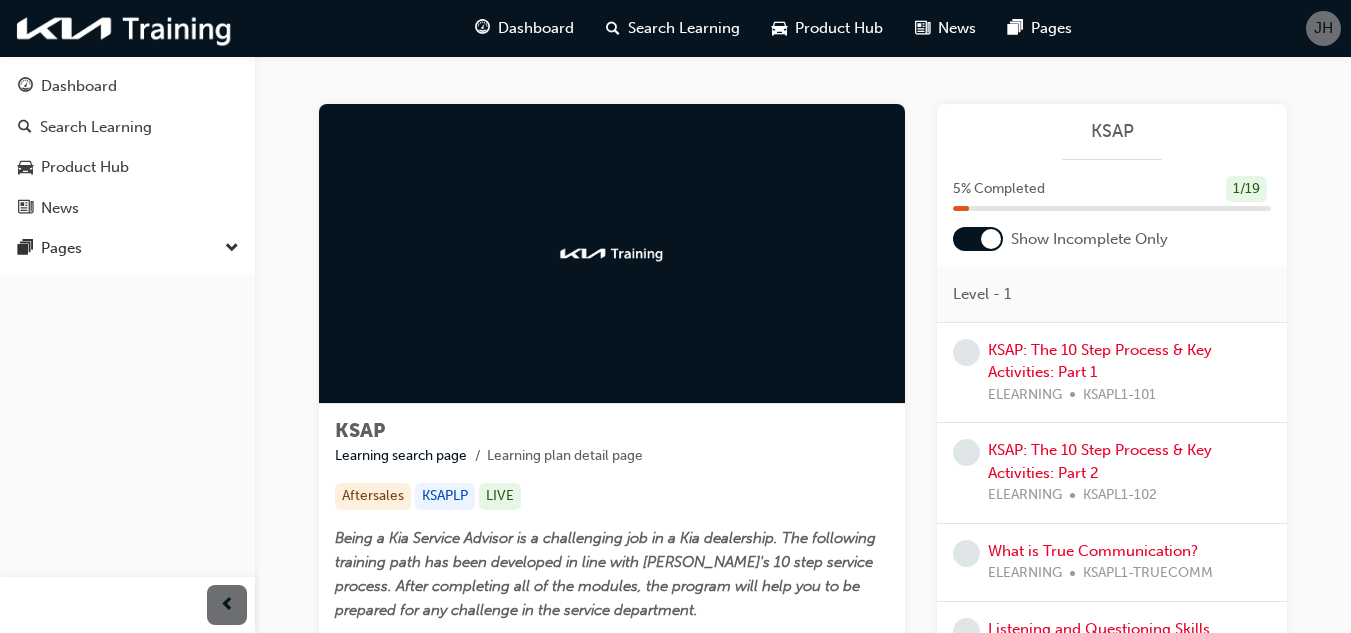 click at bounding box center [991, 239] 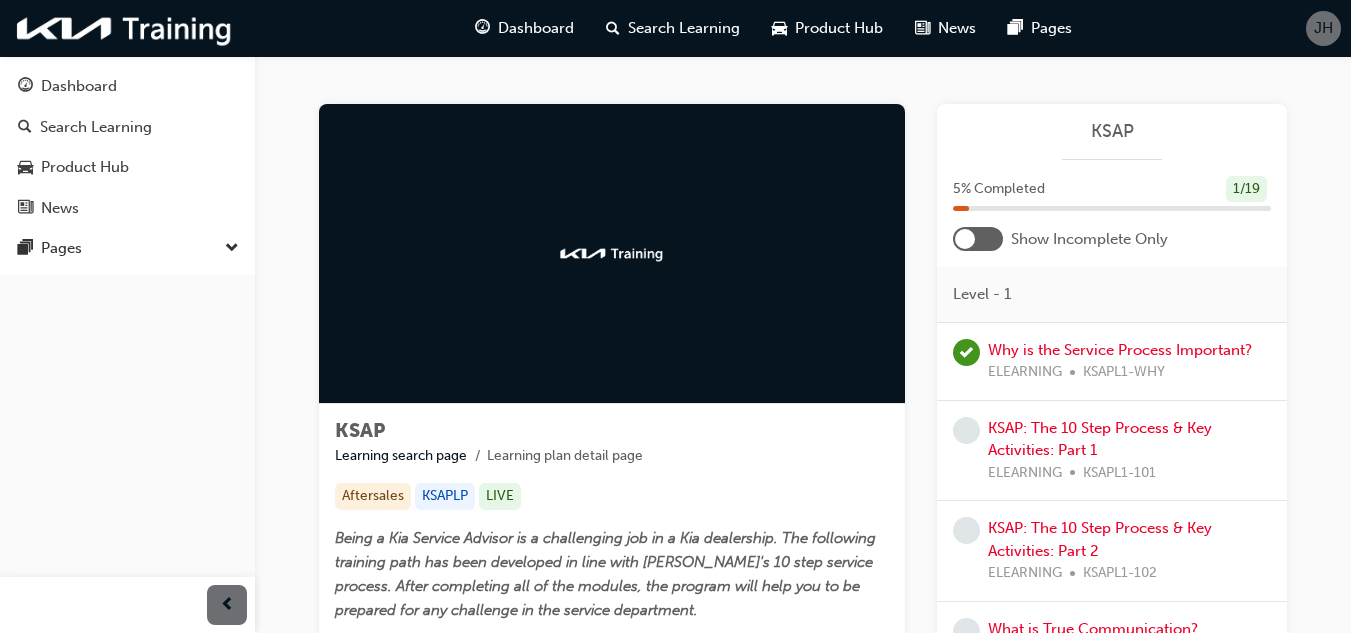 click at bounding box center [978, 239] 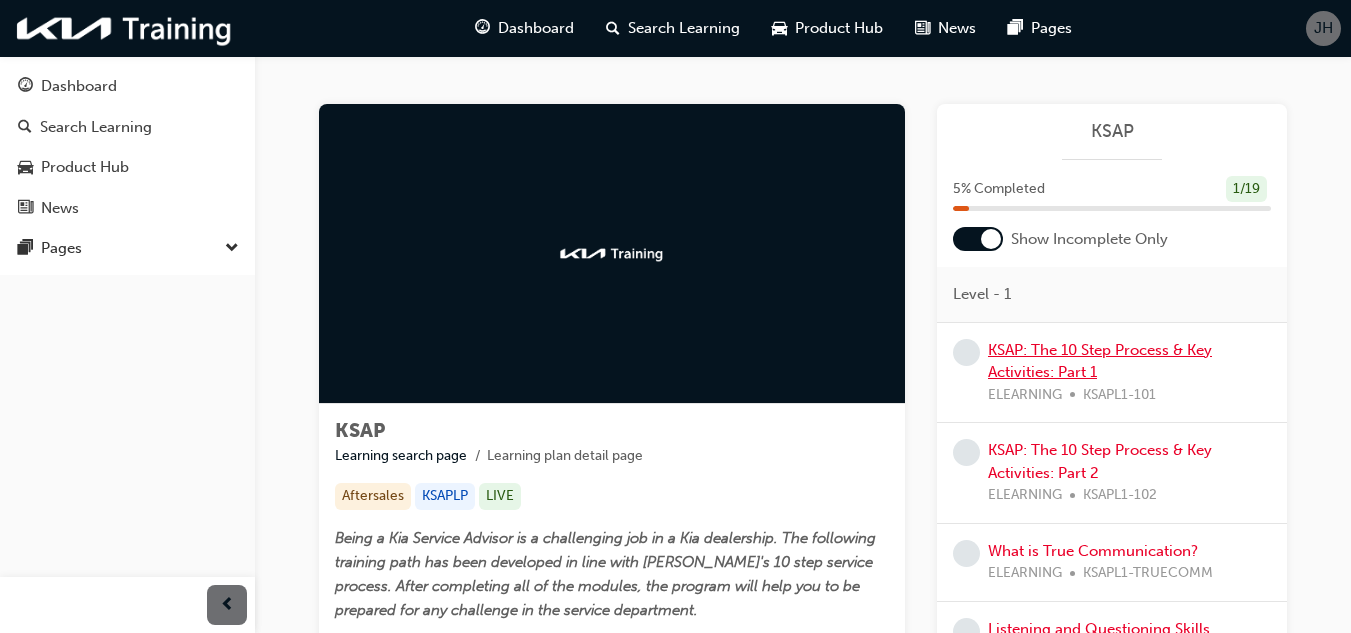 click on "KSAP: The 10 Step Process & Key Activities: Part 1" at bounding box center (1100, 361) 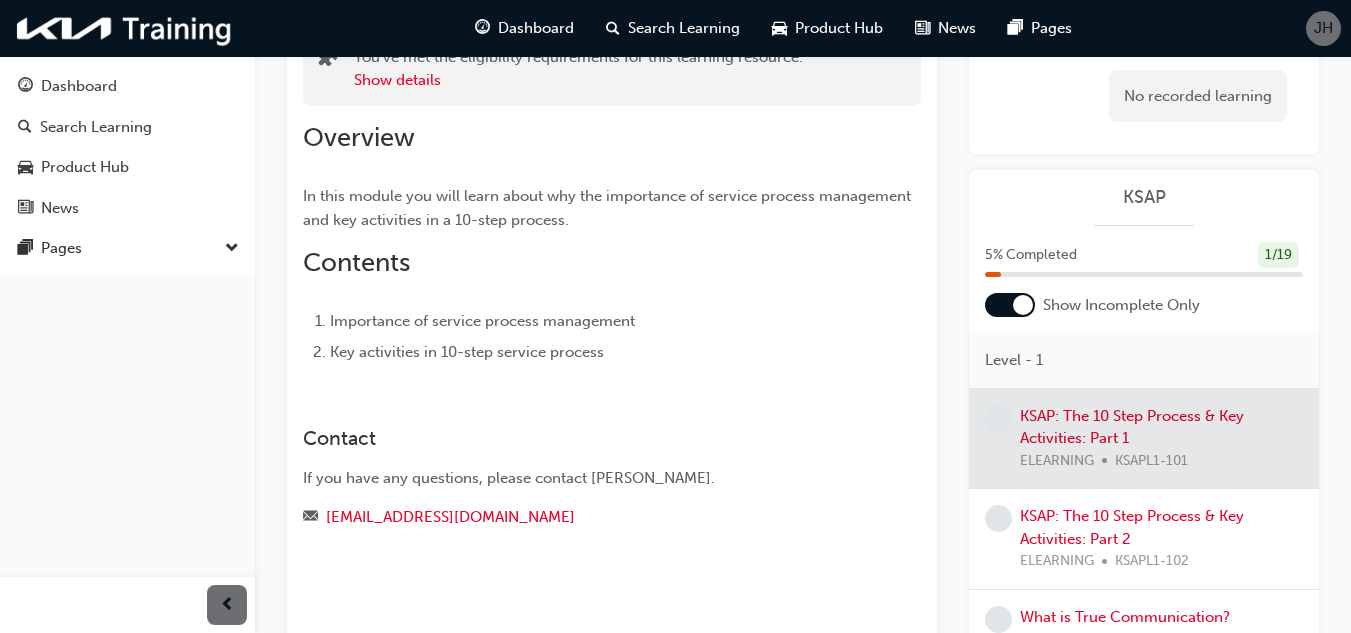 scroll, scrollTop: 200, scrollLeft: 0, axis: vertical 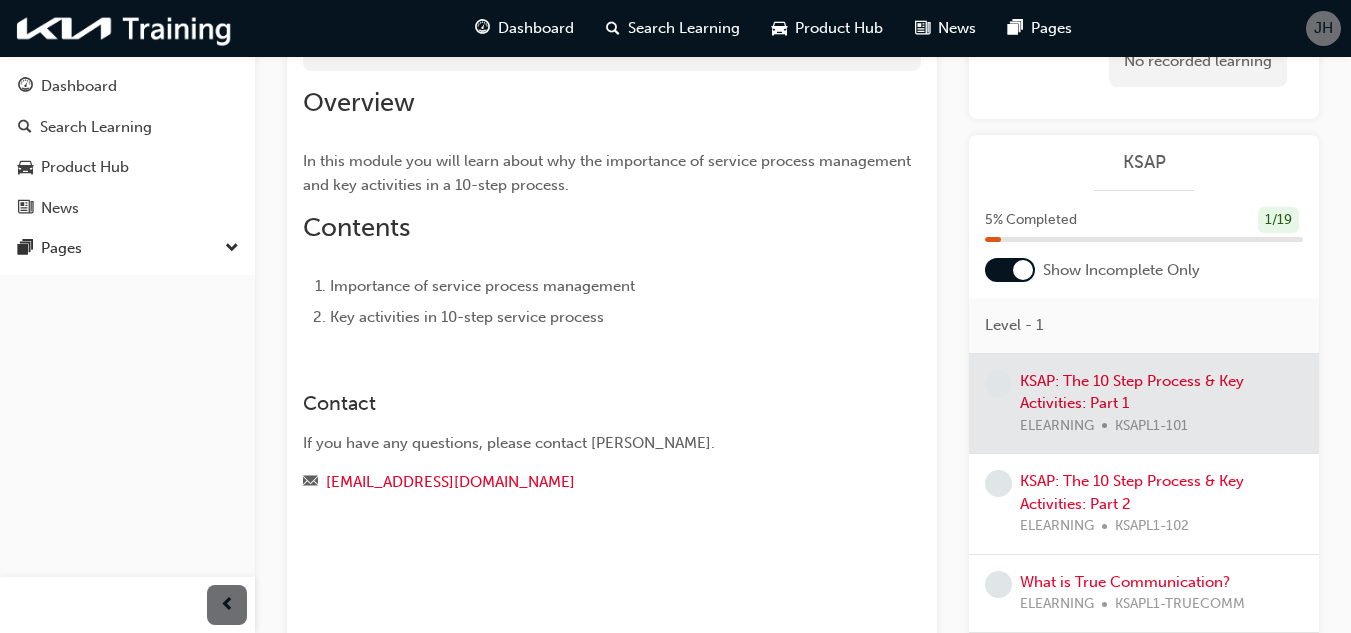 click at bounding box center [1010, 270] 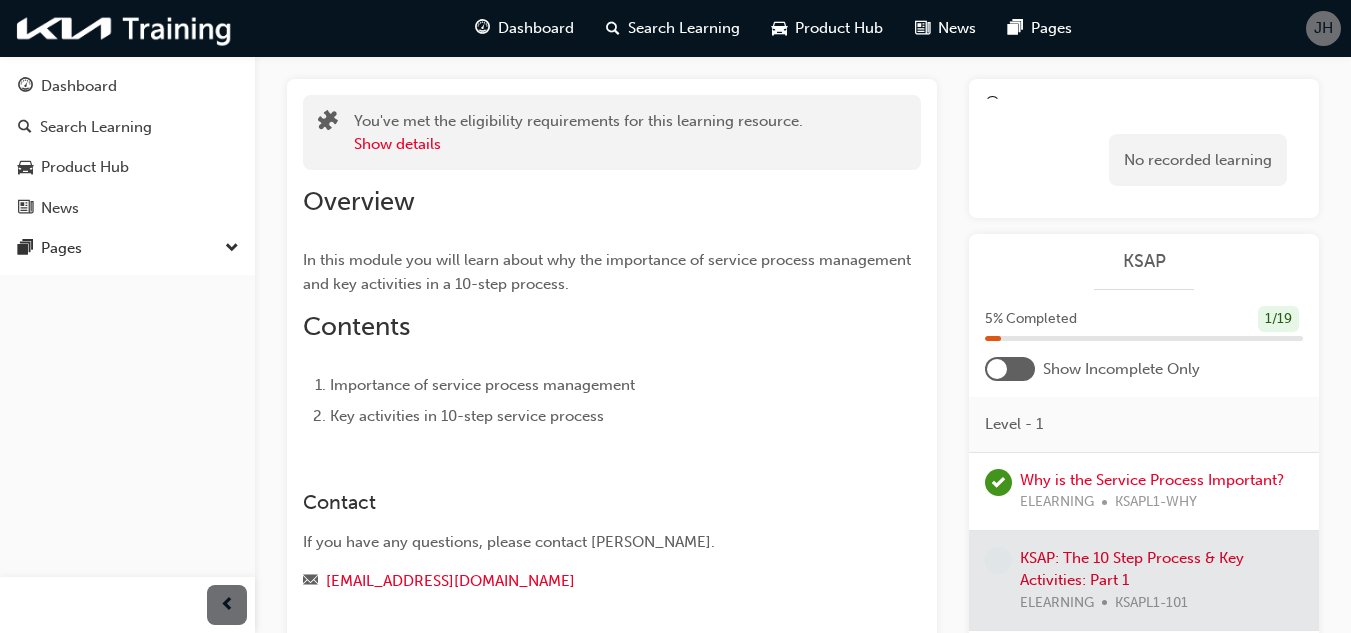 scroll, scrollTop: 379, scrollLeft: 0, axis: vertical 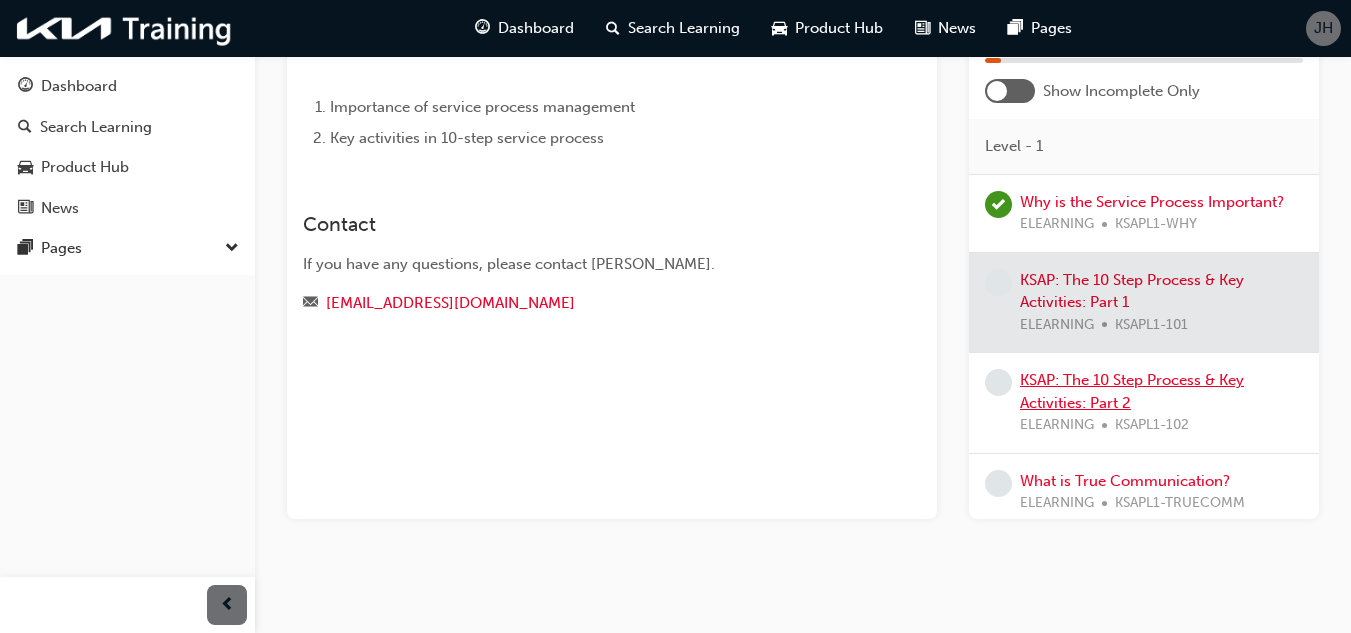click on "KSAP: The 10 Step Process & Key Activities: Part 2" at bounding box center (1132, 391) 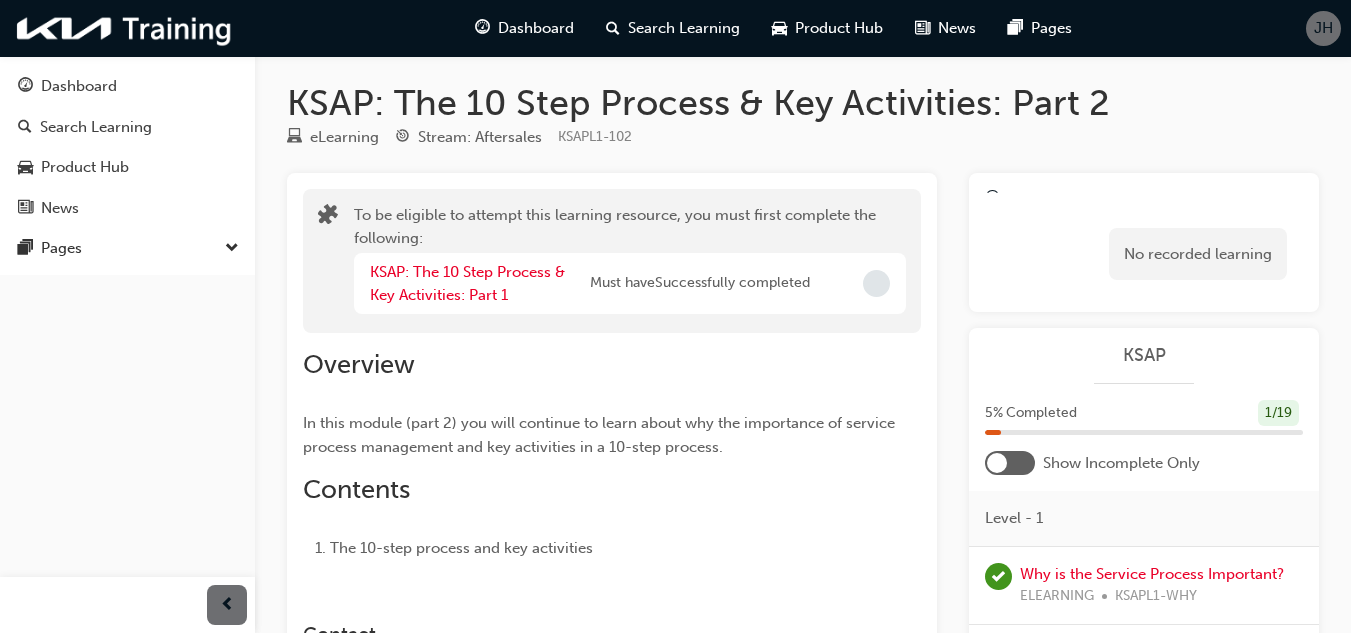 scroll, scrollTop: 0, scrollLeft: 0, axis: both 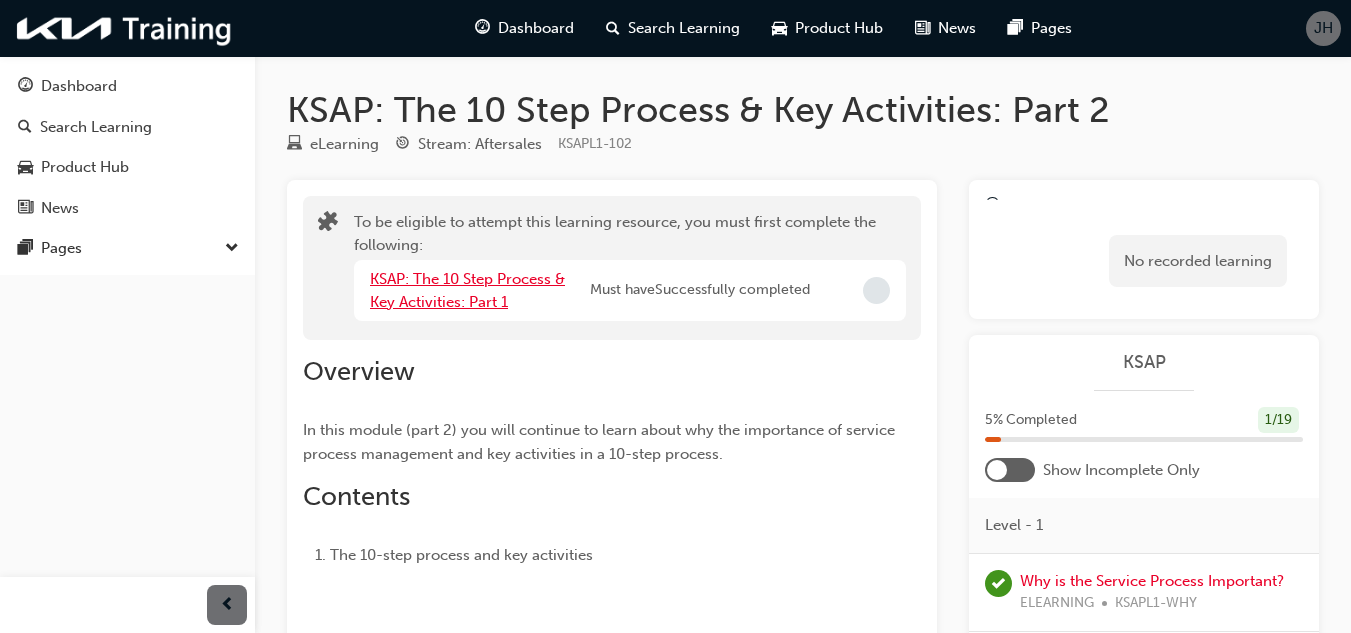 click on "KSAP: The 10 Step Process & Key Activities: Part 1" at bounding box center [467, 290] 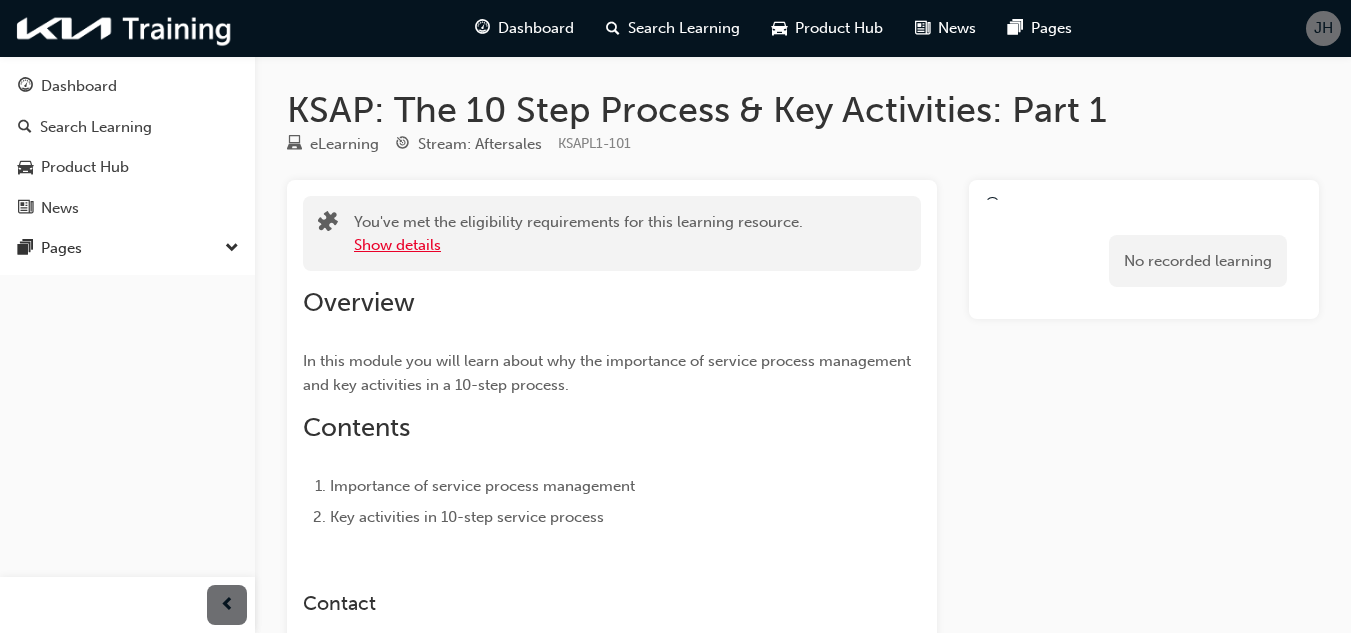click on "Show details" at bounding box center (397, 245) 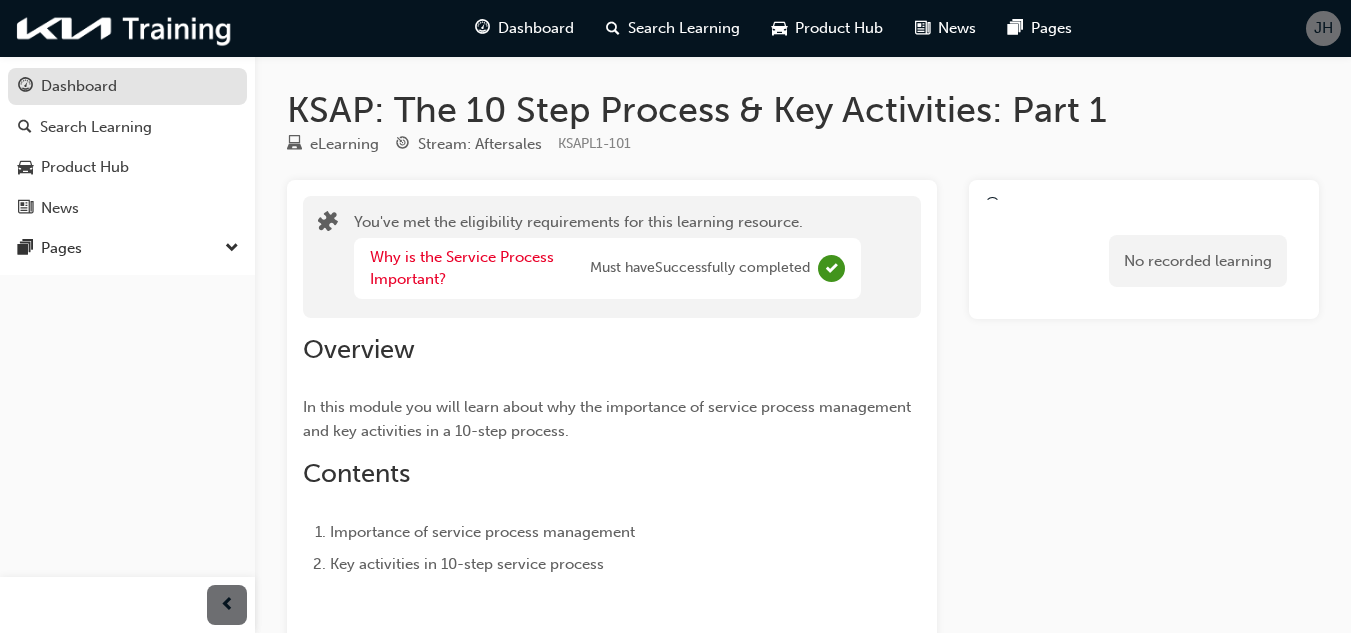click on "Dashboard" at bounding box center [79, 86] 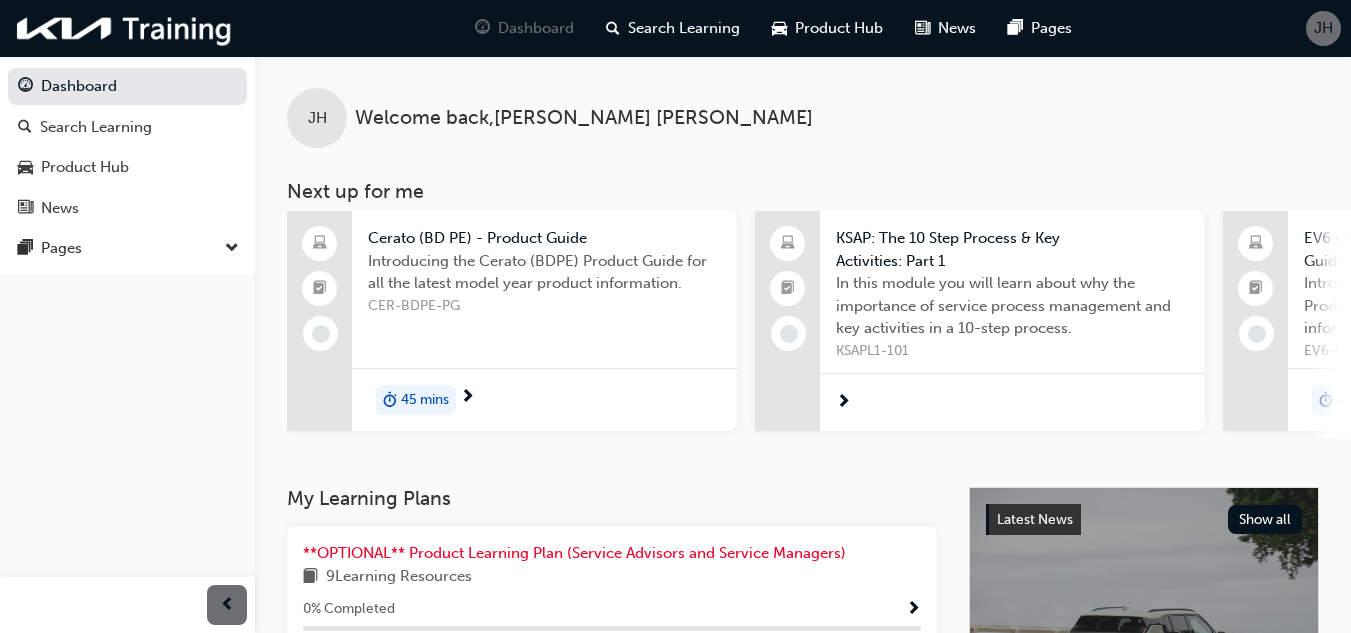 click on "Cerato (BD PE) - Product Guide" at bounding box center [544, 238] 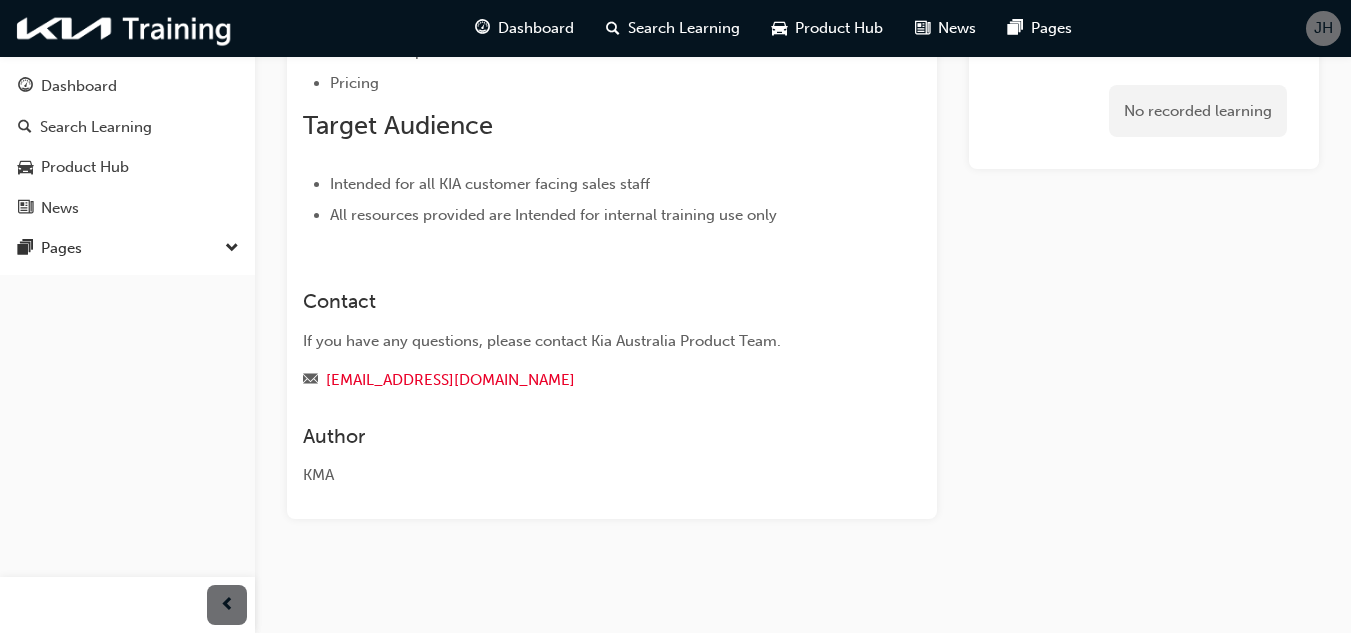 scroll, scrollTop: 0, scrollLeft: 0, axis: both 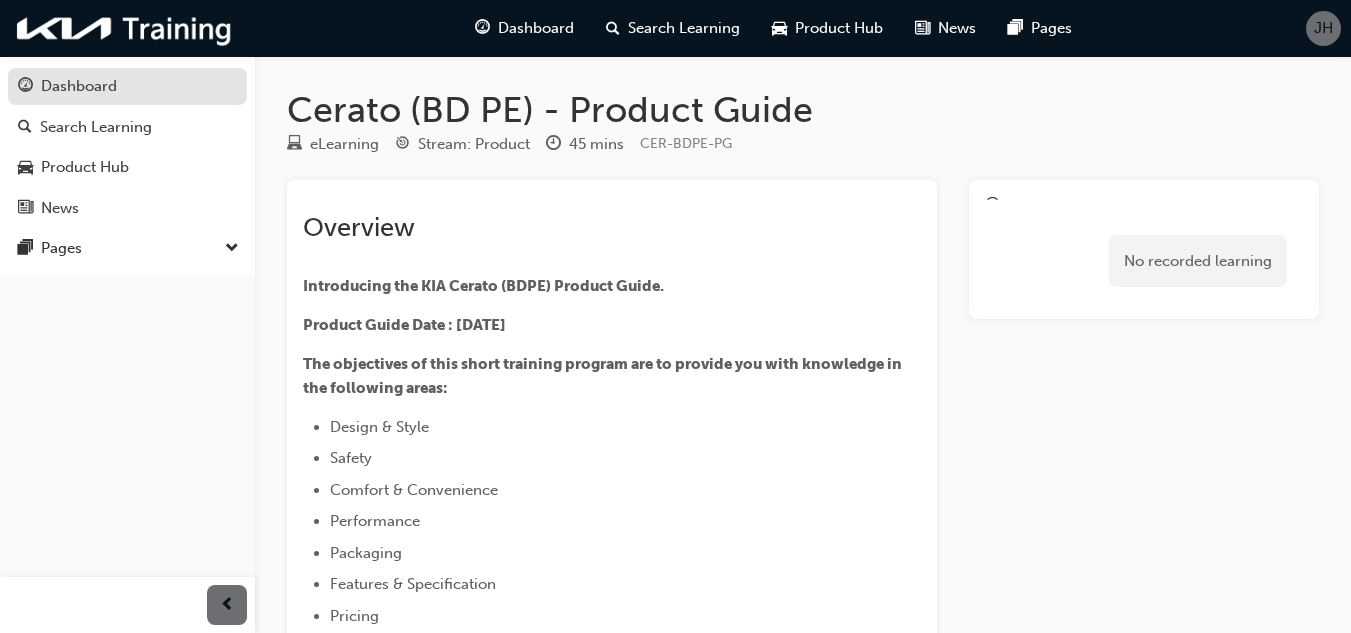 click on "Dashboard" at bounding box center [79, 86] 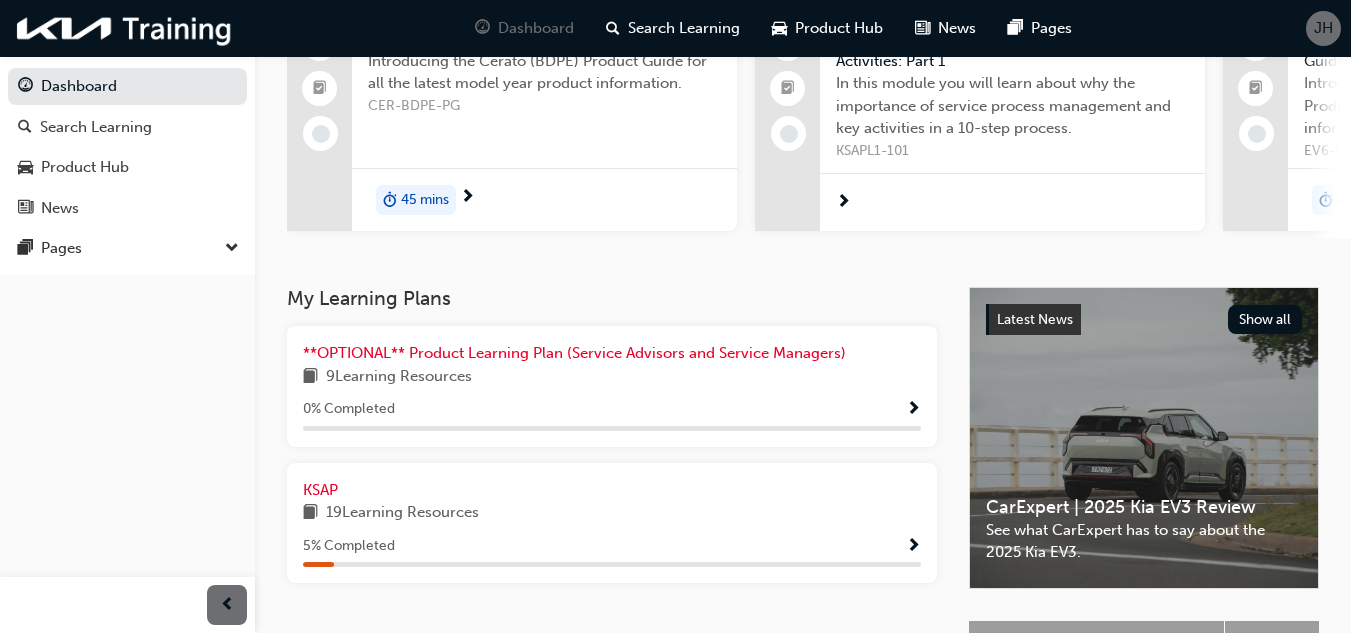 scroll, scrollTop: 300, scrollLeft: 0, axis: vertical 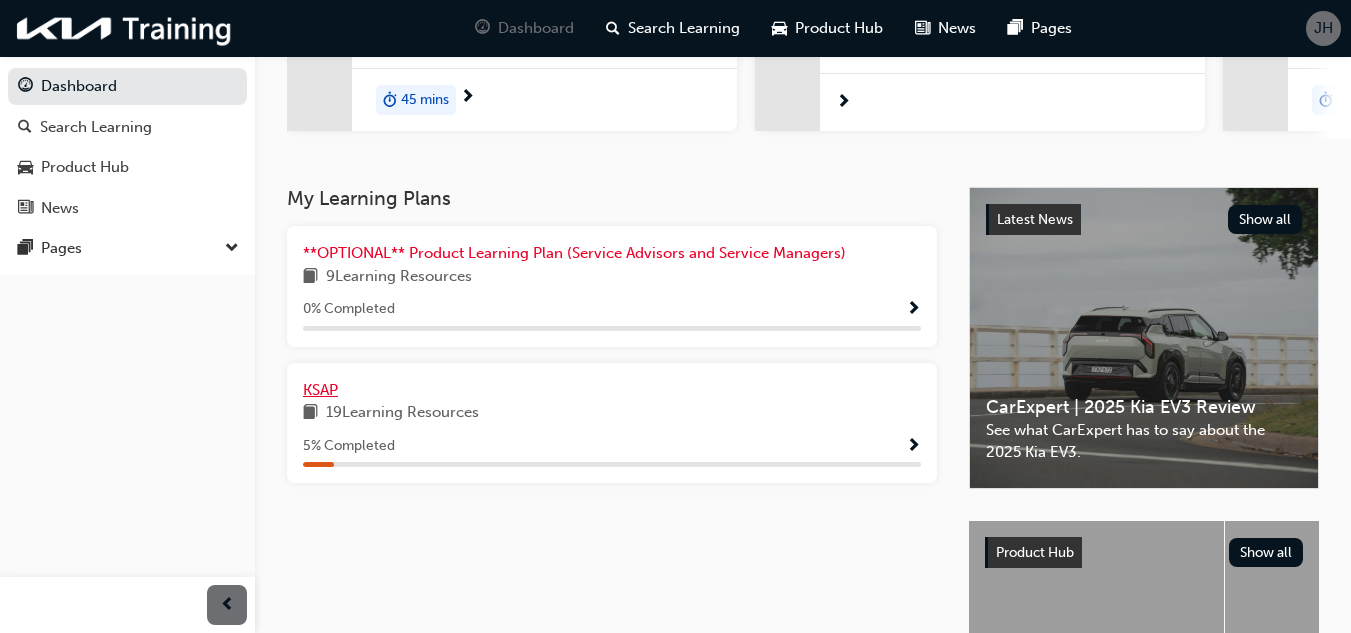 click on "KSAP" at bounding box center [320, 390] 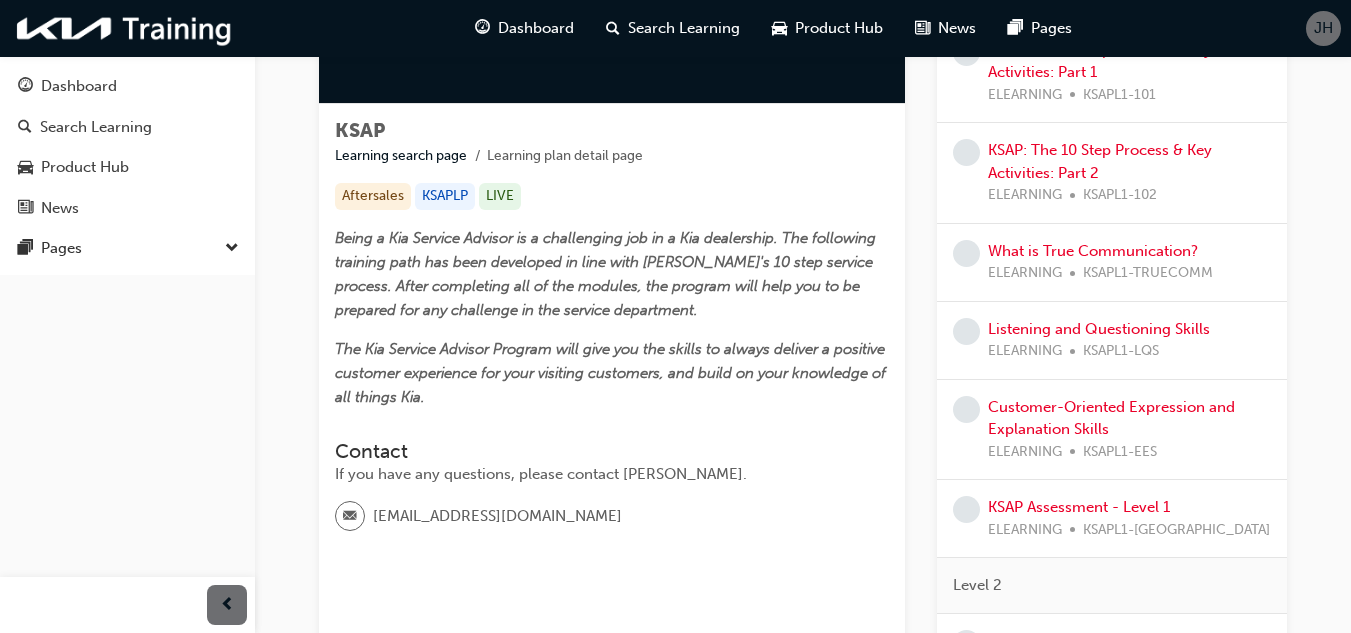 scroll, scrollTop: 0, scrollLeft: 0, axis: both 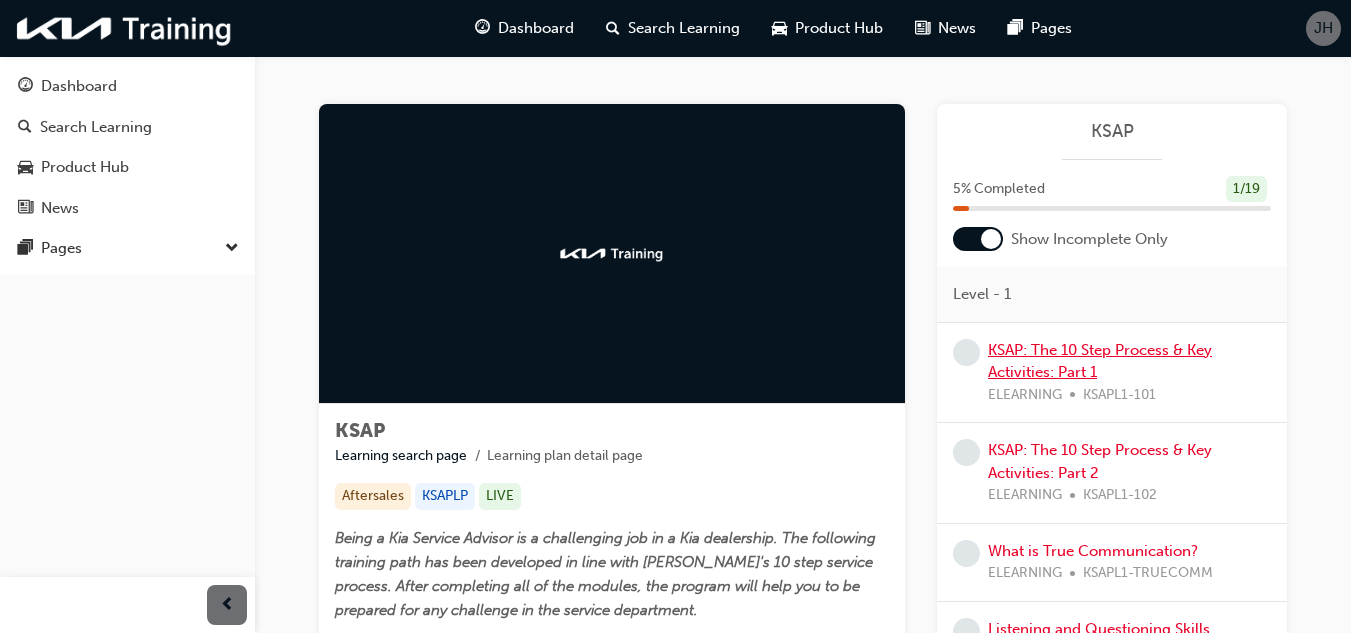 click on "KSAP: The 10 Step Process & Key Activities: Part 1" at bounding box center [1100, 361] 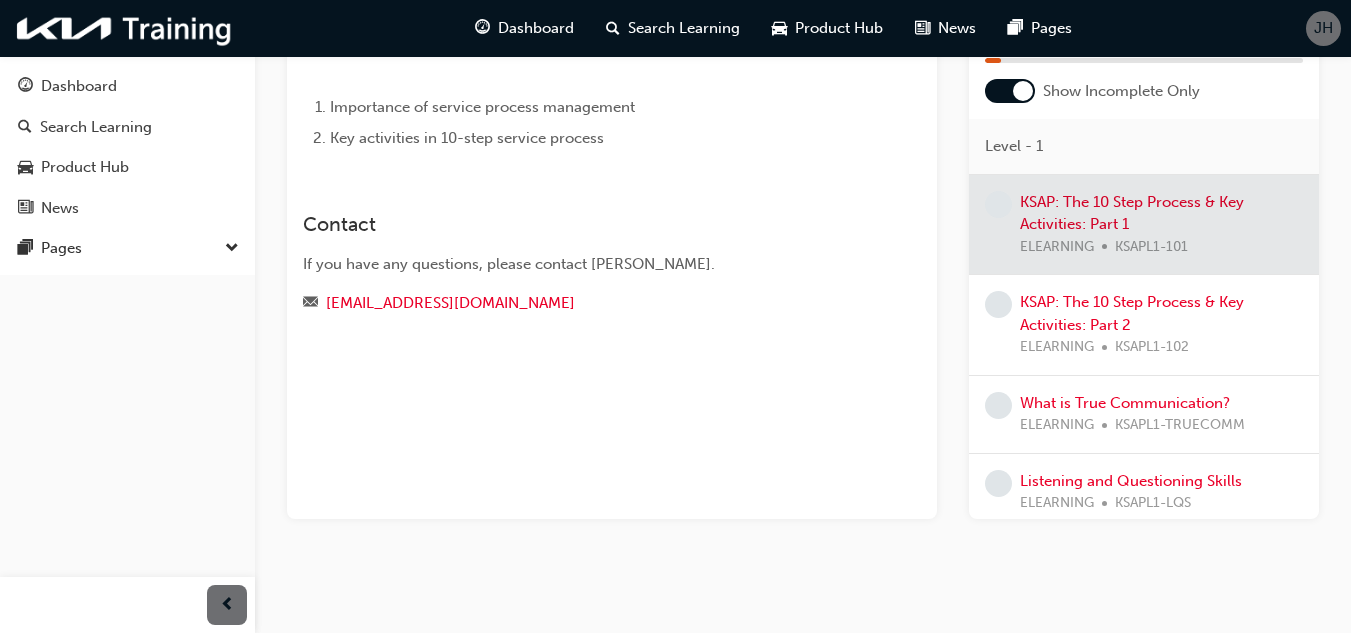 scroll, scrollTop: 0, scrollLeft: 0, axis: both 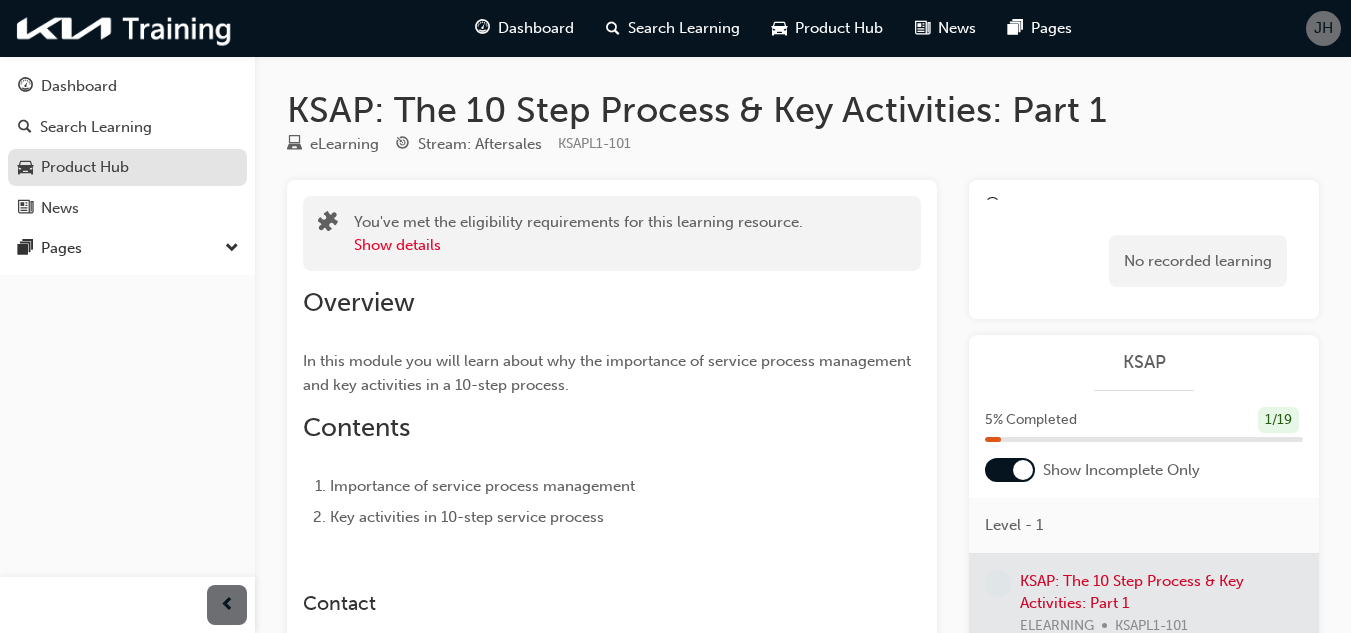 click on "Product Hub" at bounding box center [127, 167] 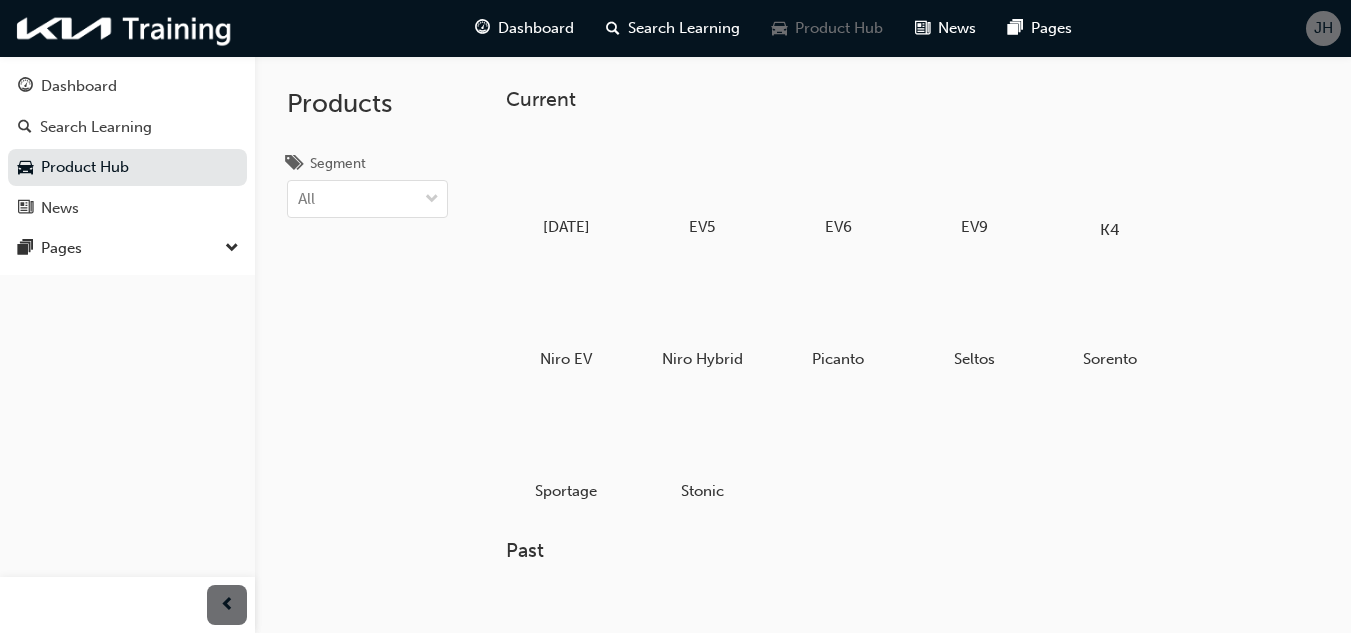 click at bounding box center [1110, 172] 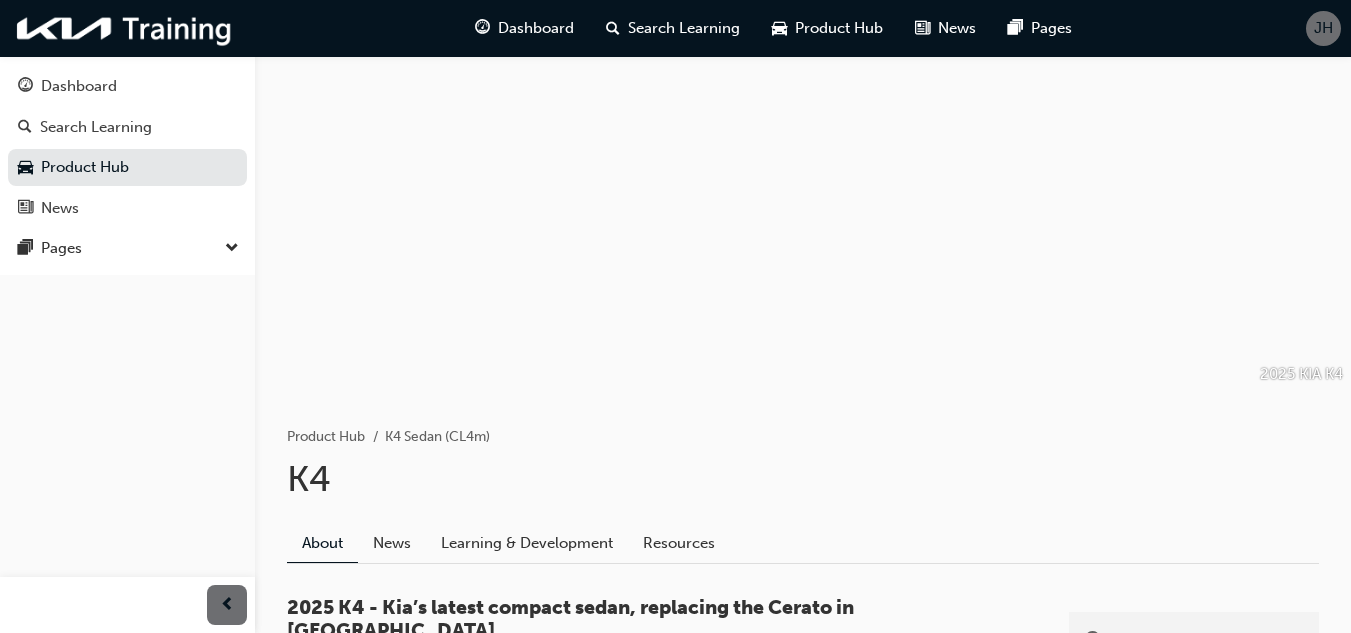 scroll, scrollTop: 0, scrollLeft: 0, axis: both 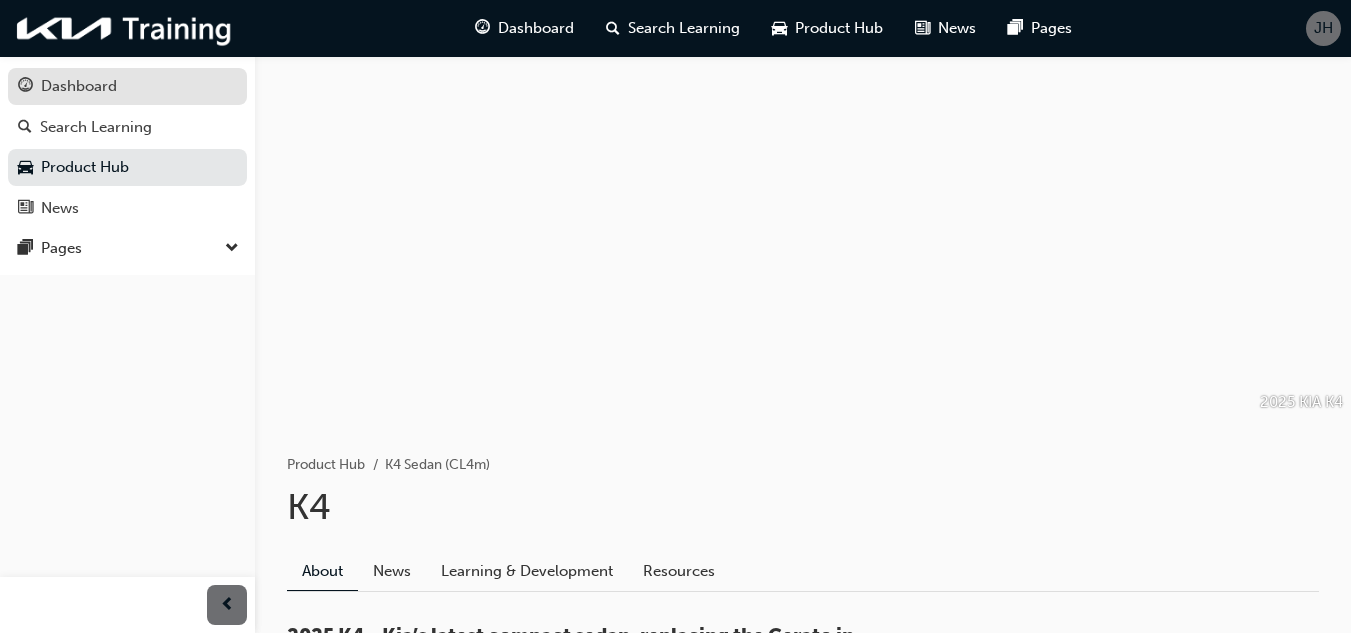 click on "Dashboard" at bounding box center [79, 86] 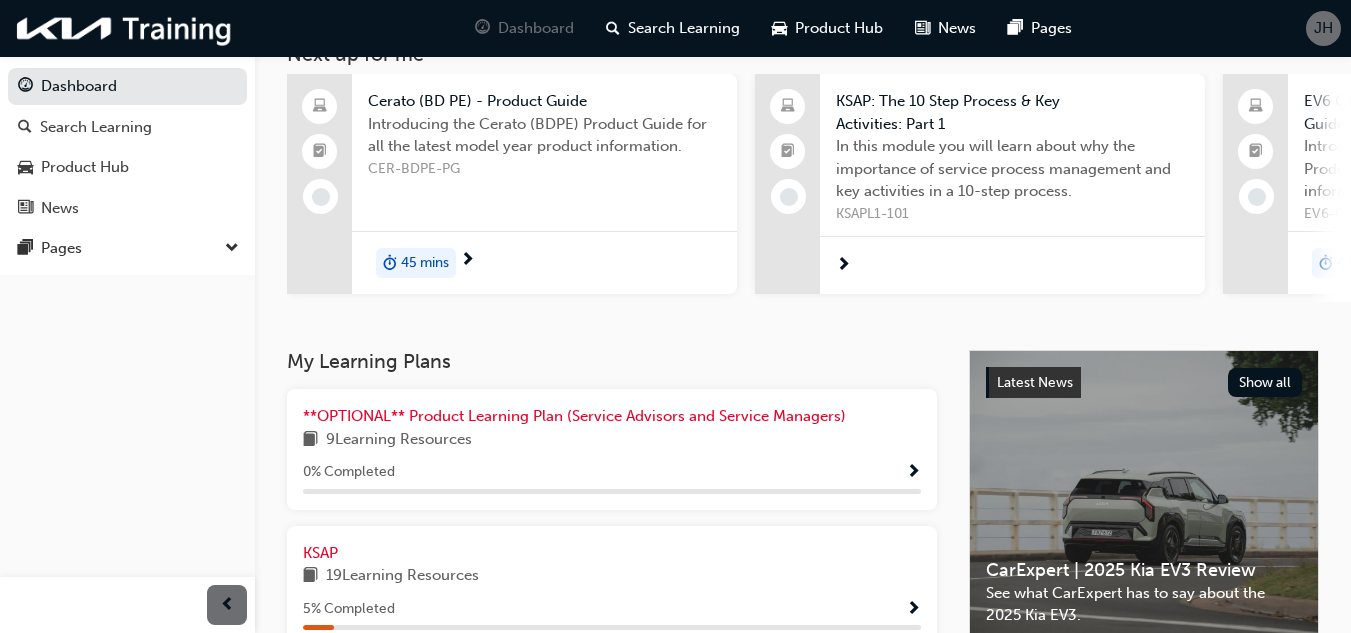 scroll, scrollTop: 300, scrollLeft: 0, axis: vertical 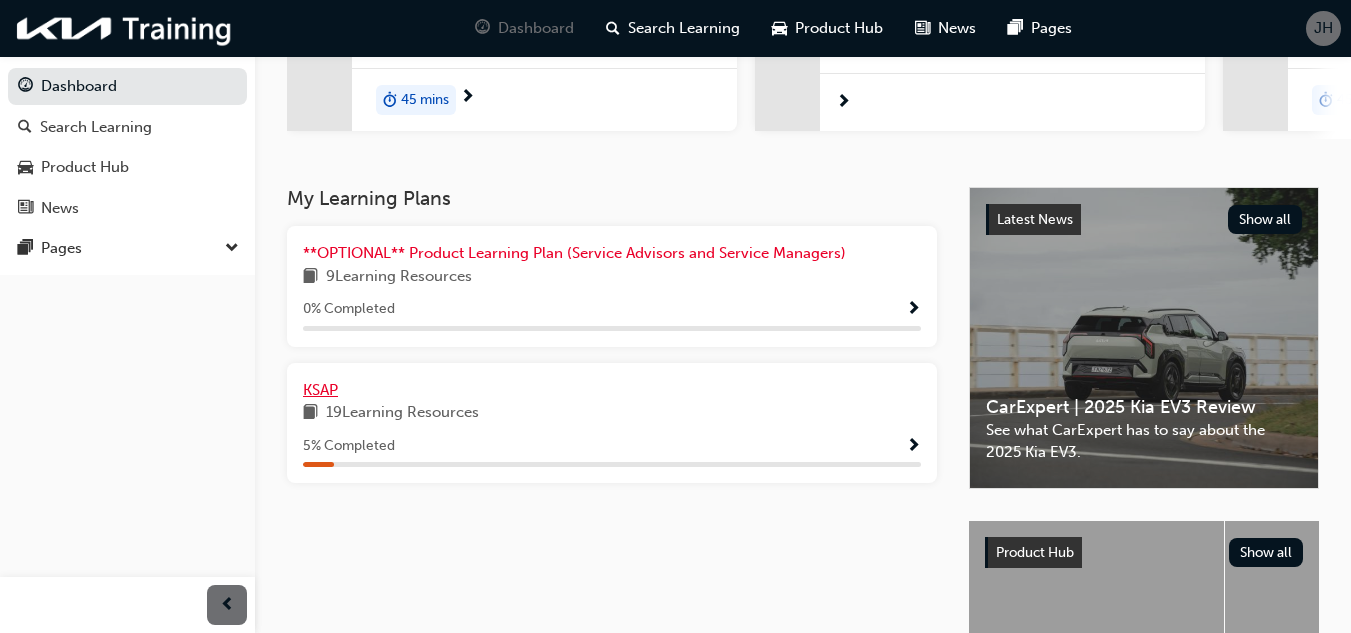 click on "KSAP" at bounding box center [320, 390] 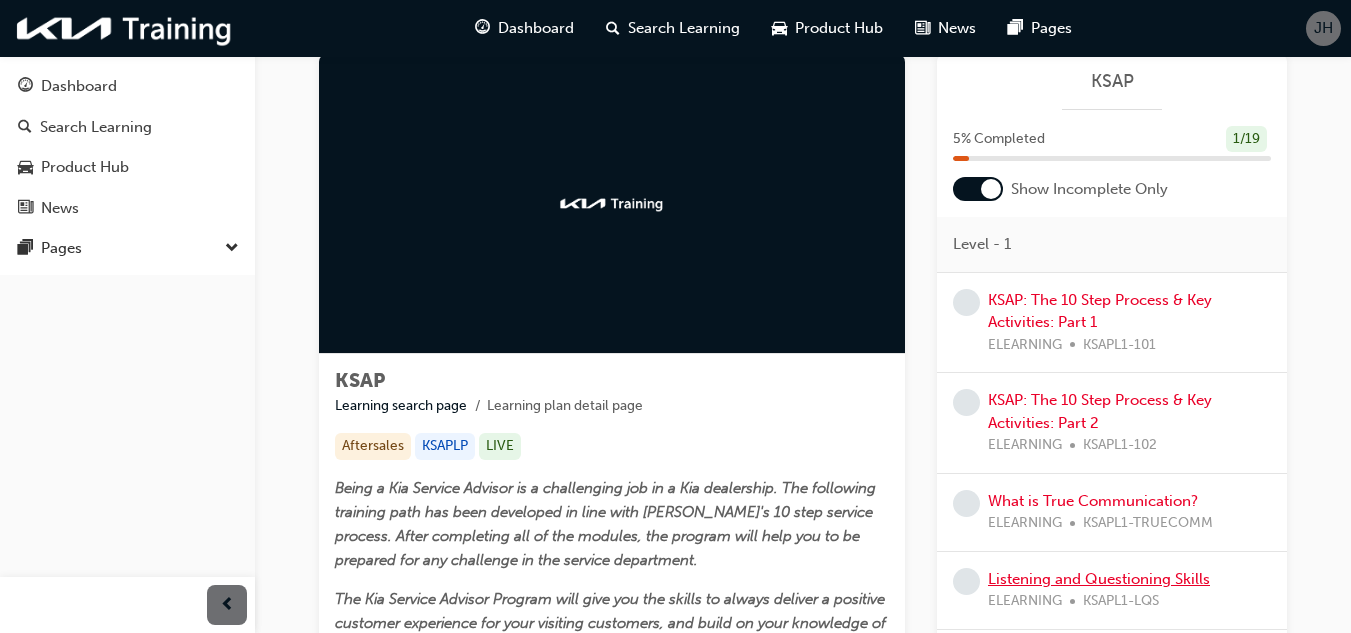 scroll, scrollTop: 0, scrollLeft: 0, axis: both 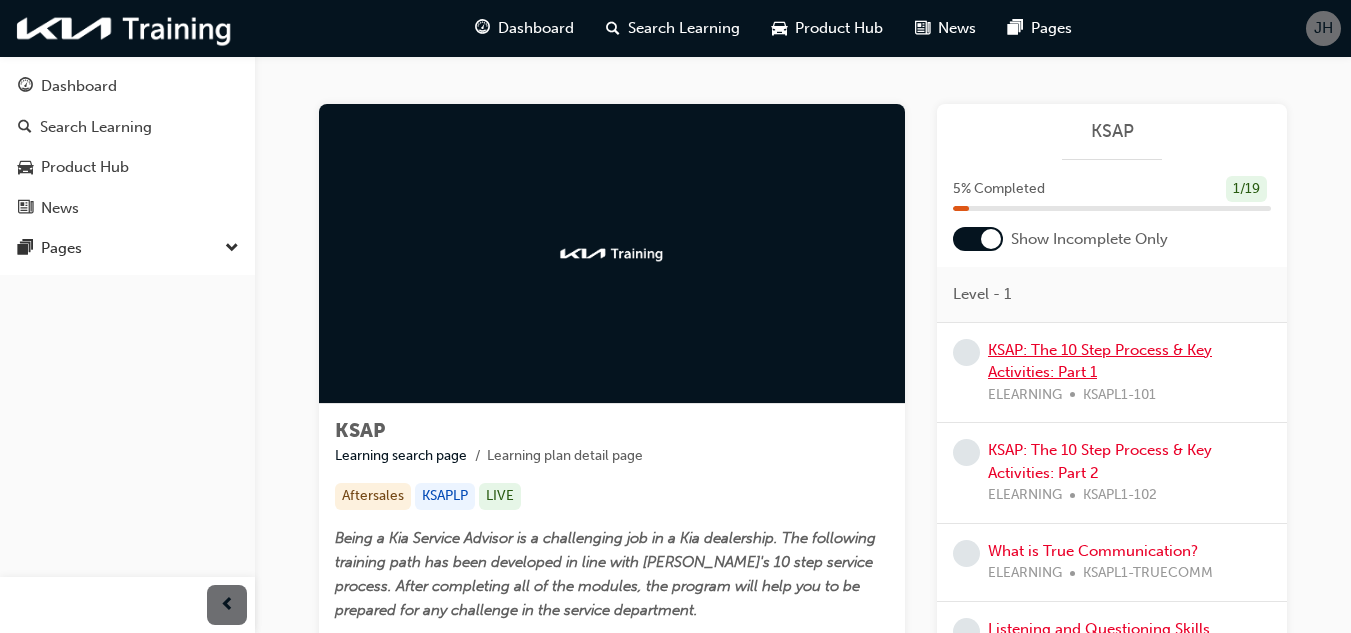 click on "KSAP: The 10 Step Process & Key Activities: Part 1" at bounding box center (1100, 361) 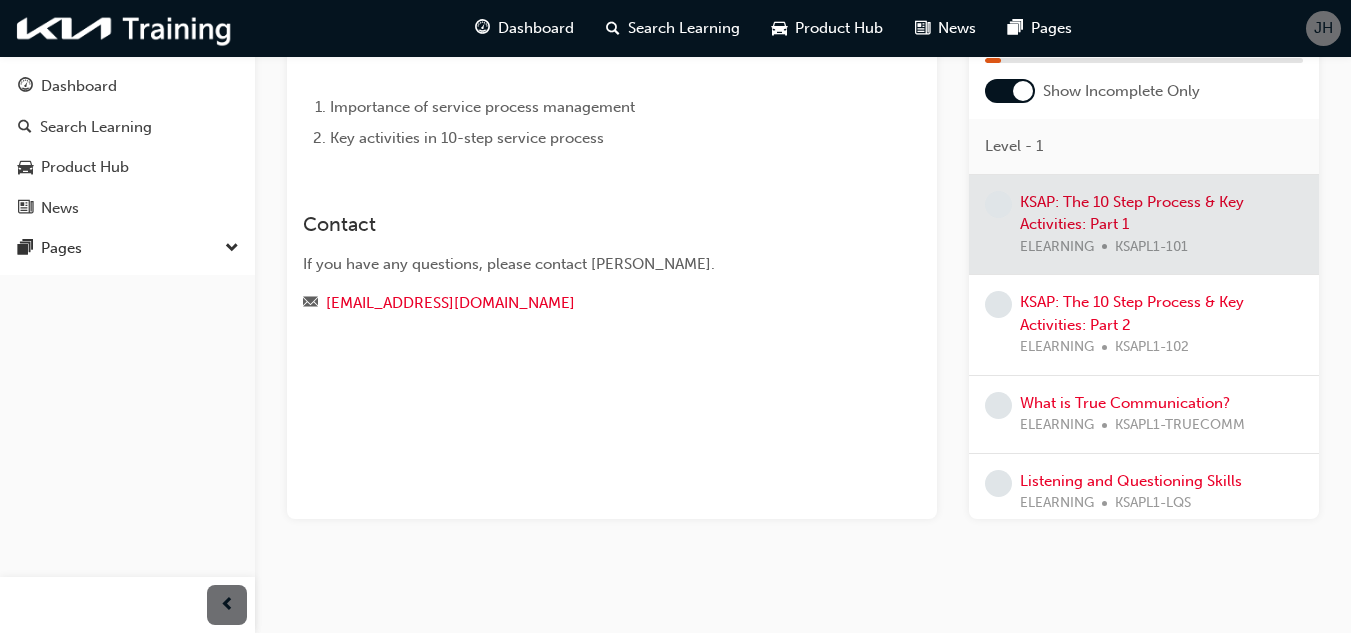 scroll, scrollTop: 0, scrollLeft: 0, axis: both 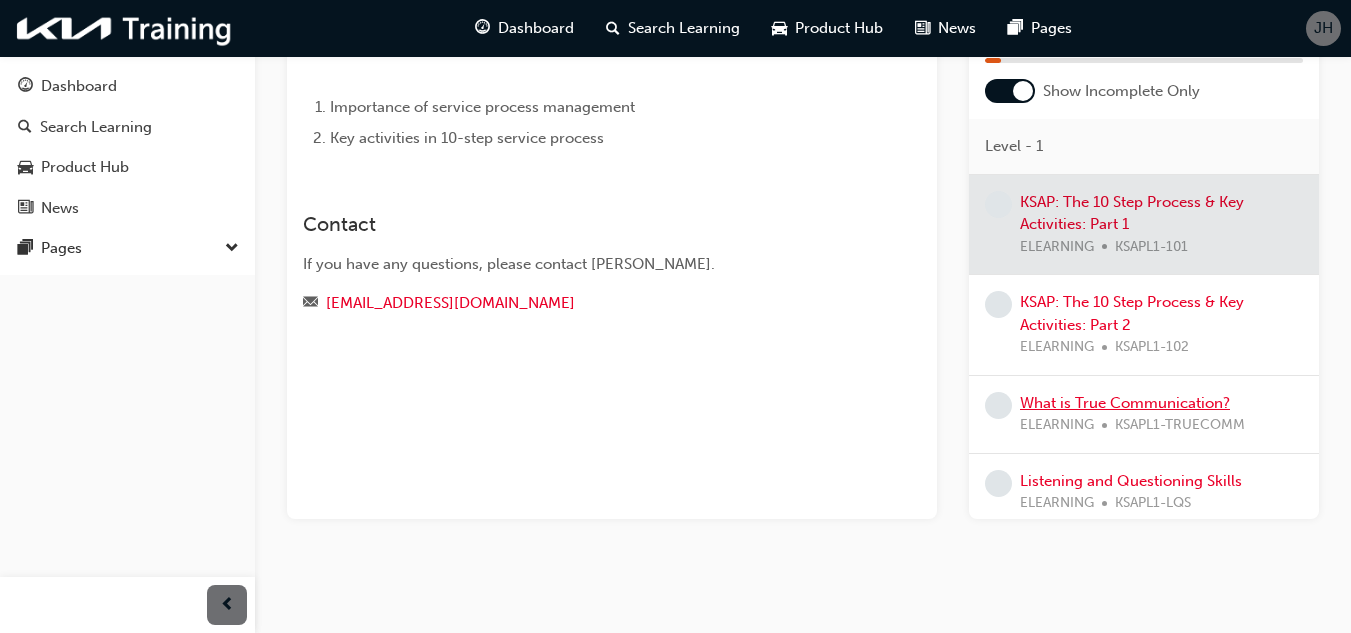 click on "What is True Communication?" at bounding box center (1125, 403) 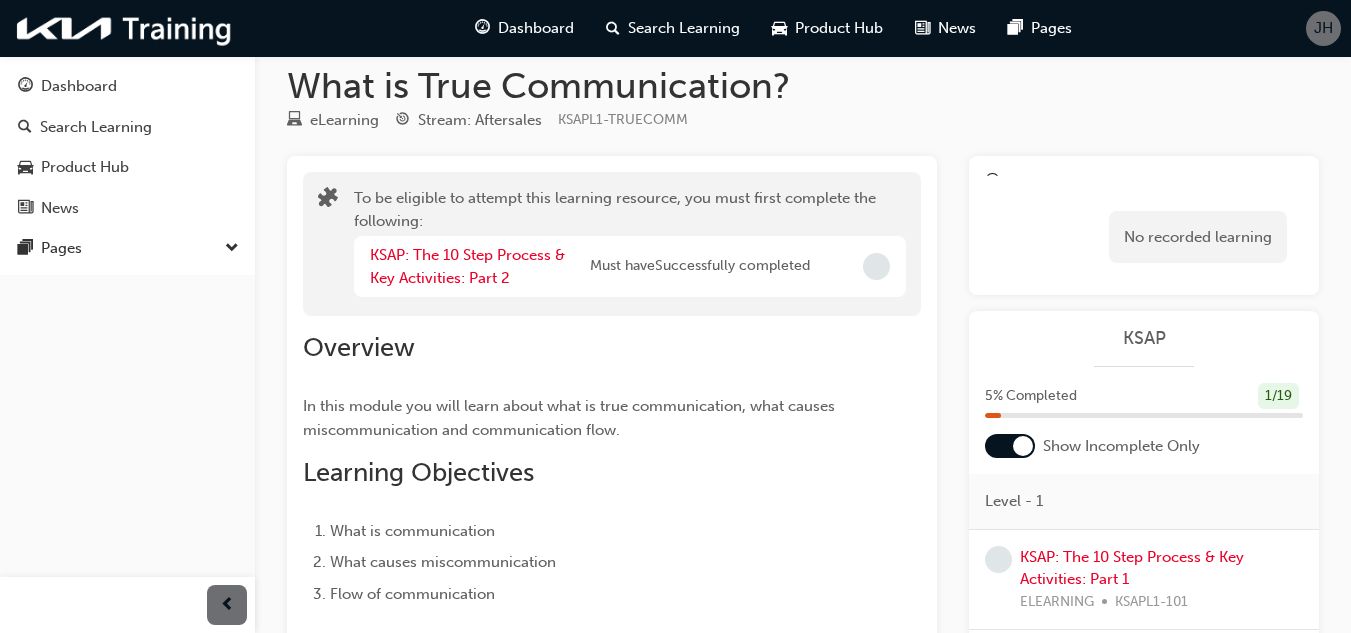 scroll, scrollTop: 0, scrollLeft: 0, axis: both 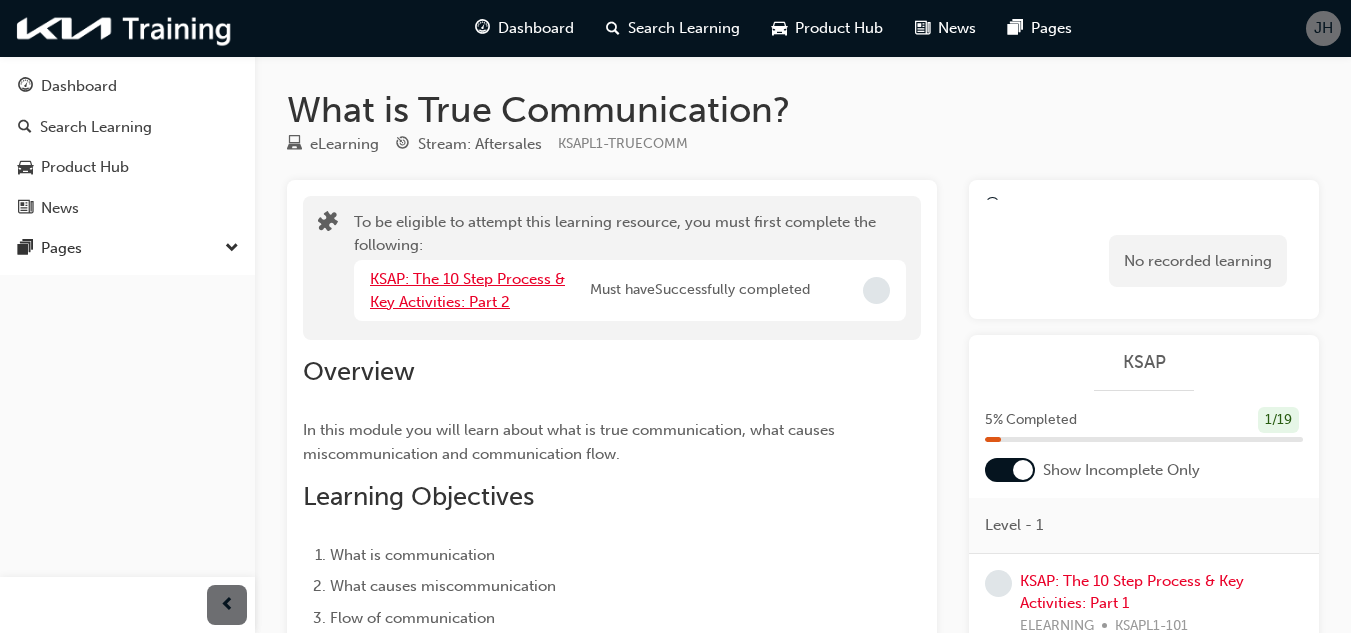 click on "KSAP: The 10 Step Process & Key Activities: Part 2" at bounding box center [467, 290] 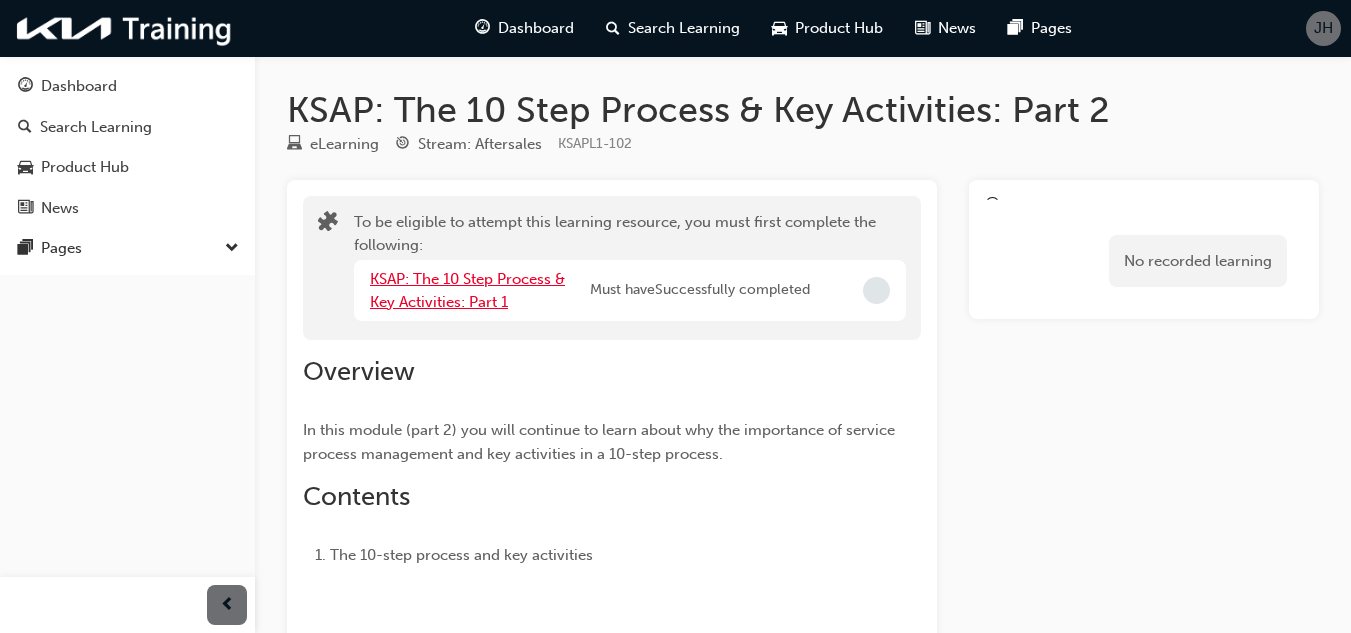 click on "KSAP: The 10 Step Process & Key Activities: Part 1" at bounding box center [467, 290] 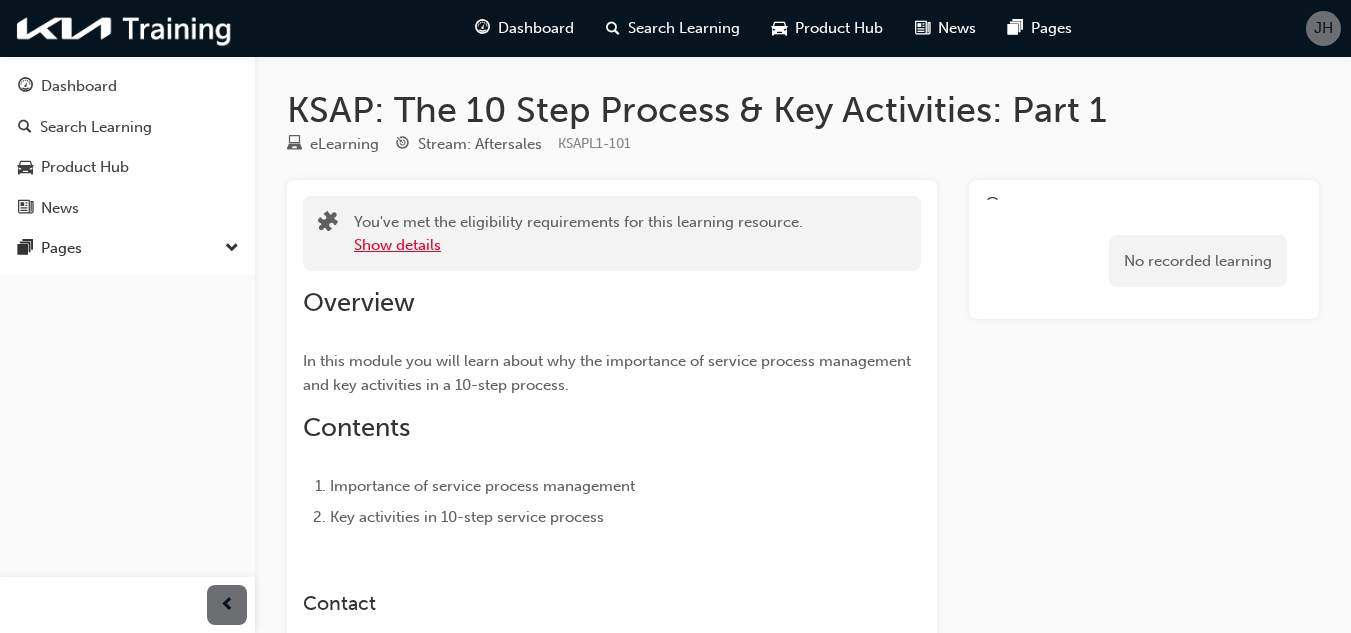 click on "Show details" at bounding box center [397, 245] 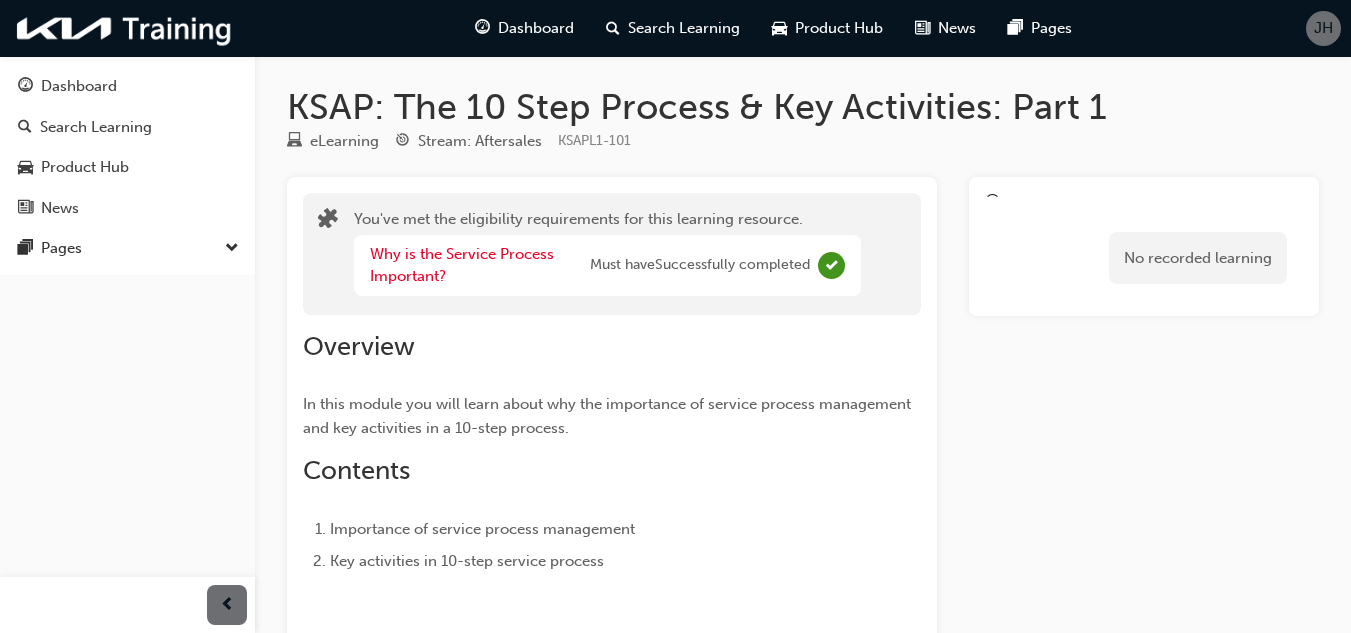 scroll, scrollTop: 0, scrollLeft: 0, axis: both 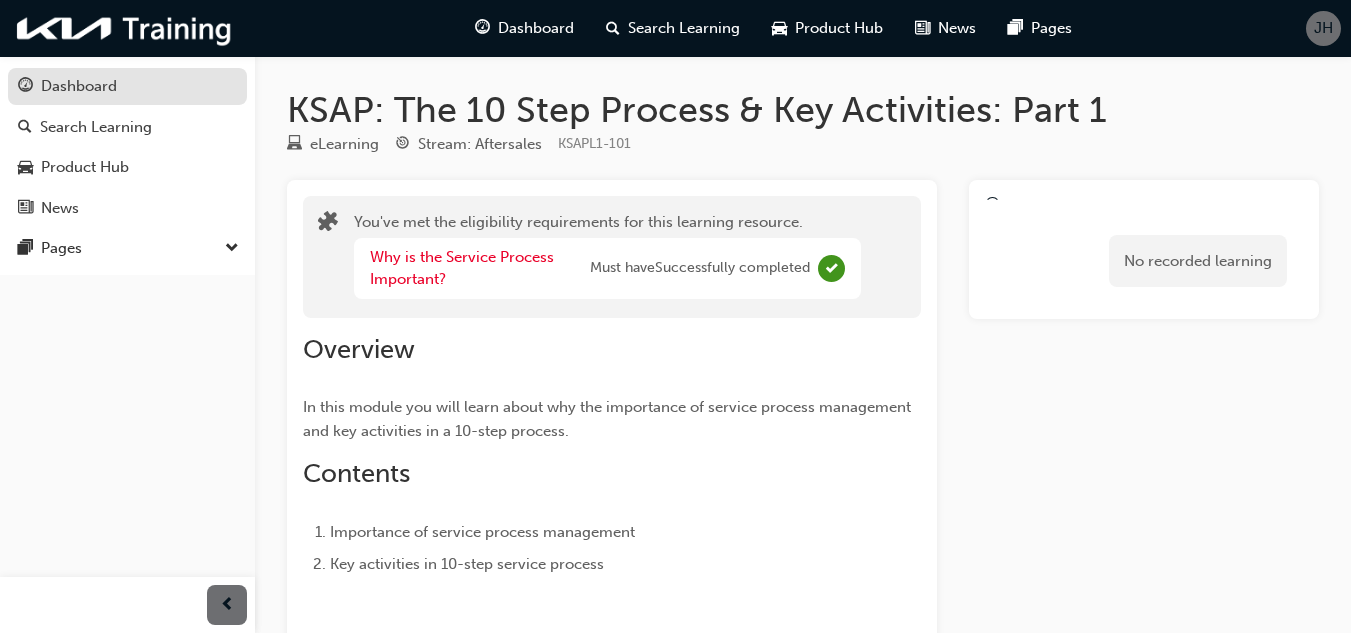 click on "Dashboard" at bounding box center (79, 86) 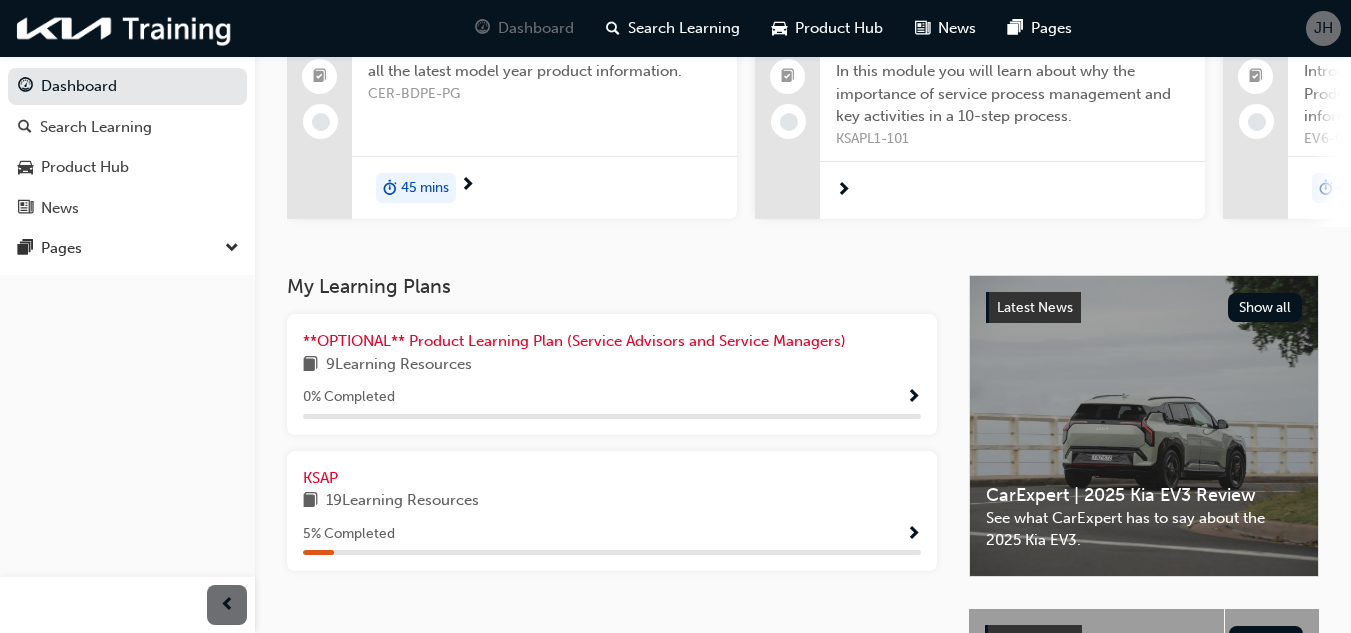 scroll, scrollTop: 300, scrollLeft: 0, axis: vertical 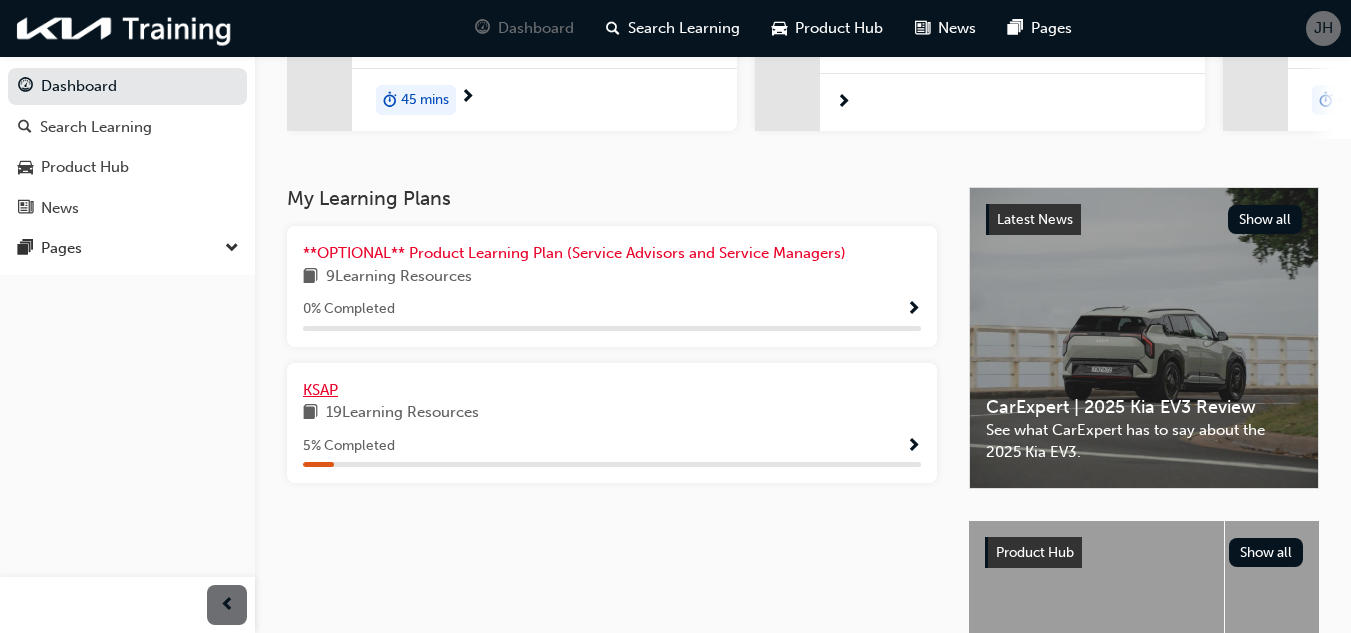 click on "KSAP" at bounding box center (320, 390) 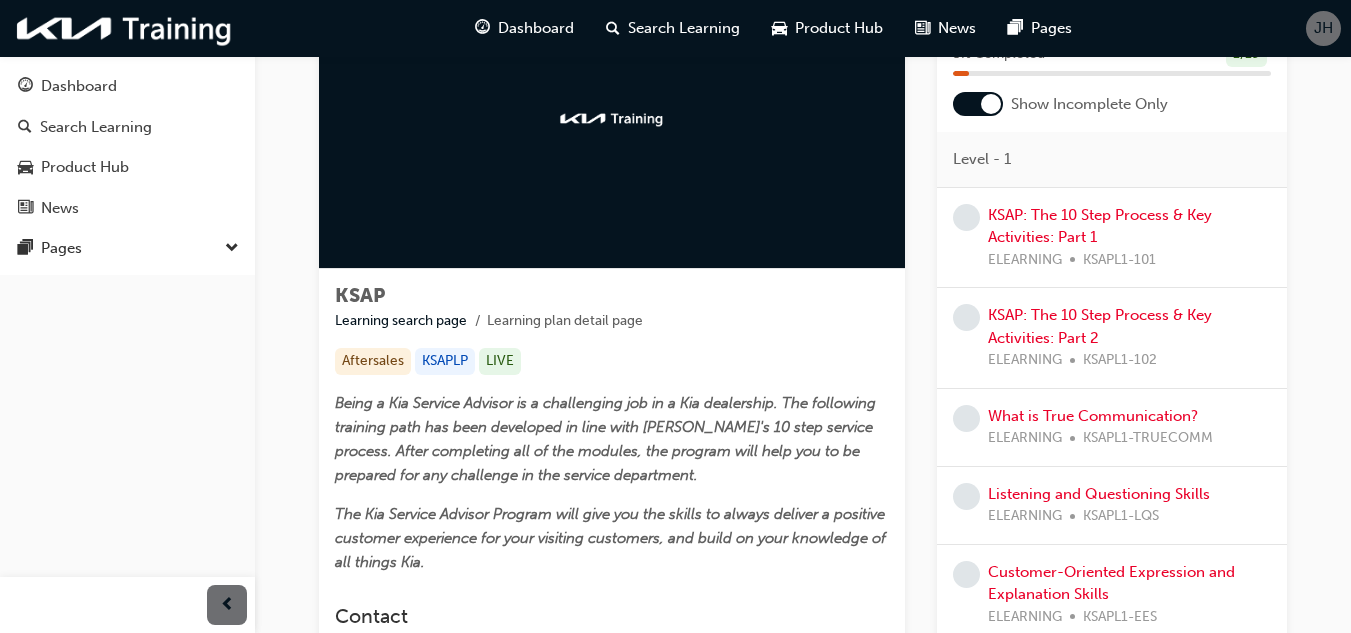scroll, scrollTop: 100, scrollLeft: 0, axis: vertical 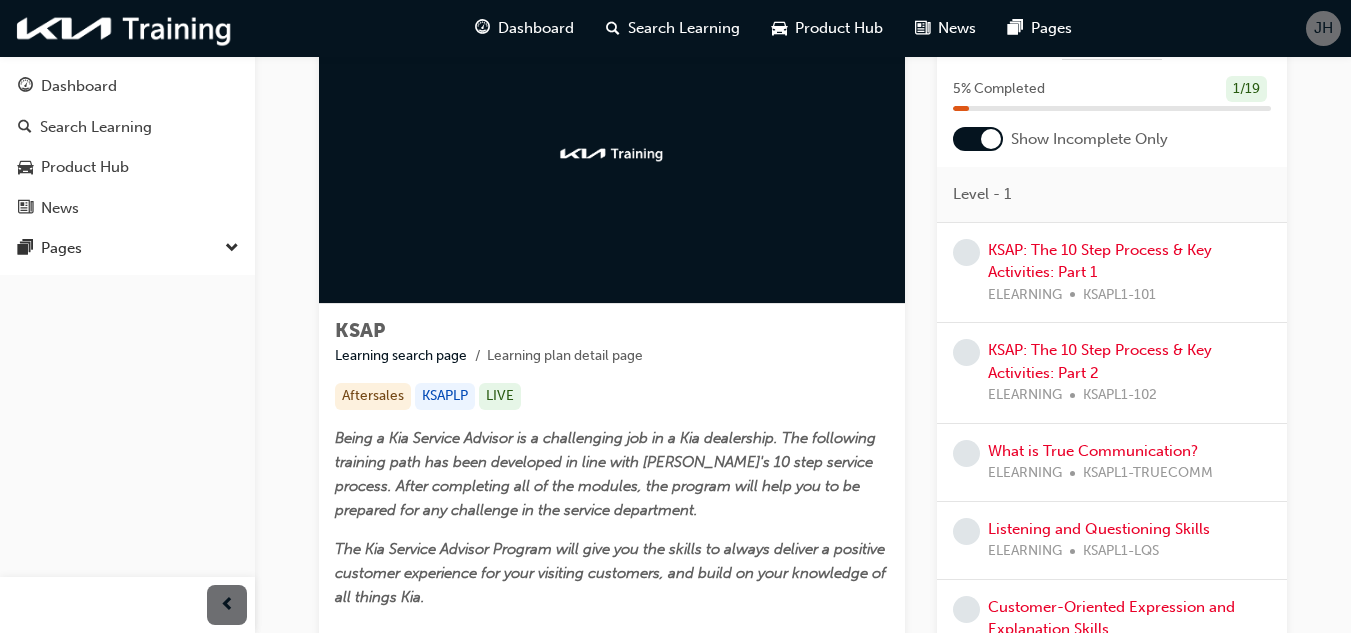 click on "5 % Completed 1 / 19" at bounding box center [1112, 102] 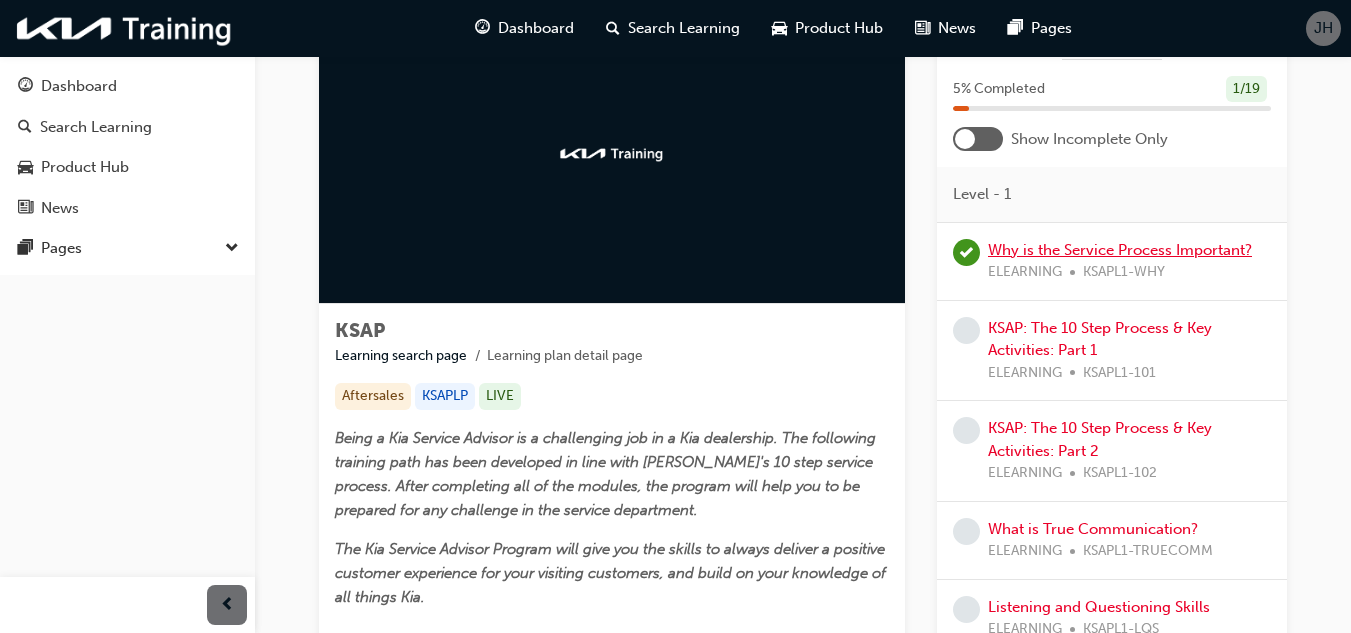 click on "Why is the Service Process Important?" at bounding box center [1120, 250] 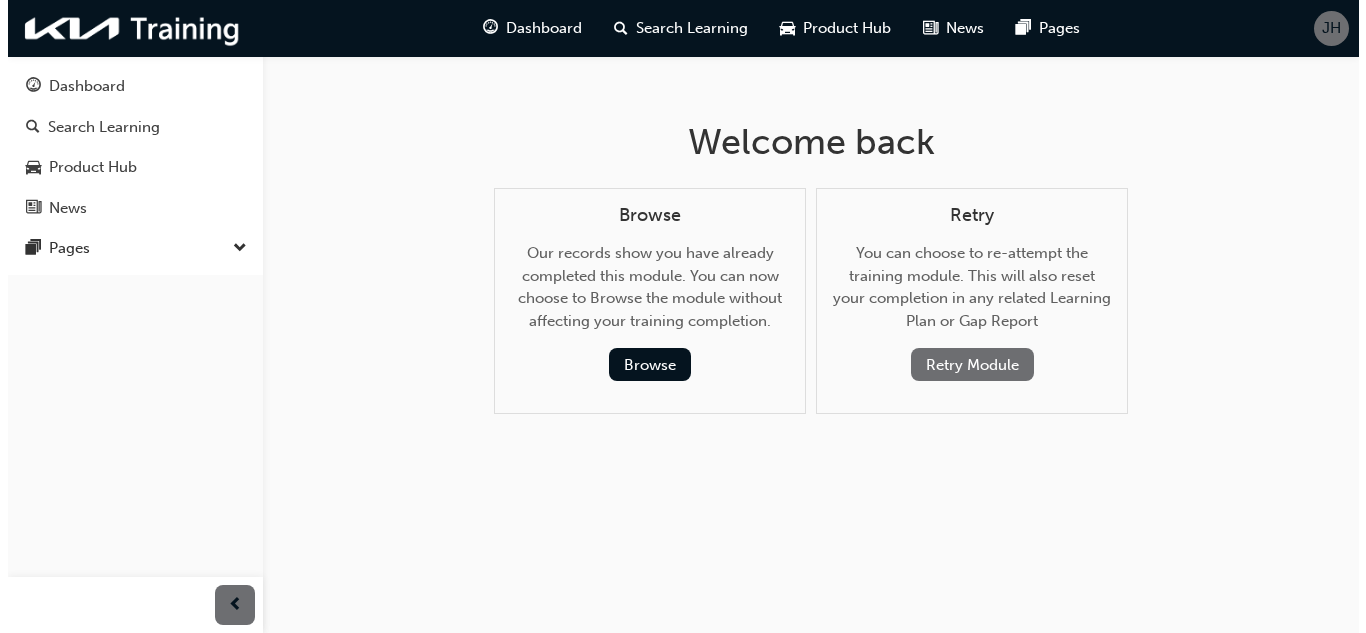 scroll, scrollTop: 0, scrollLeft: 0, axis: both 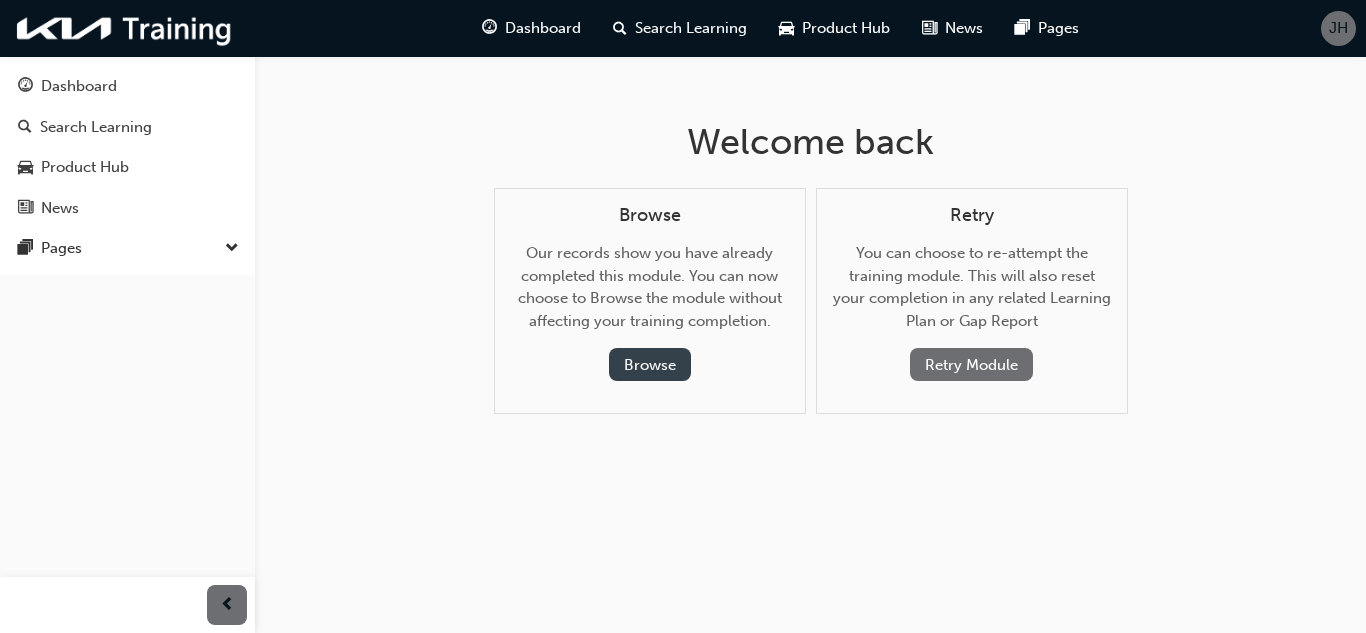 click on "Browse" at bounding box center (650, 364) 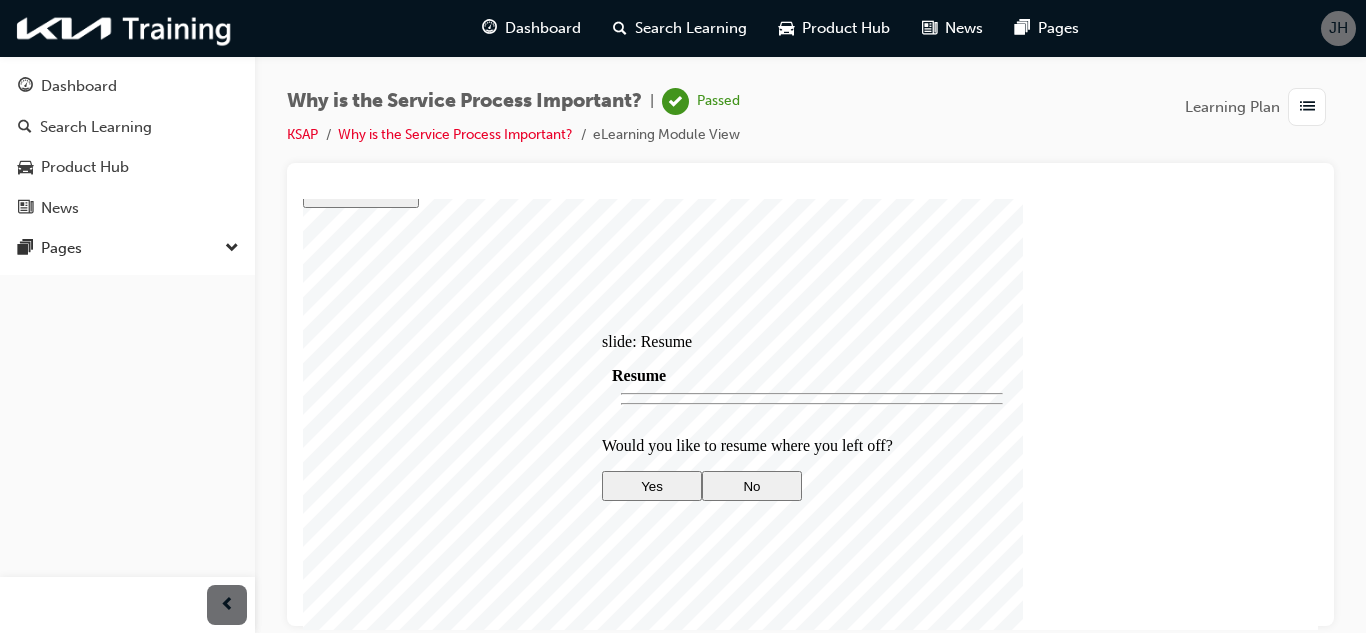 scroll, scrollTop: 0, scrollLeft: 0, axis: both 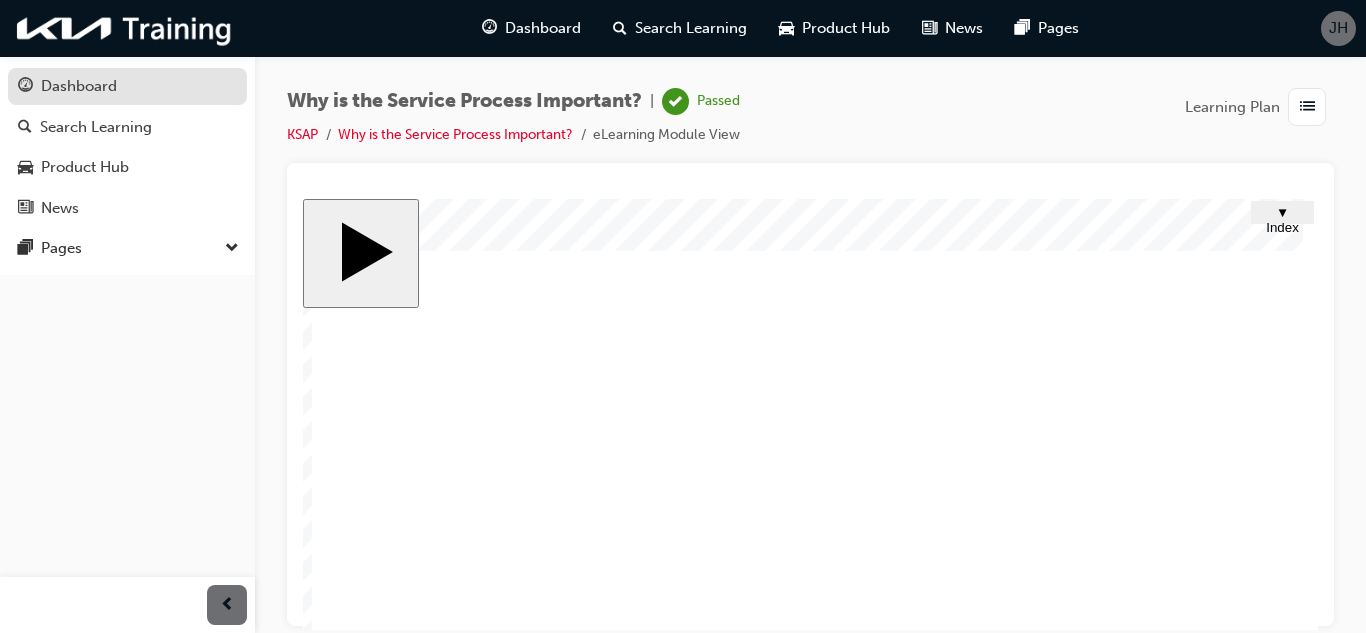 click on "Dashboard" at bounding box center (79, 86) 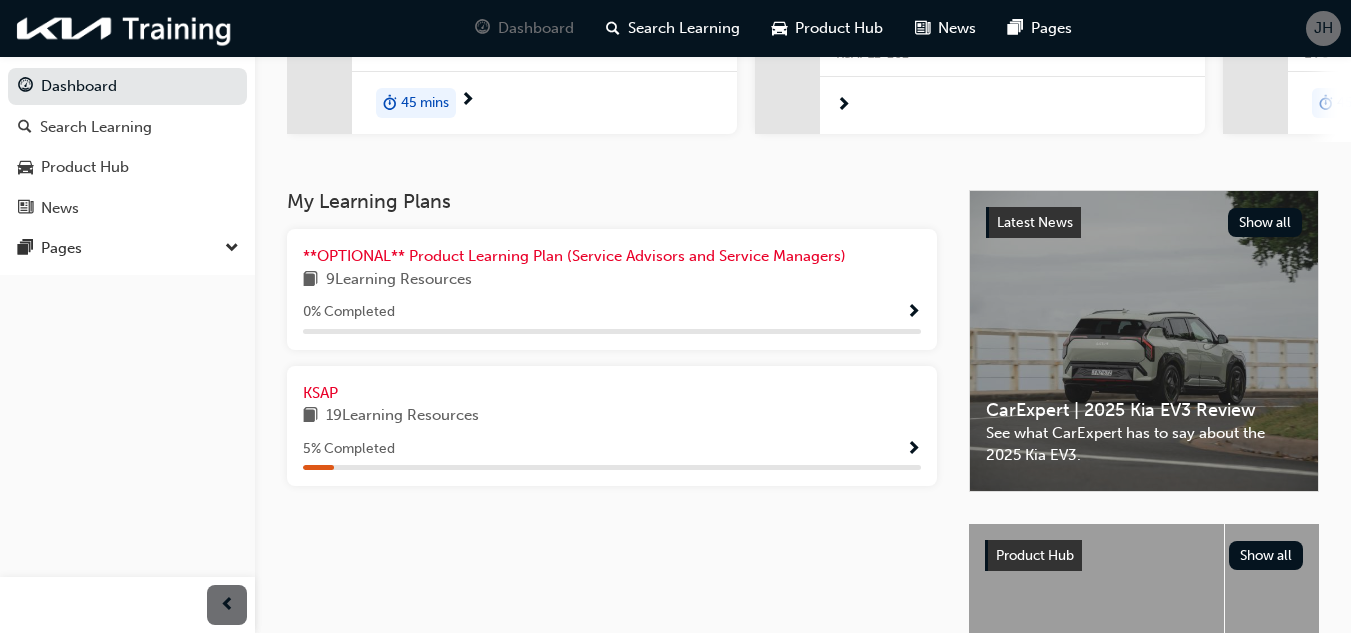 scroll, scrollTop: 300, scrollLeft: 0, axis: vertical 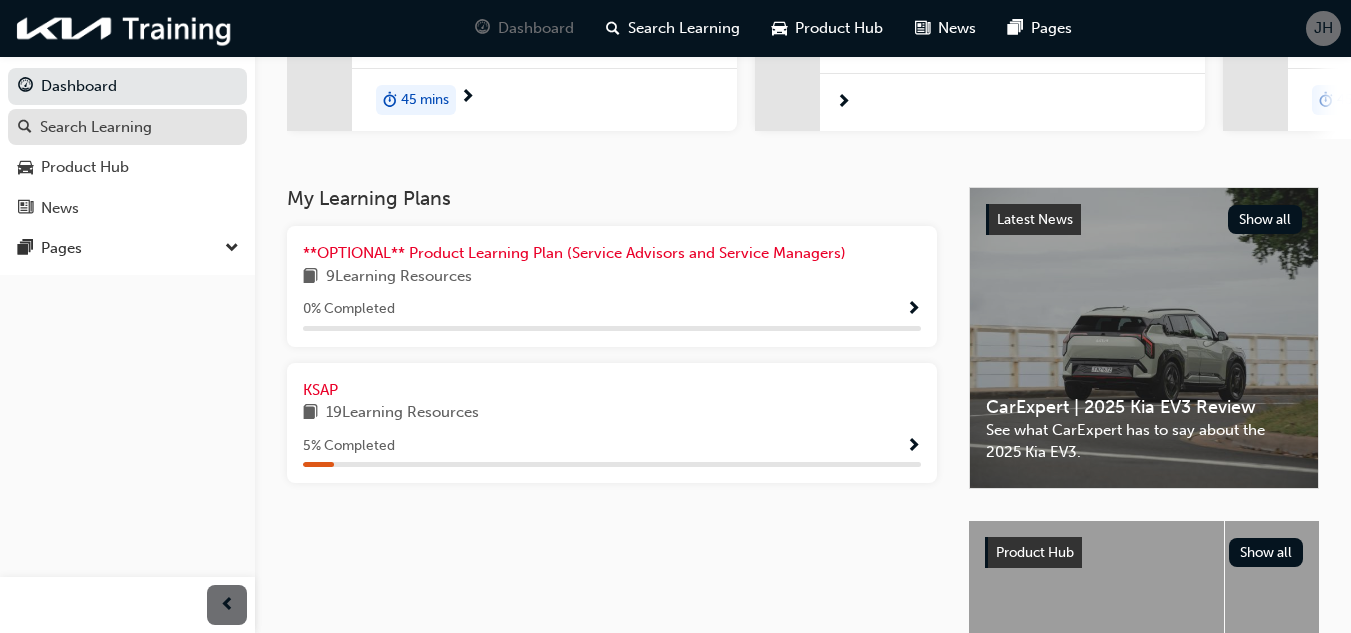 click on "Search Learning" at bounding box center [96, 127] 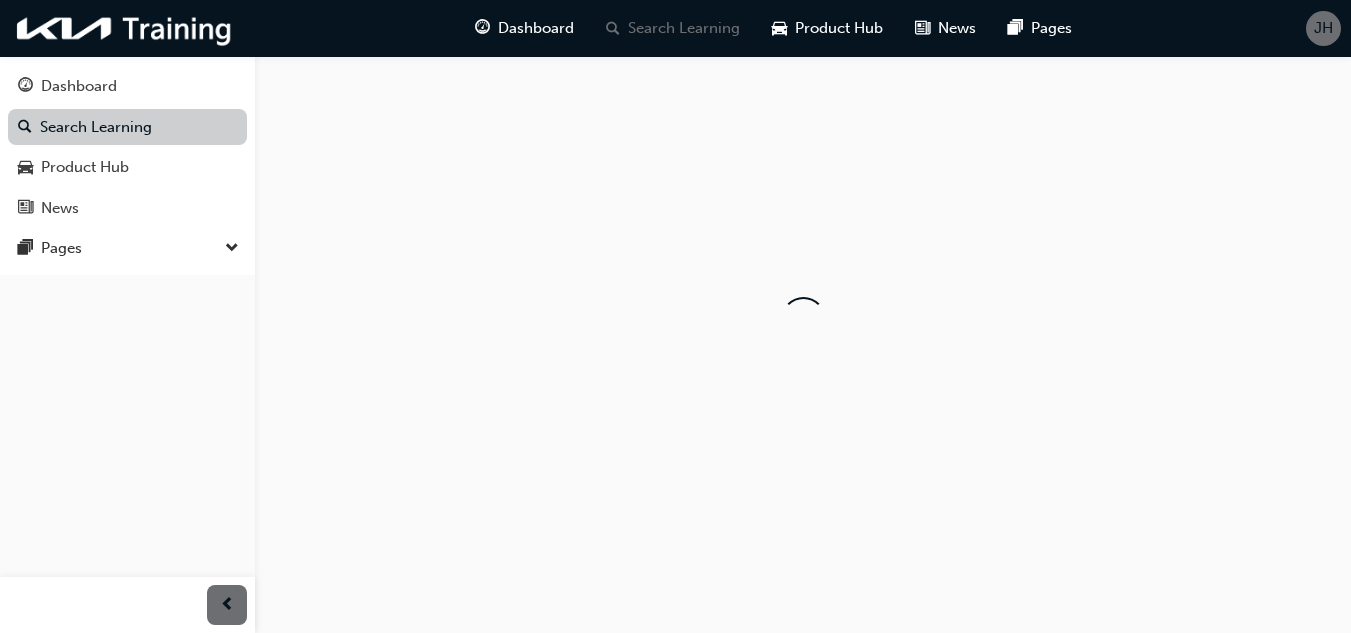 scroll, scrollTop: 0, scrollLeft: 0, axis: both 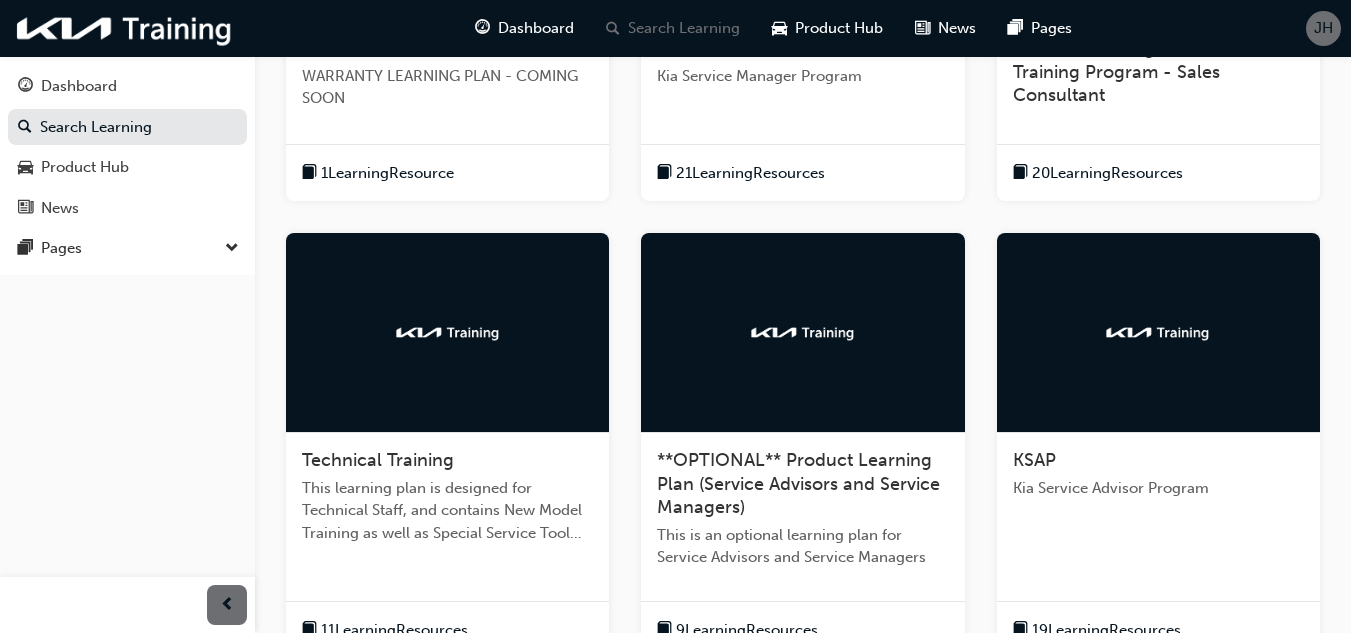 click on "KSAP" at bounding box center [1034, 460] 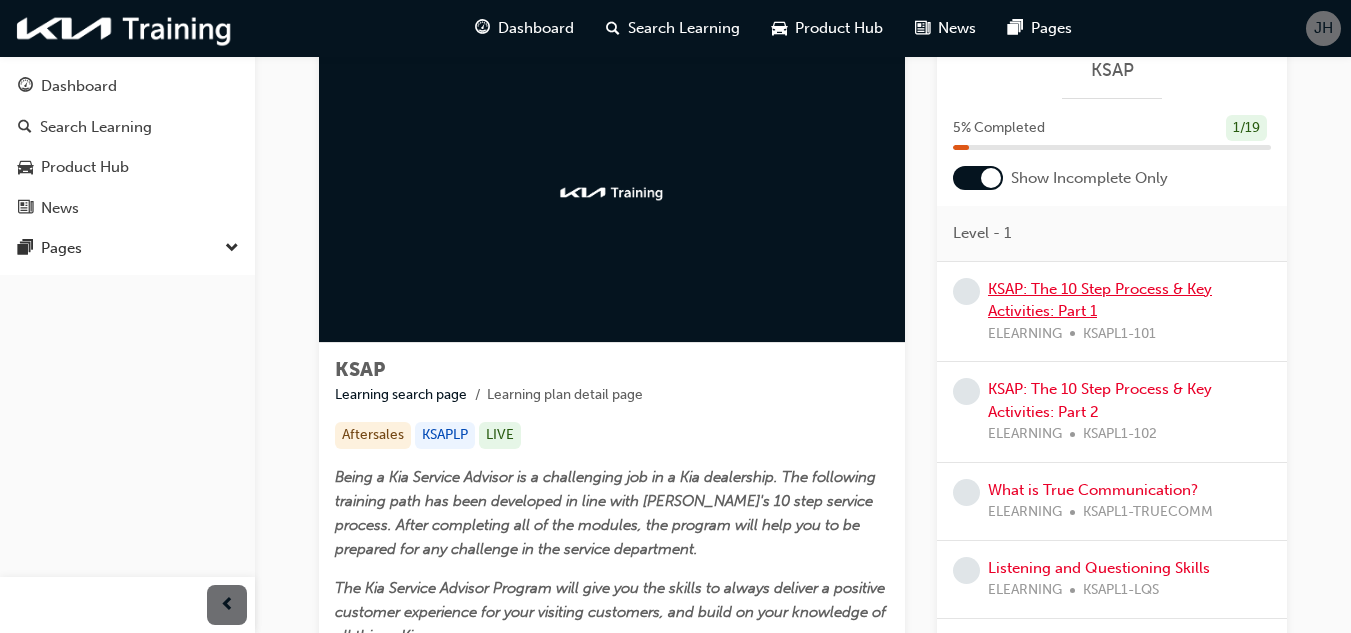 scroll, scrollTop: 0, scrollLeft: 0, axis: both 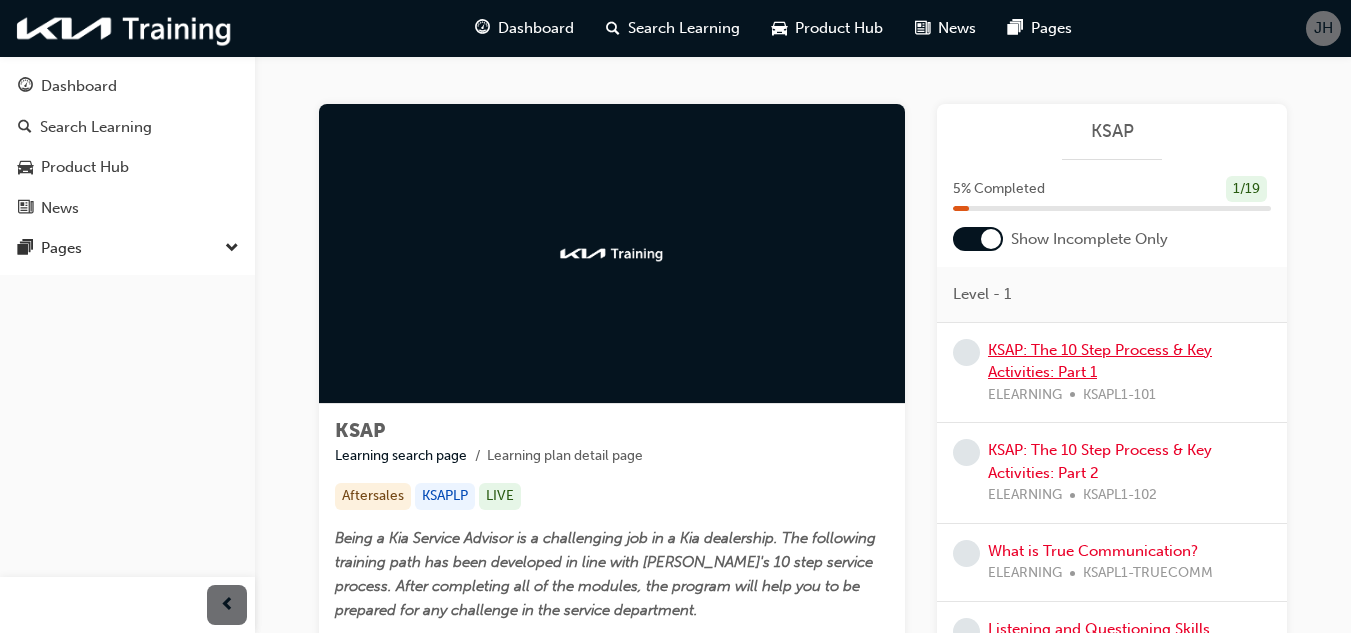 click on "KSAP: The 10 Step Process & Key Activities: Part 1" at bounding box center [1100, 361] 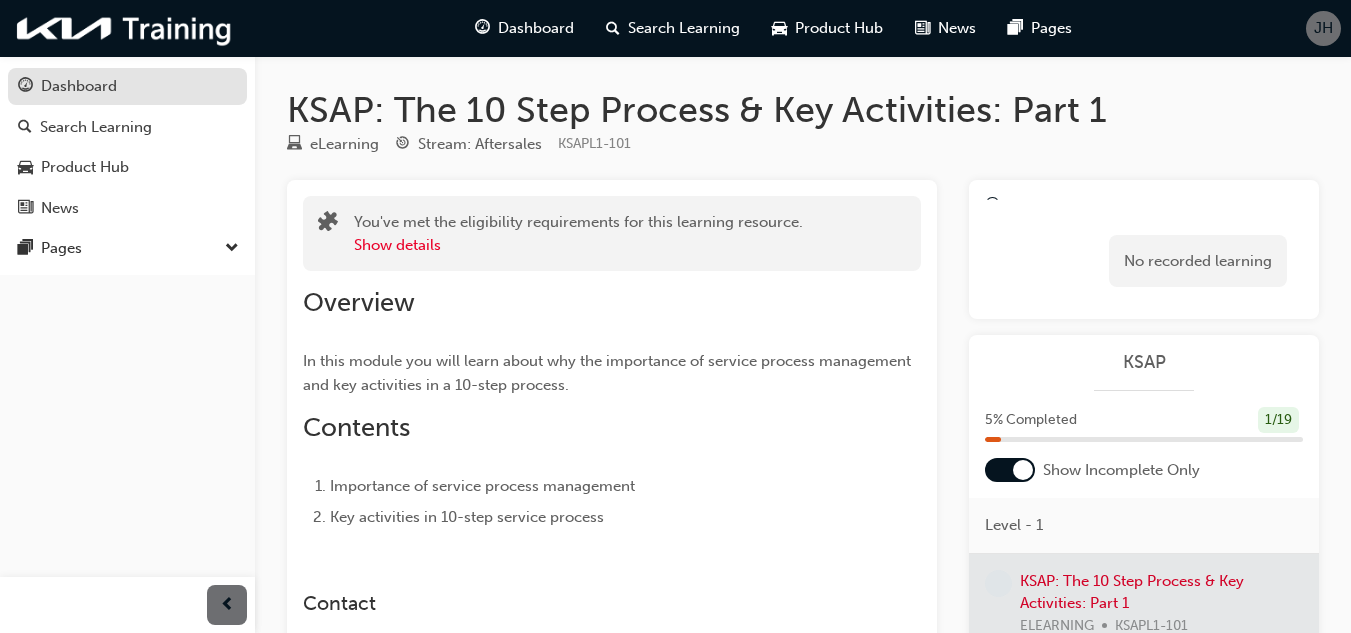 click on "Dashboard" at bounding box center [79, 86] 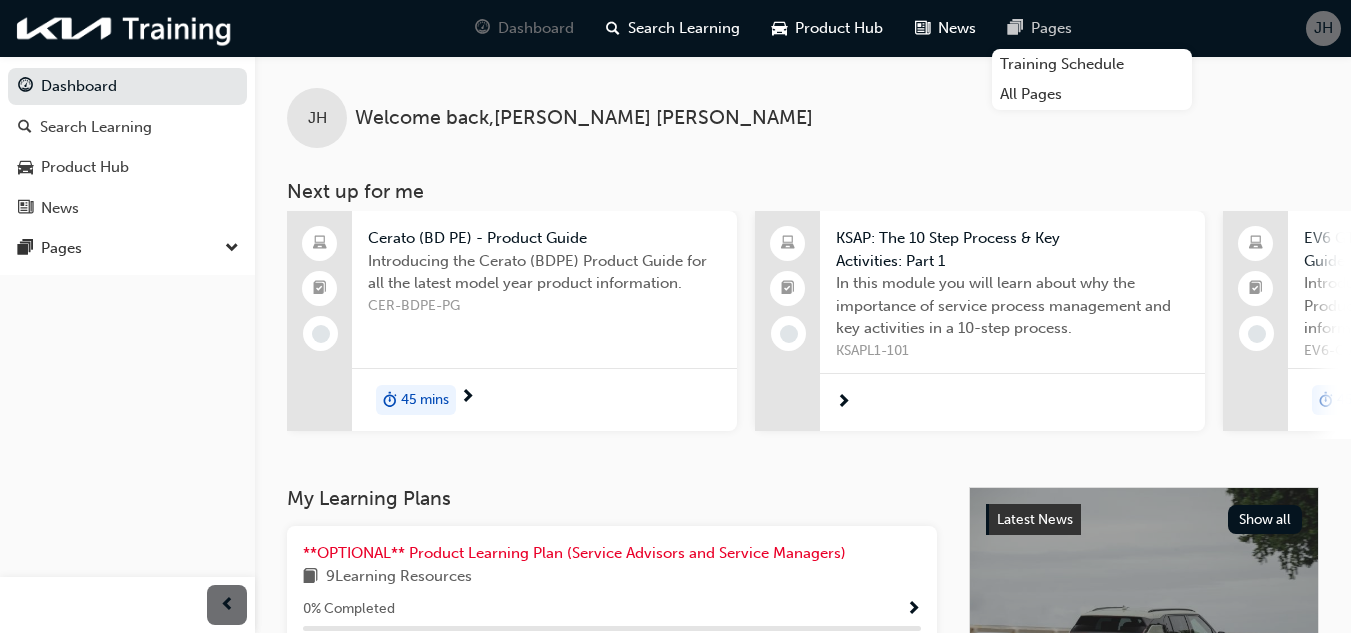 click on "Pages" at bounding box center (1051, 28) 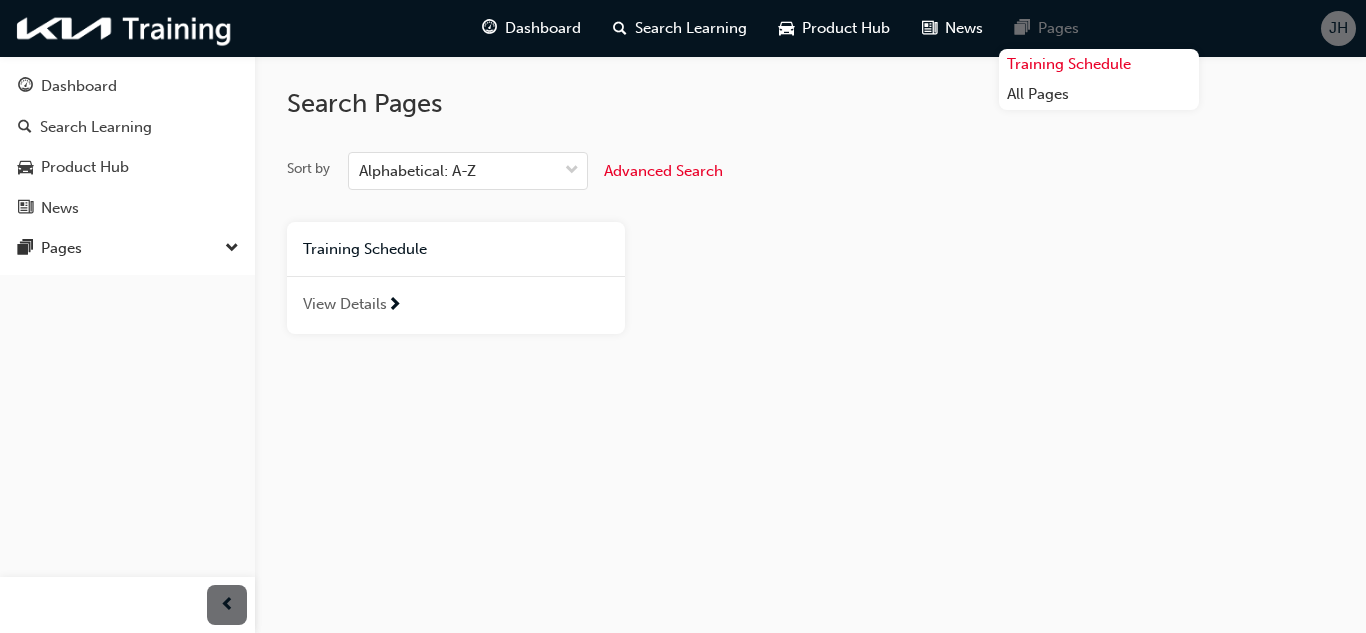 click on "Training Schedule" at bounding box center [1099, 64] 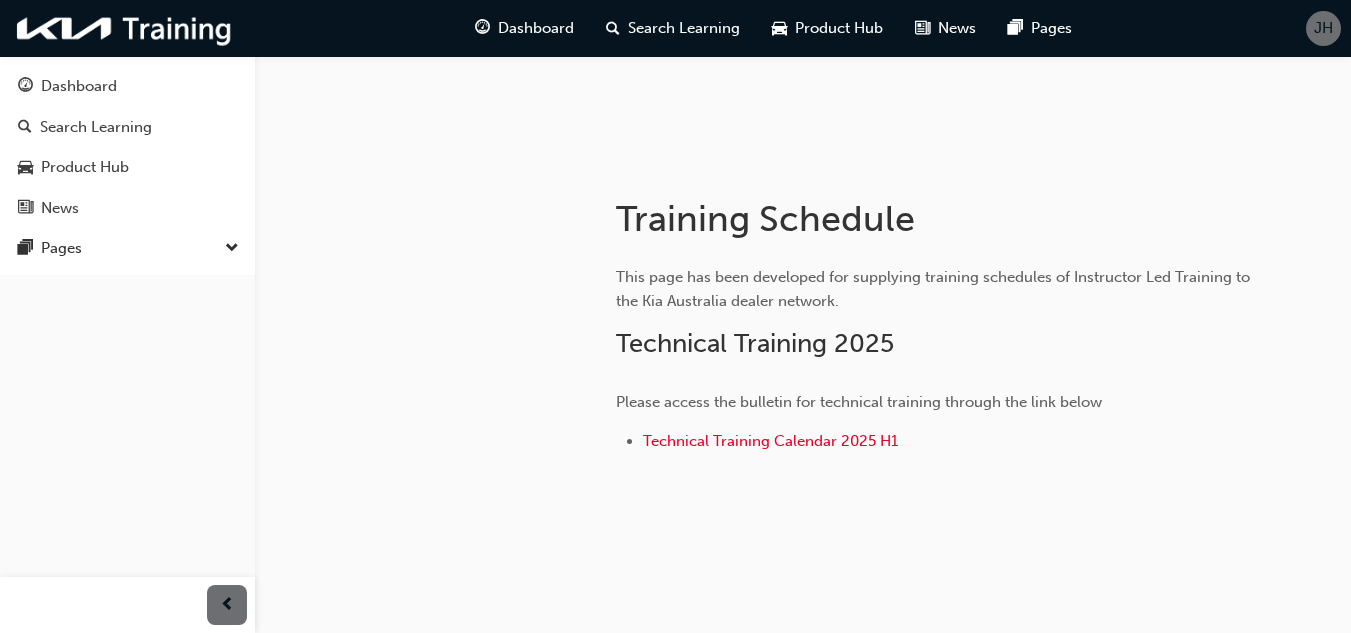 scroll, scrollTop: 282, scrollLeft: 0, axis: vertical 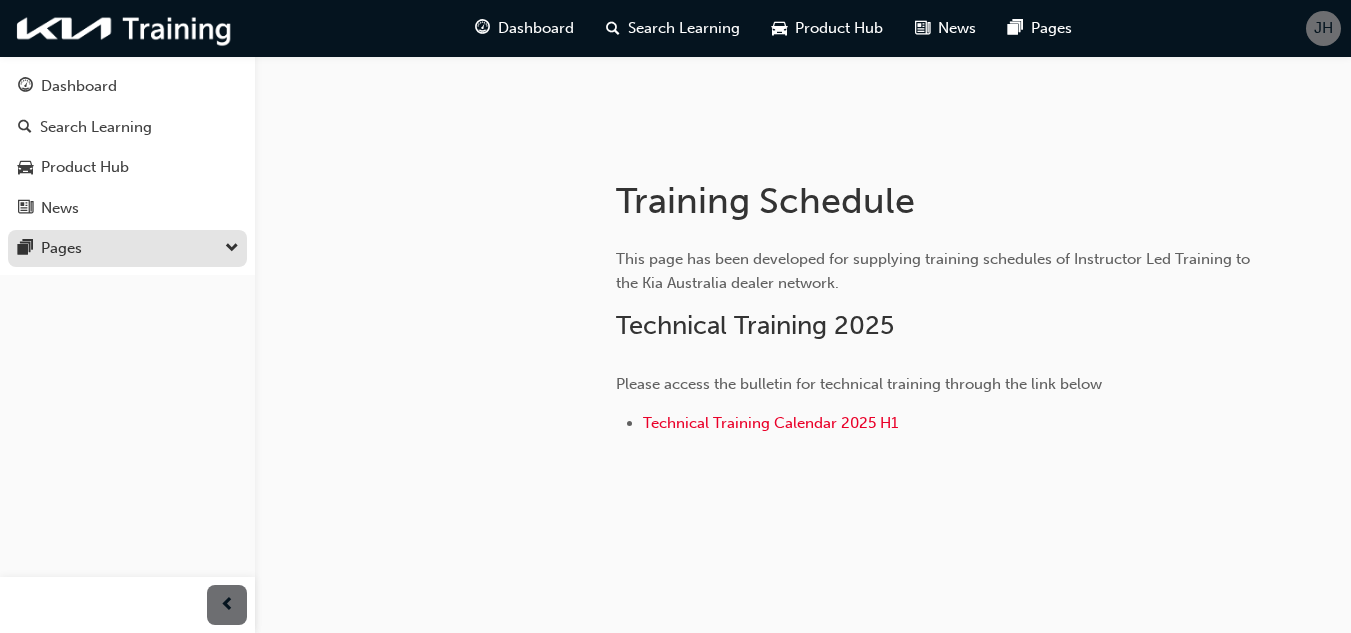 click on "Pages" at bounding box center [127, 248] 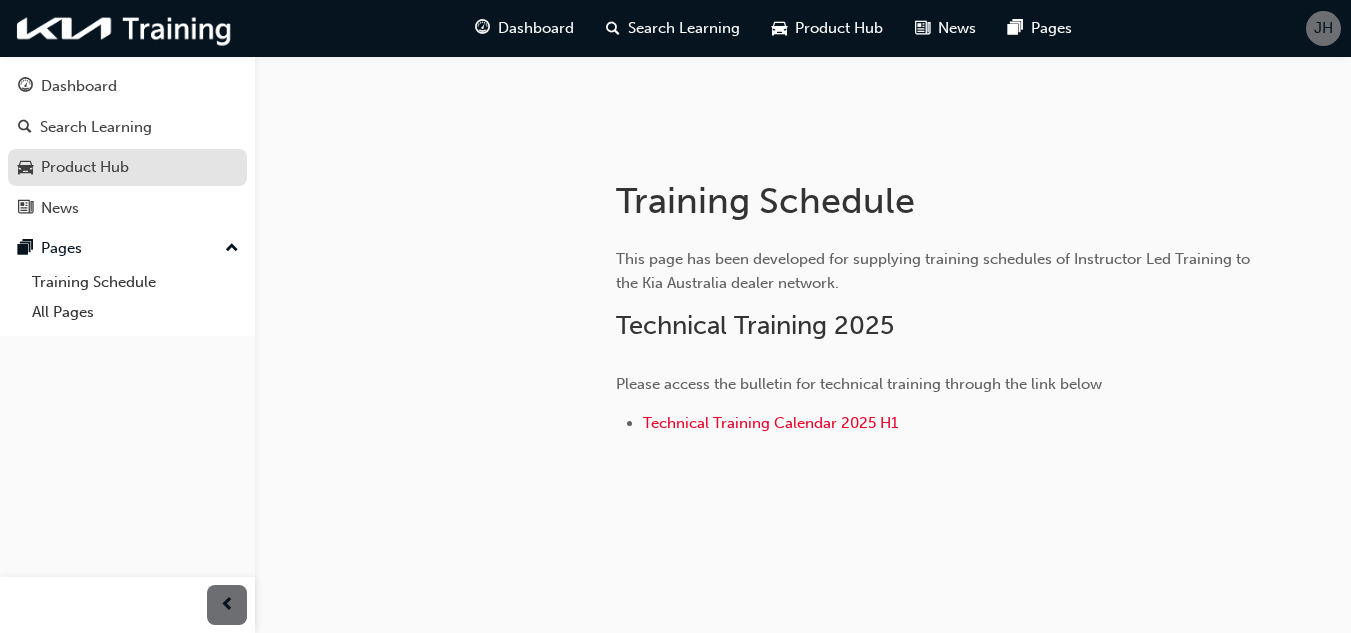 click on "Product Hub" at bounding box center [85, 167] 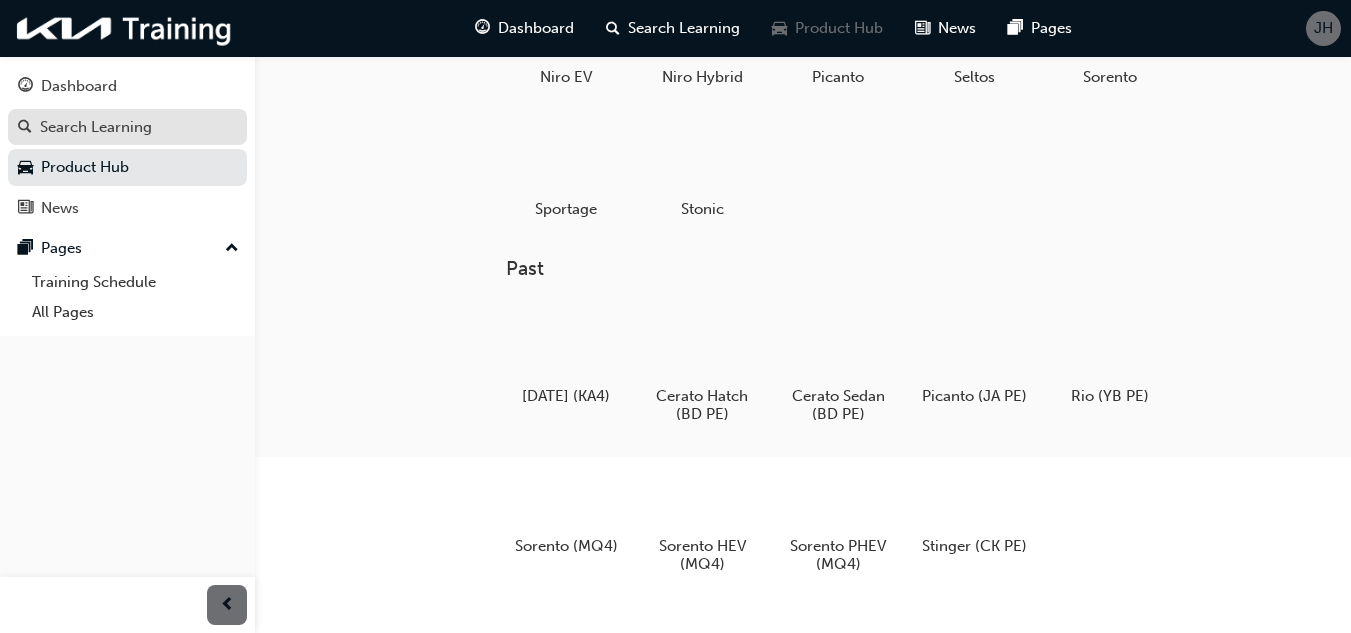 click on "Search Learning" at bounding box center [96, 127] 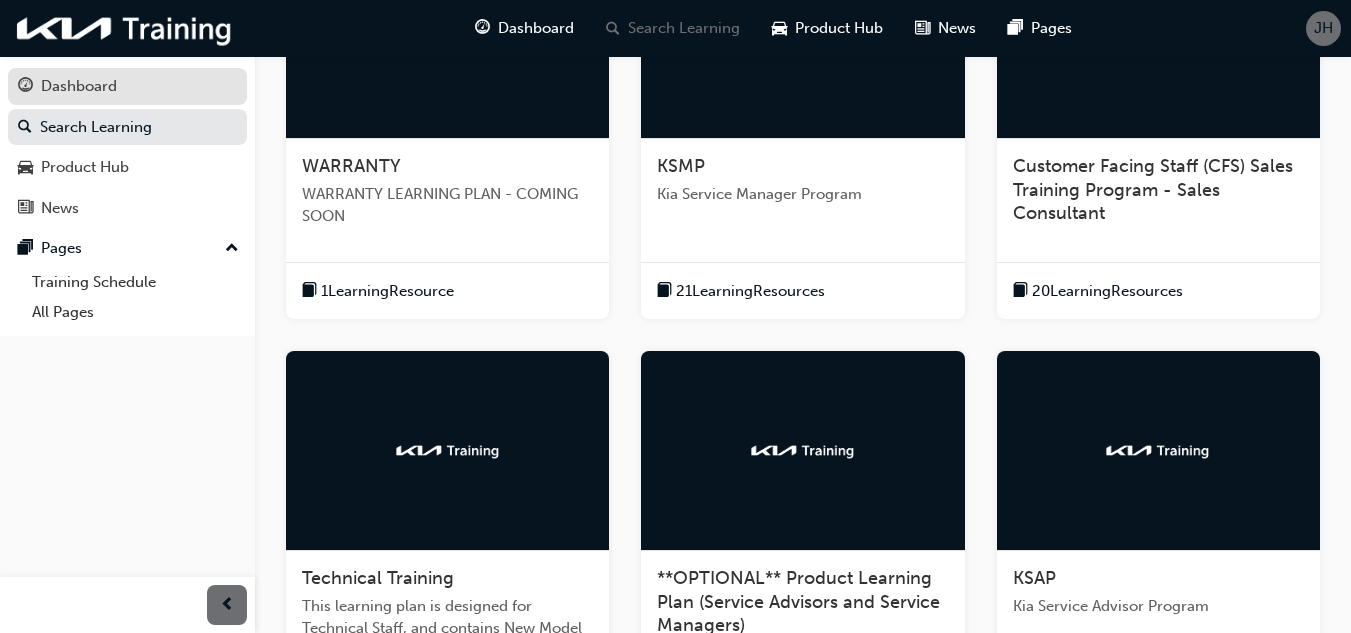 click on "Dashboard" at bounding box center [127, 86] 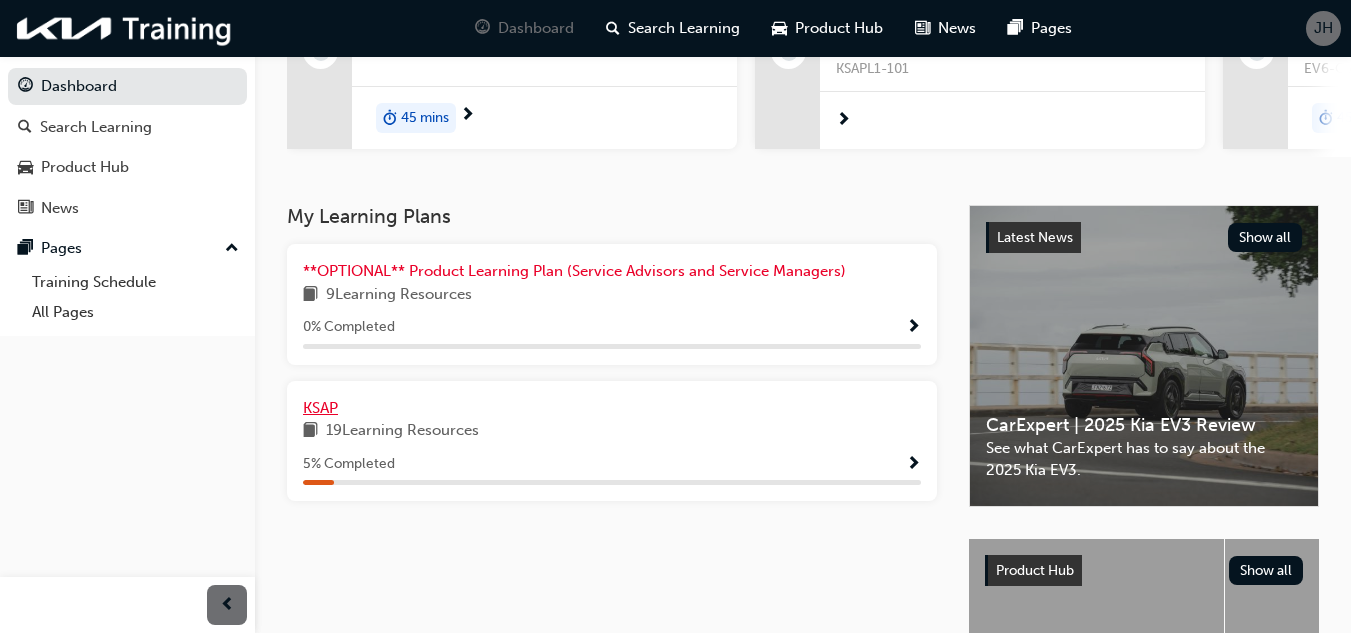 click on "KSAP" at bounding box center (320, 408) 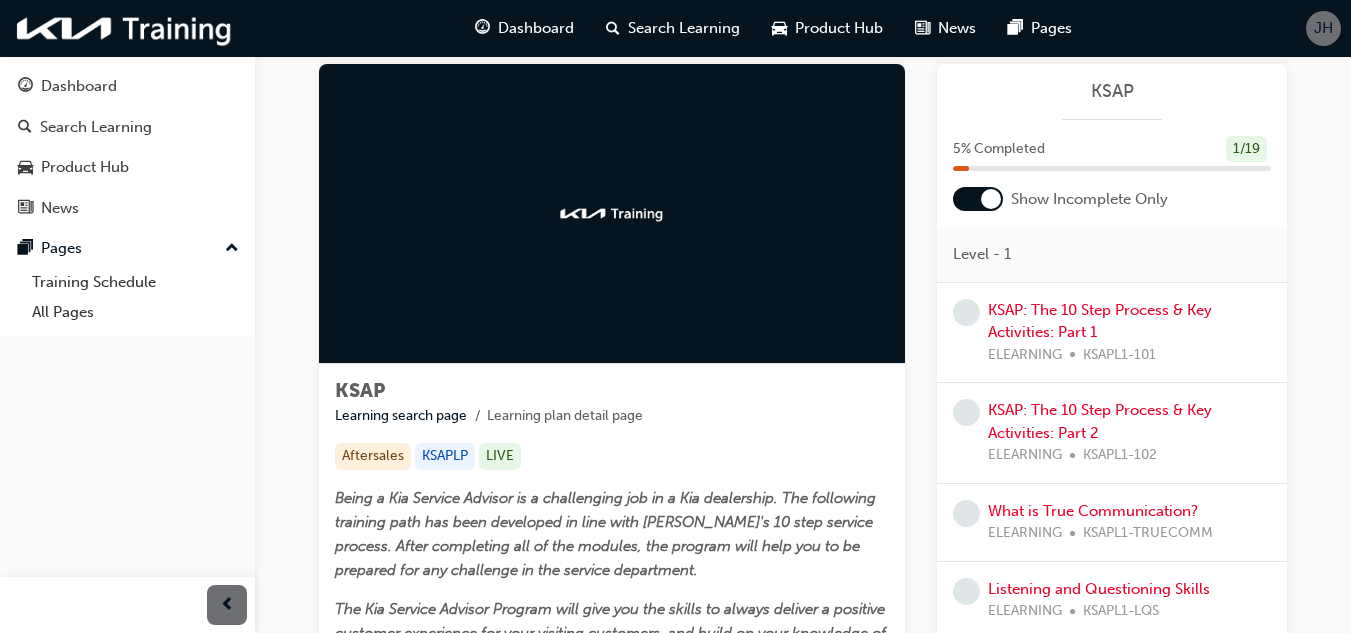 scroll, scrollTop: 0, scrollLeft: 0, axis: both 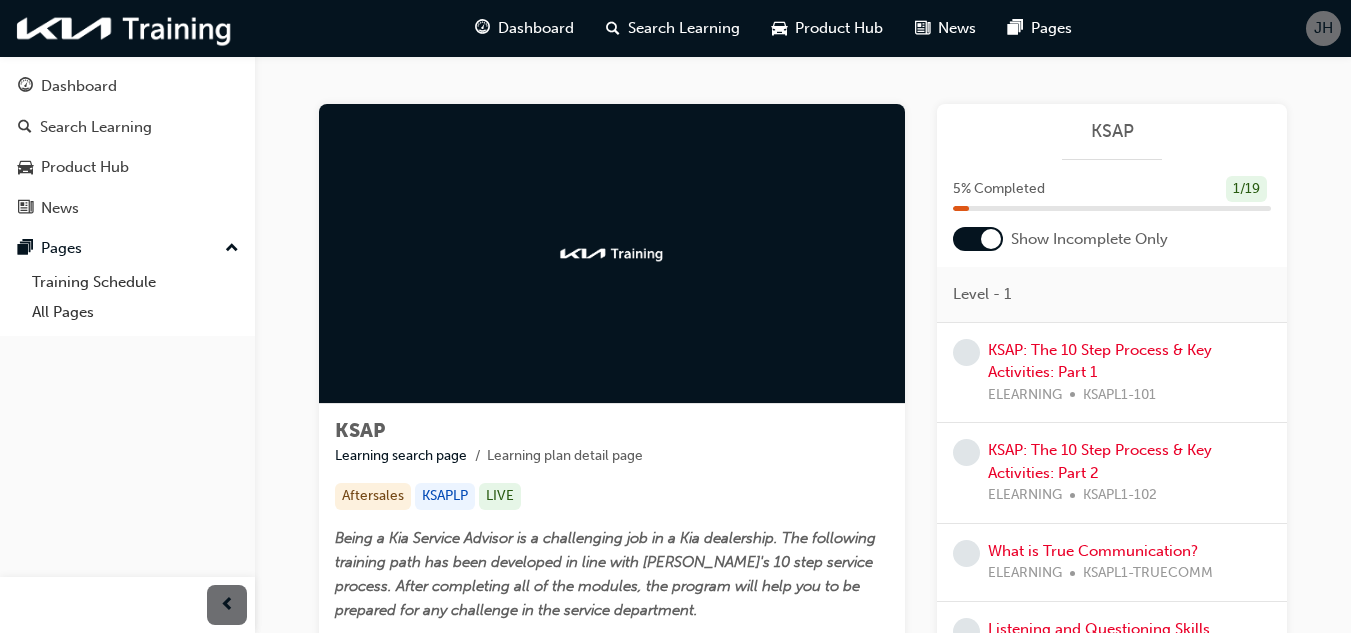 click at bounding box center [991, 239] 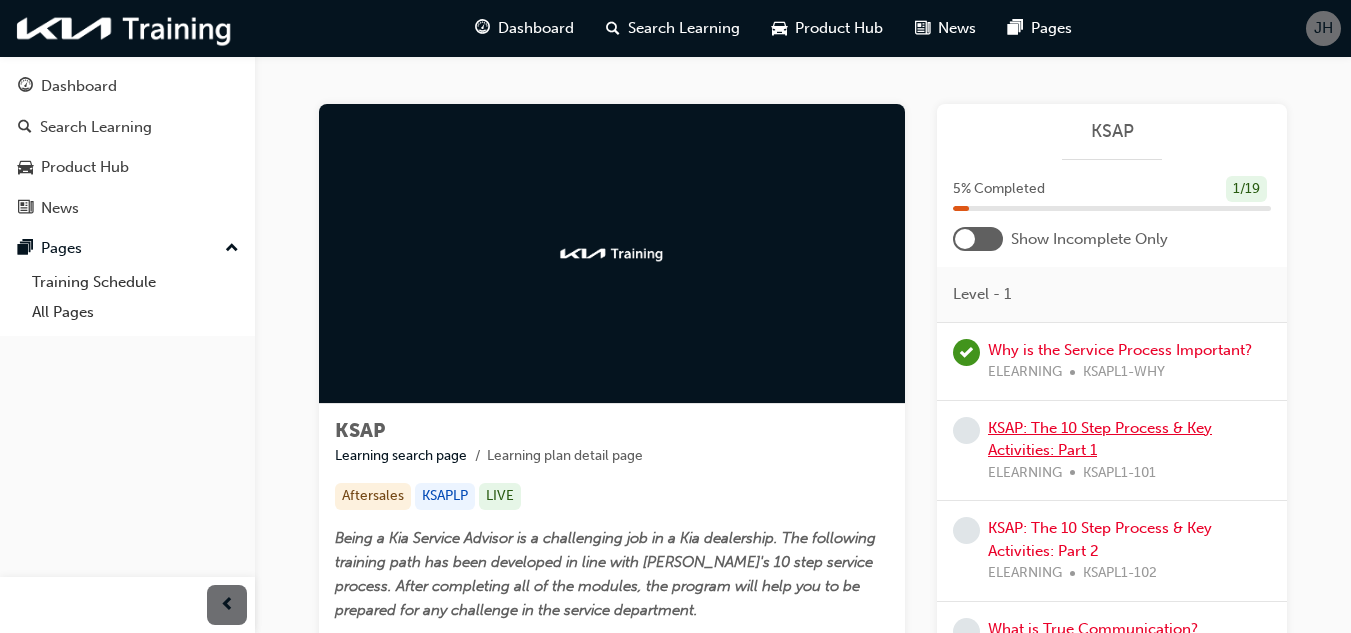 click on "KSAP: The 10 Step Process & Key Activities: Part 1" at bounding box center (1100, 439) 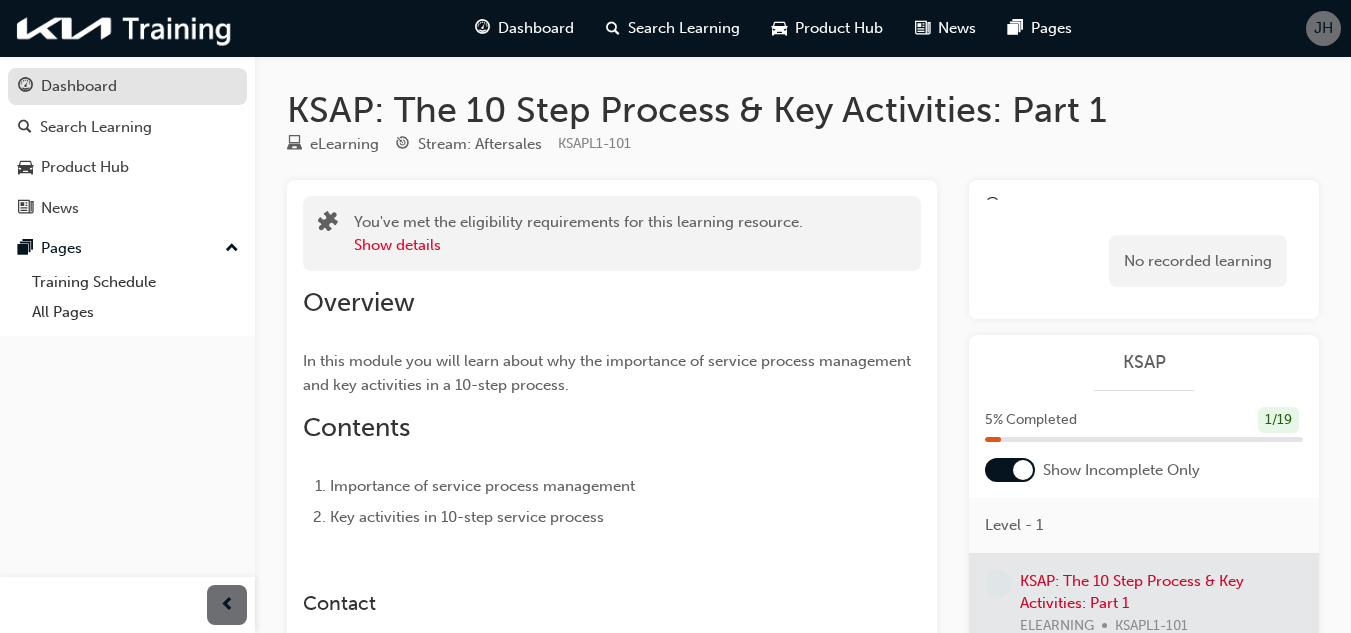 click on "Dashboard" at bounding box center (127, 86) 